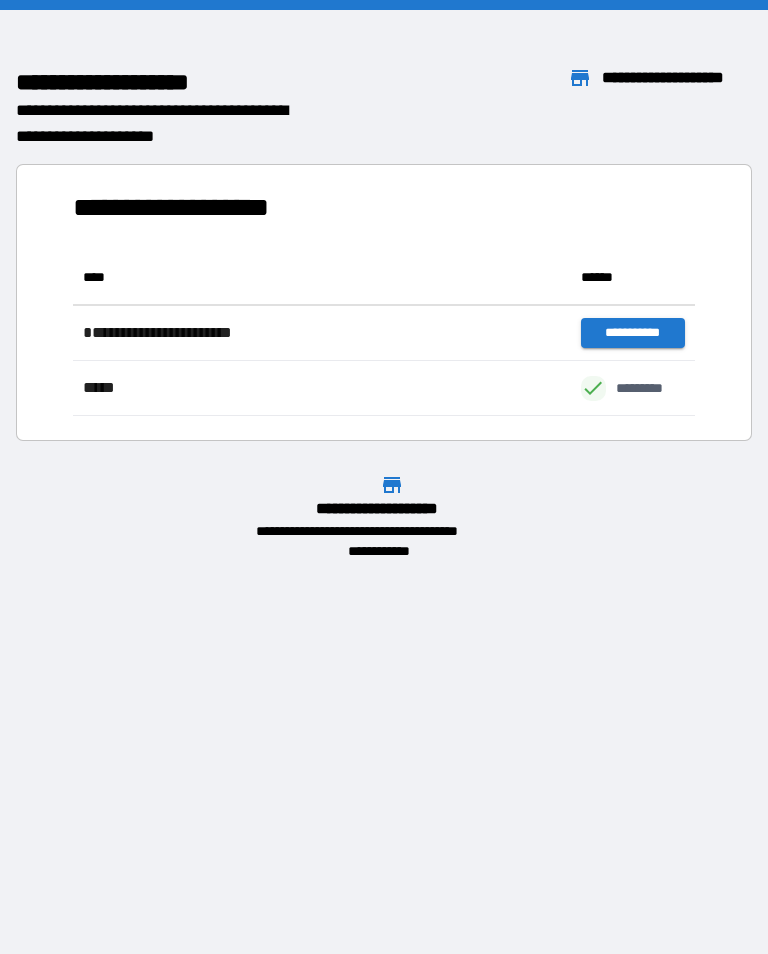scroll, scrollTop: 0, scrollLeft: 0, axis: both 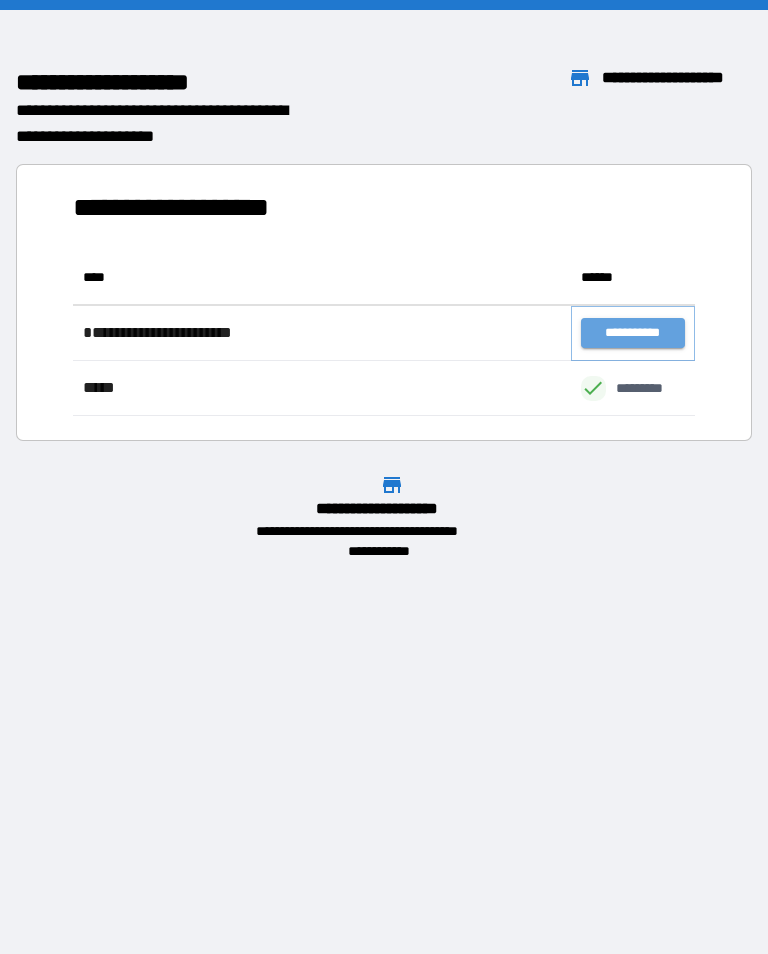 click on "**********" at bounding box center (633, 333) 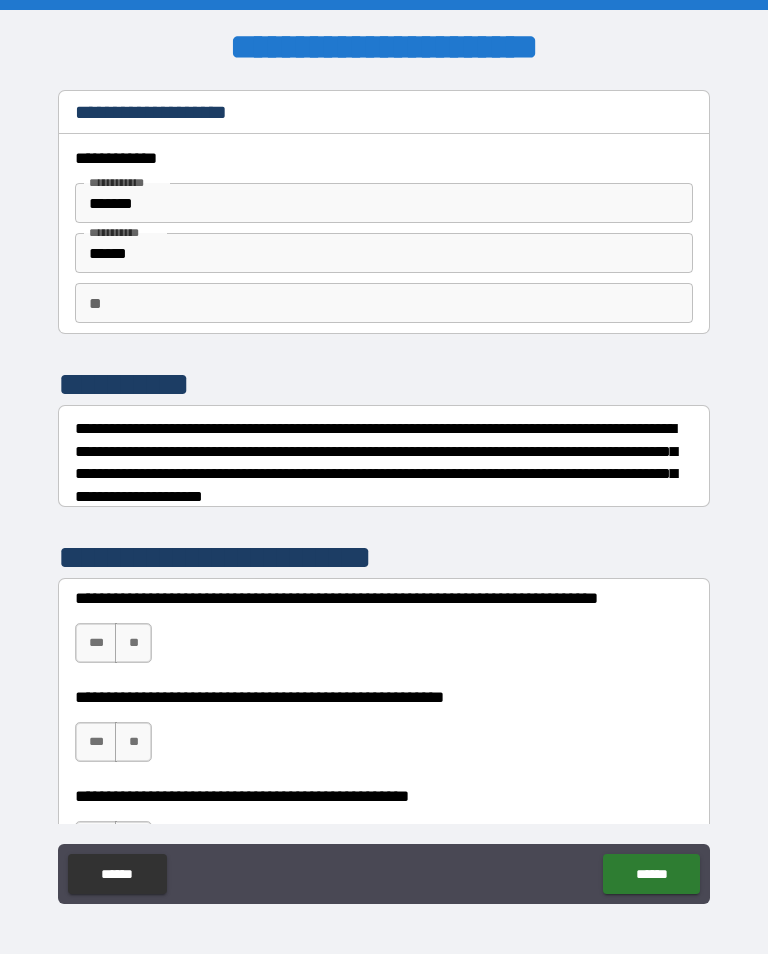 click on "**********" at bounding box center (384, 495) 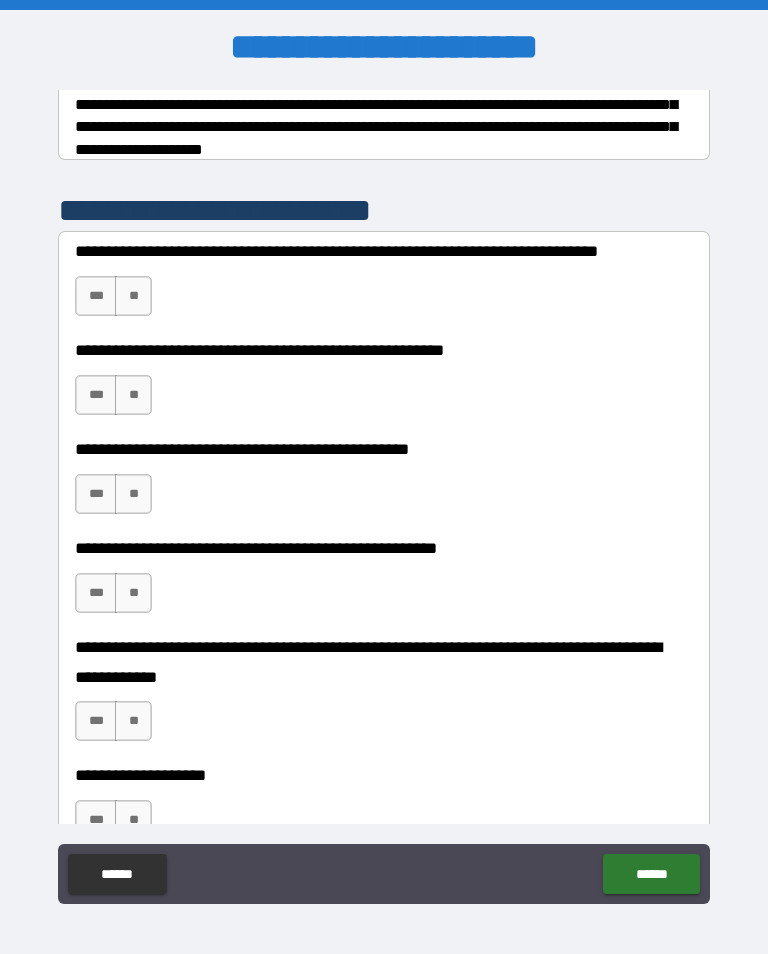 scroll, scrollTop: 315, scrollLeft: 0, axis: vertical 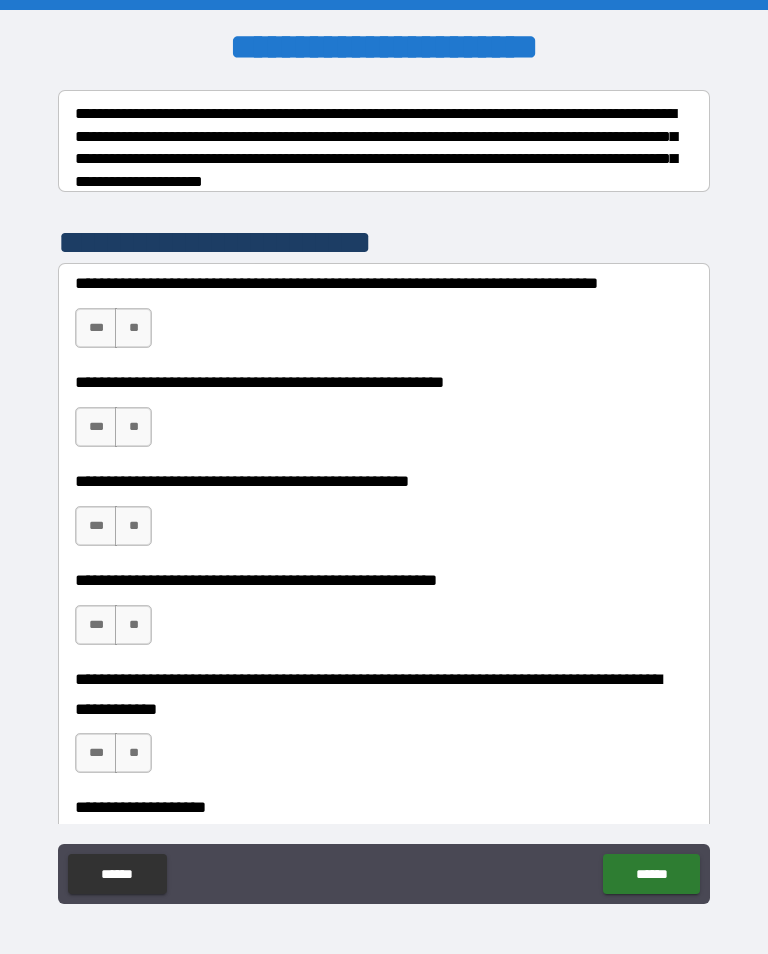 click on "***" at bounding box center [96, 328] 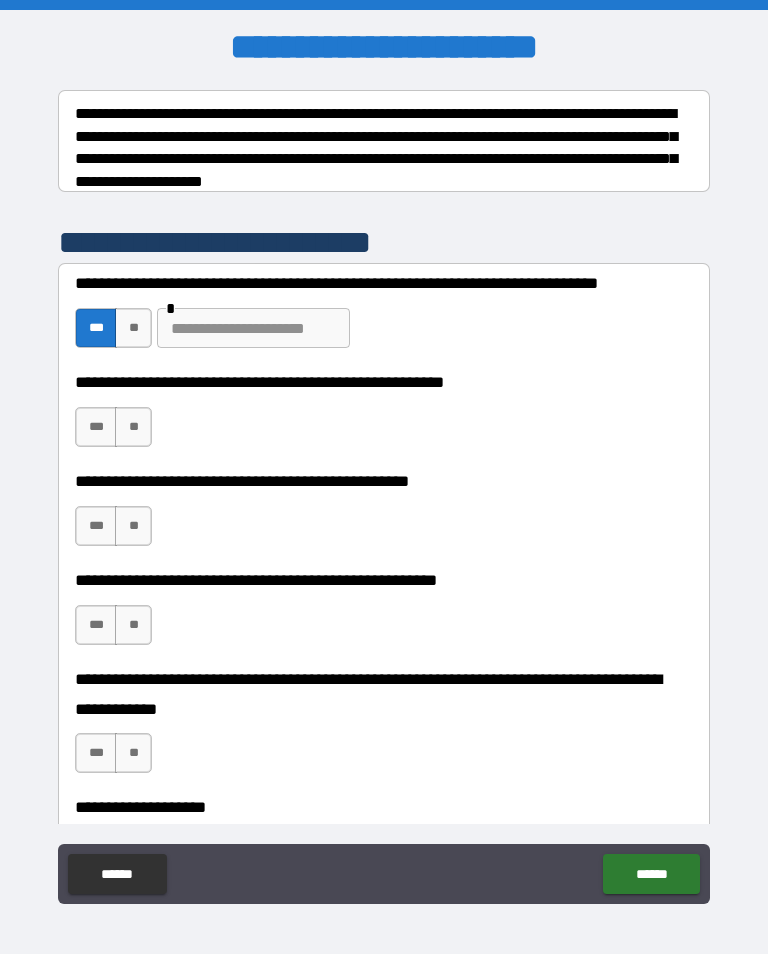 click at bounding box center [253, 328] 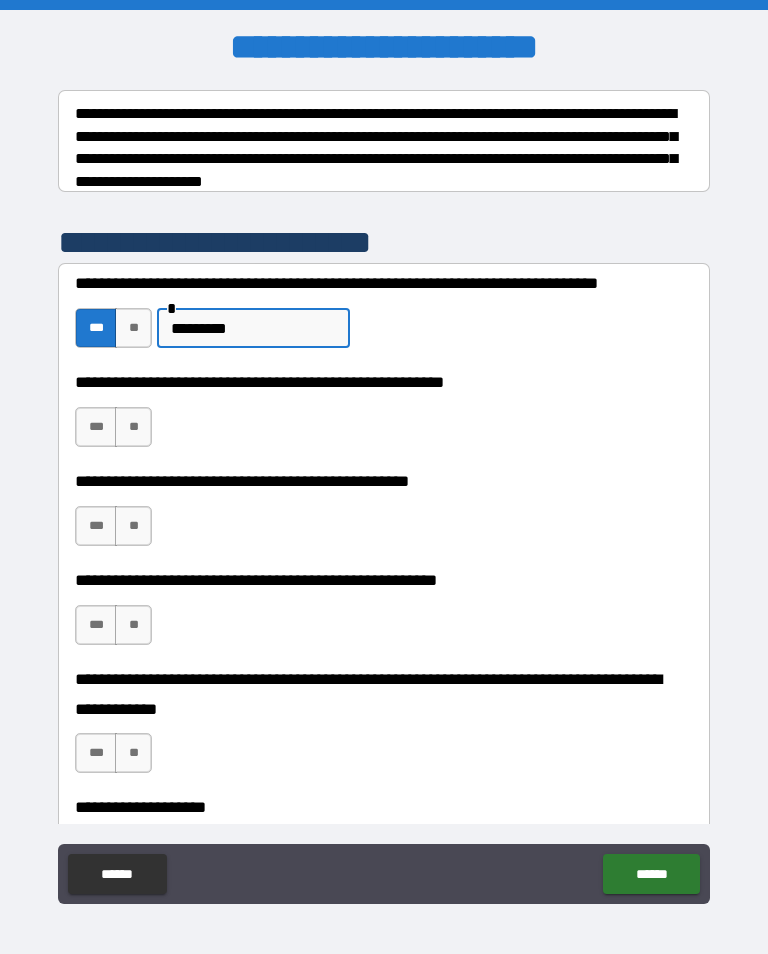 type on "*********" 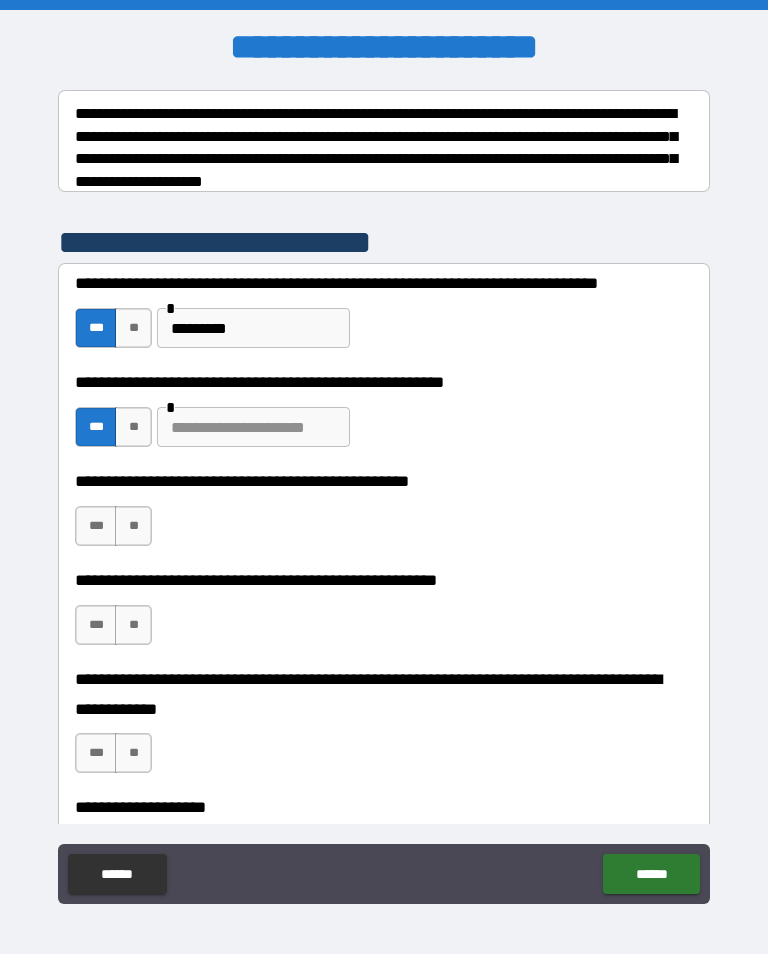 click at bounding box center (253, 427) 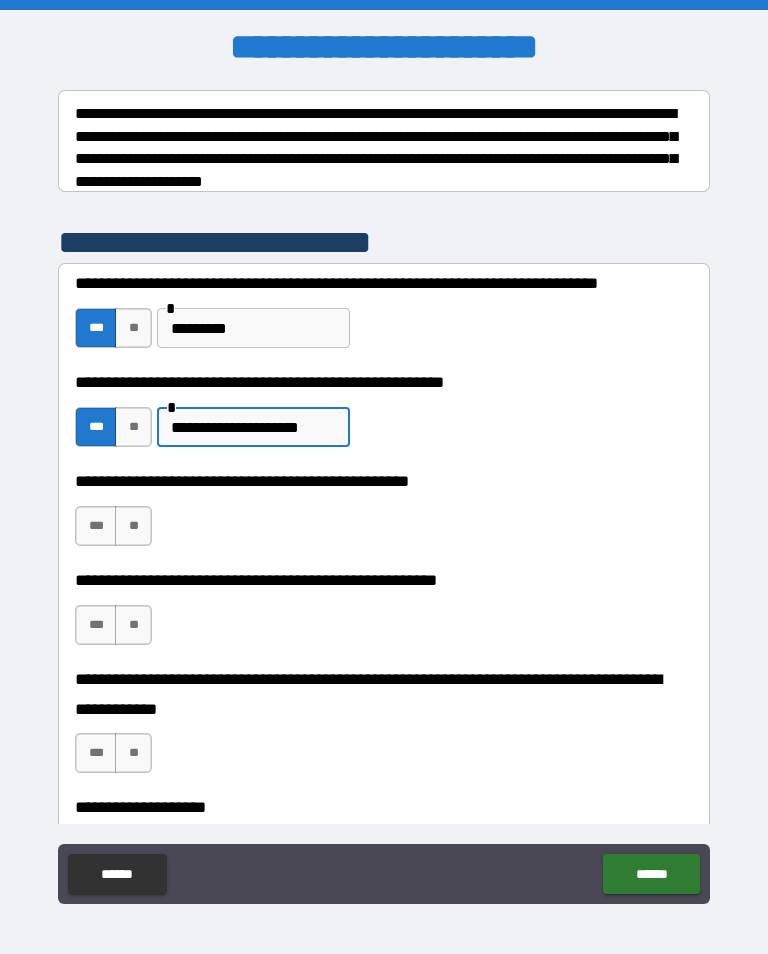 type on "**********" 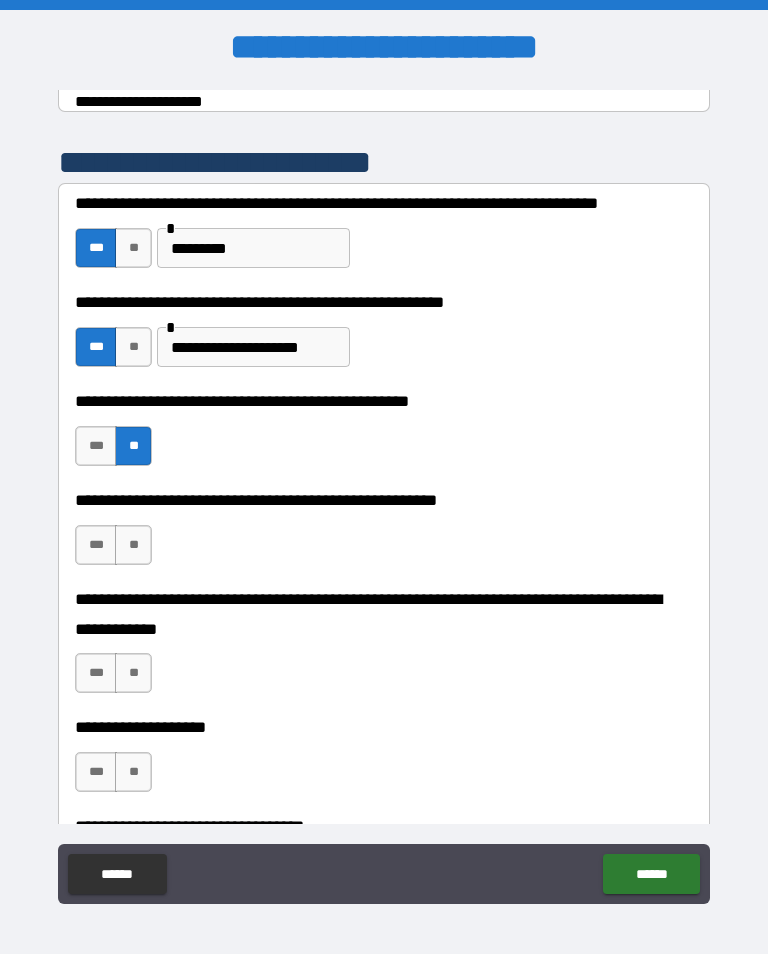 scroll, scrollTop: 400, scrollLeft: 0, axis: vertical 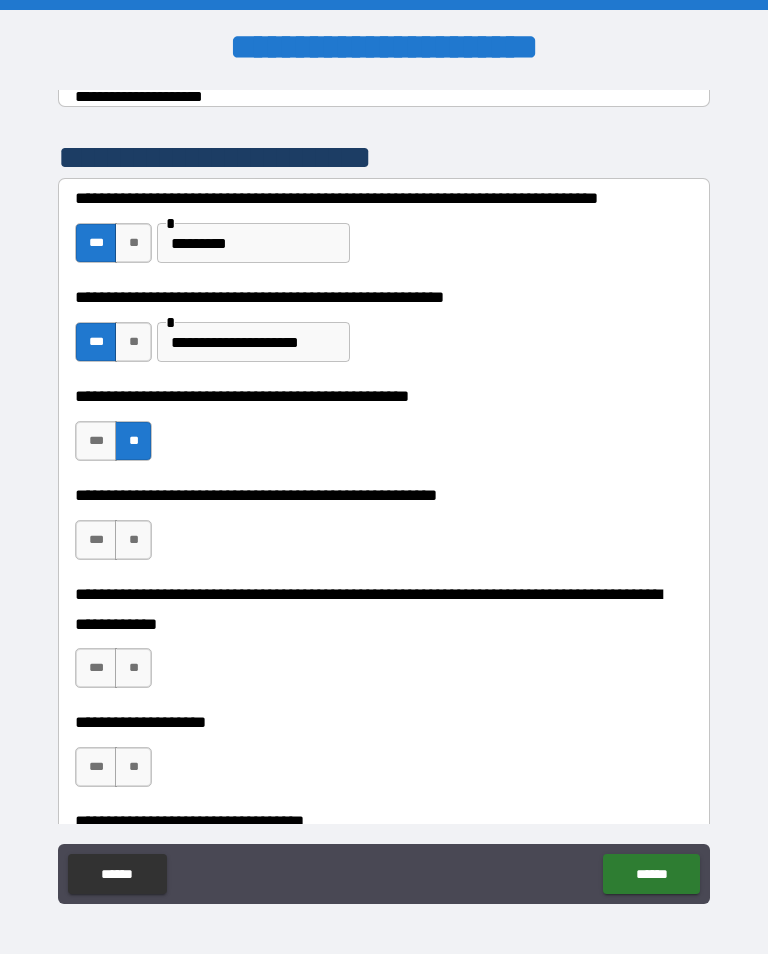 click on "***" at bounding box center [96, 540] 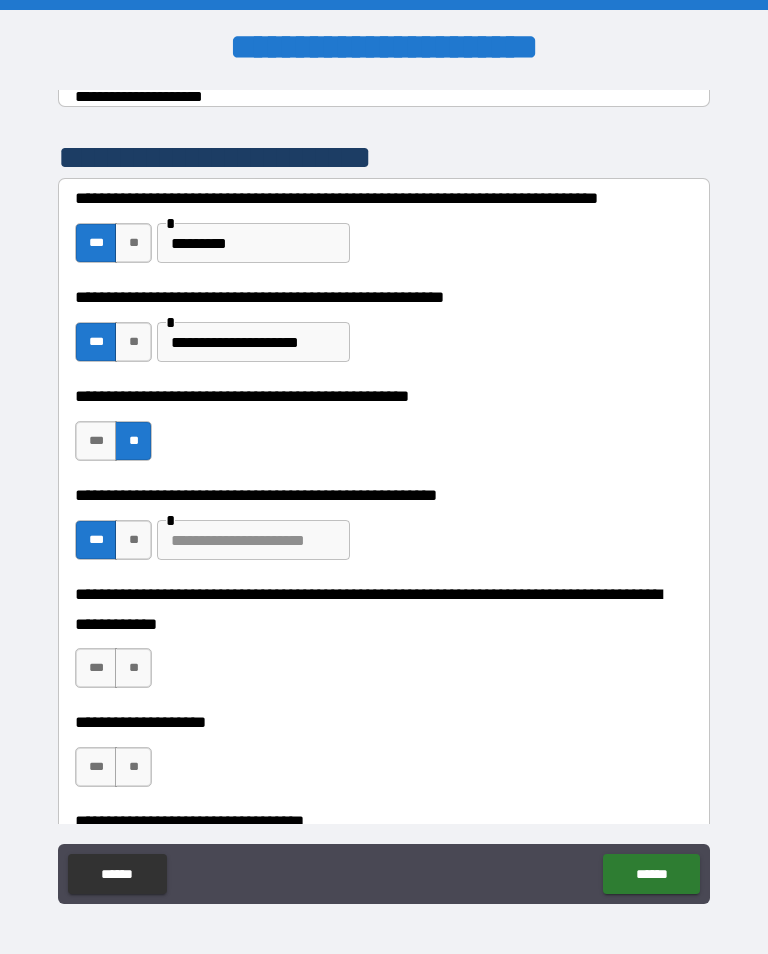 click at bounding box center (253, 540) 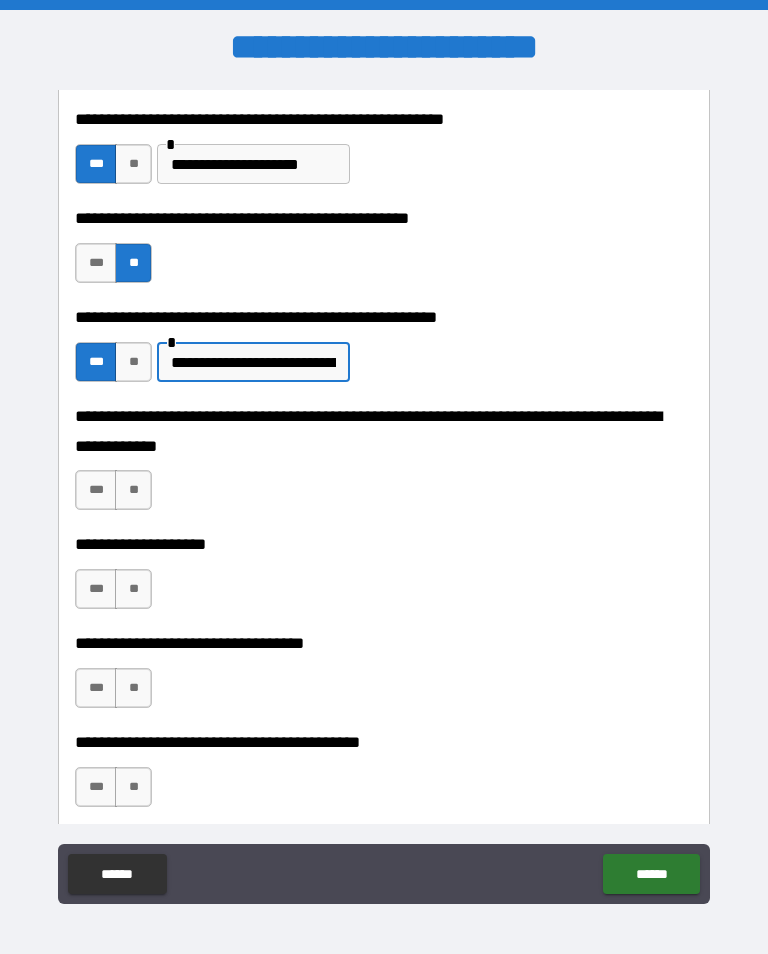 scroll, scrollTop: 580, scrollLeft: 0, axis: vertical 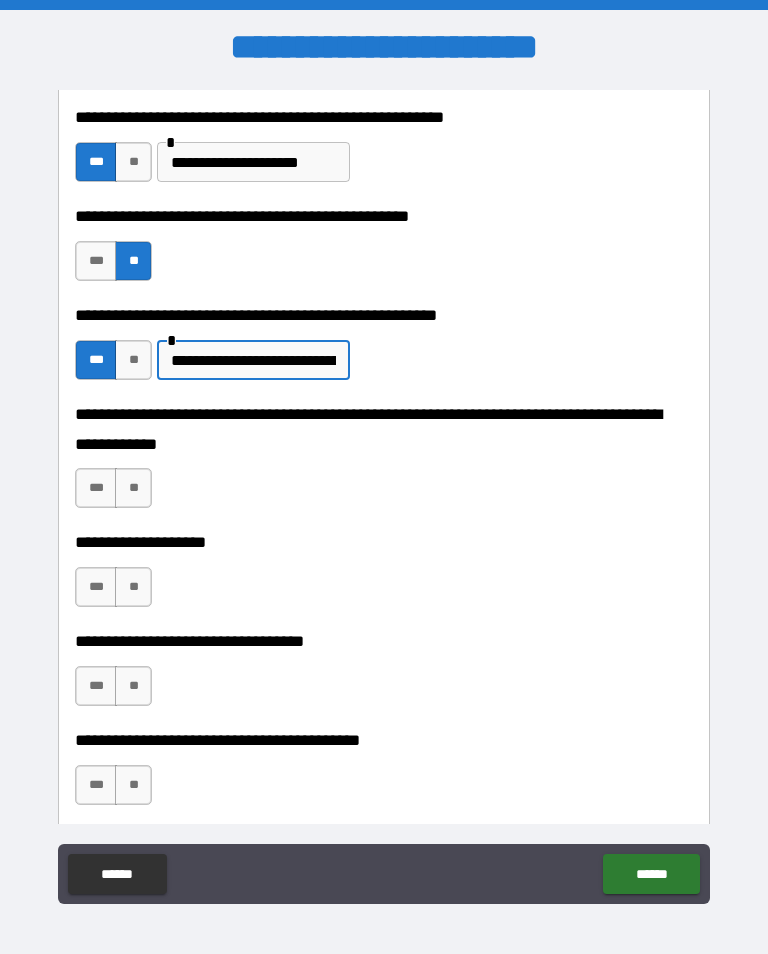type on "**********" 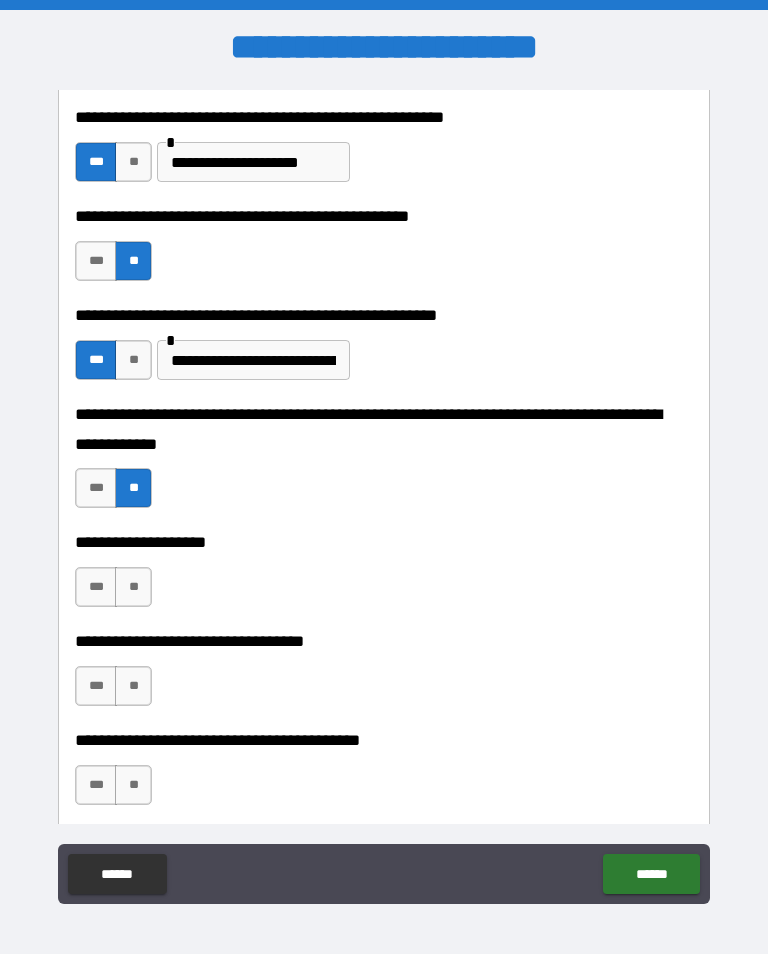 click on "**" at bounding box center [133, 587] 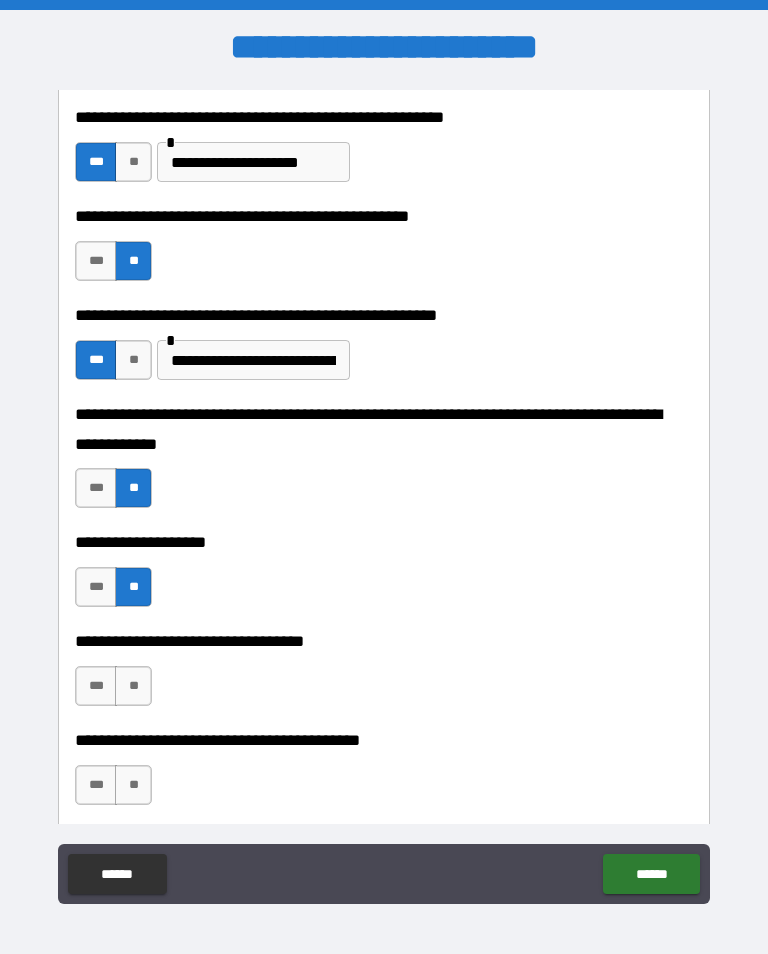 click on "**" at bounding box center [133, 686] 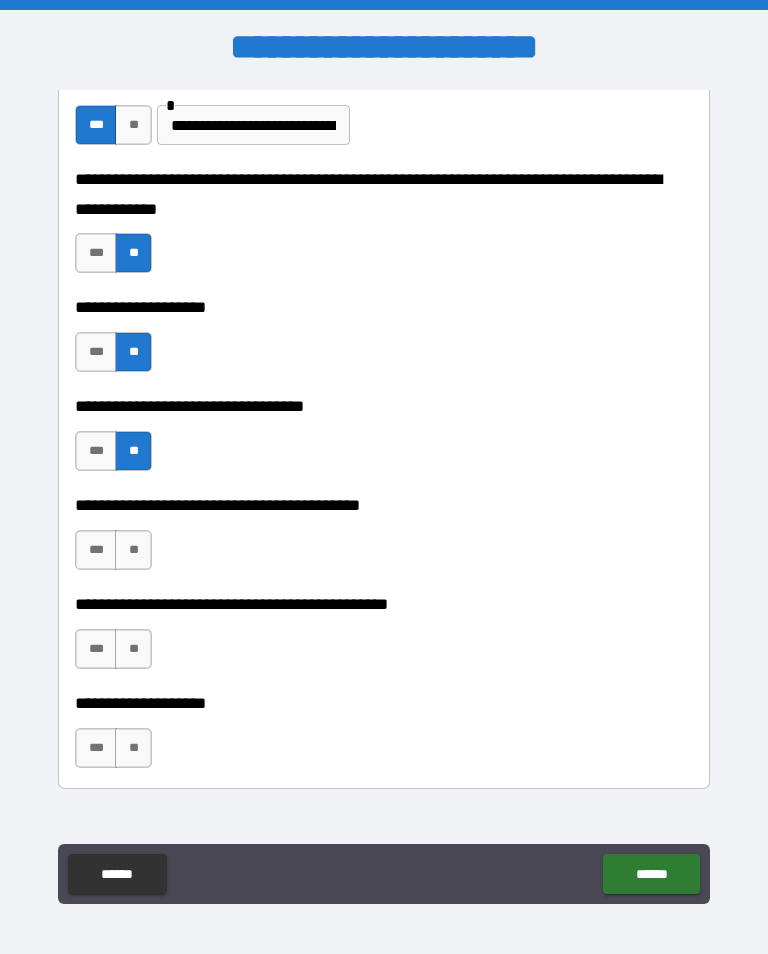 scroll, scrollTop: 822, scrollLeft: 0, axis: vertical 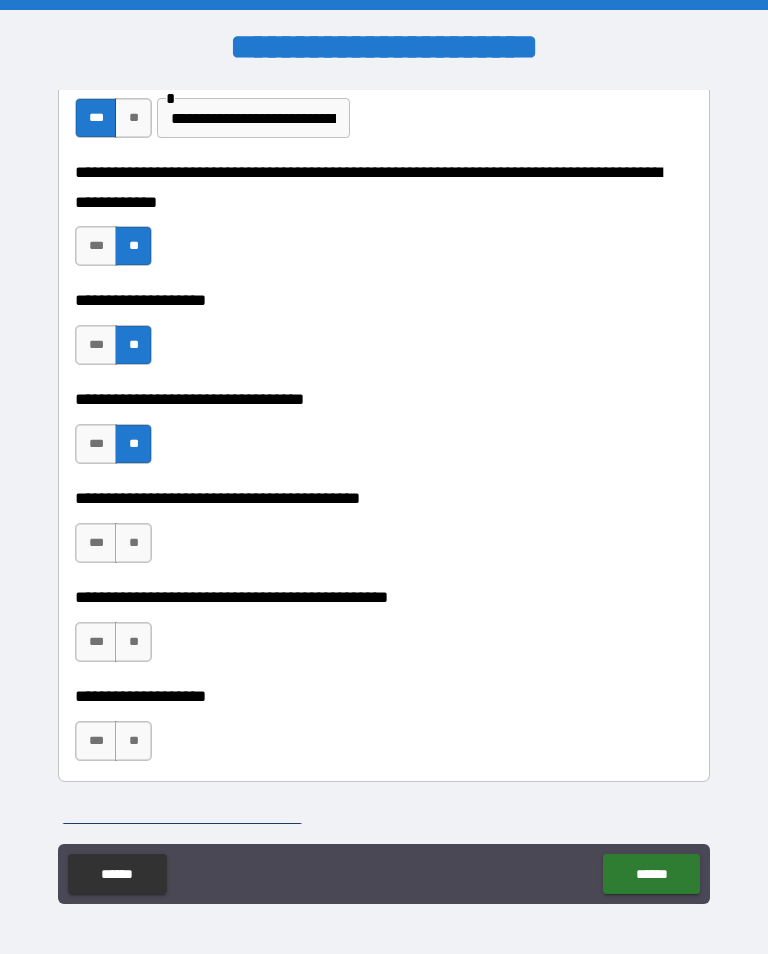 click on "**" at bounding box center [133, 543] 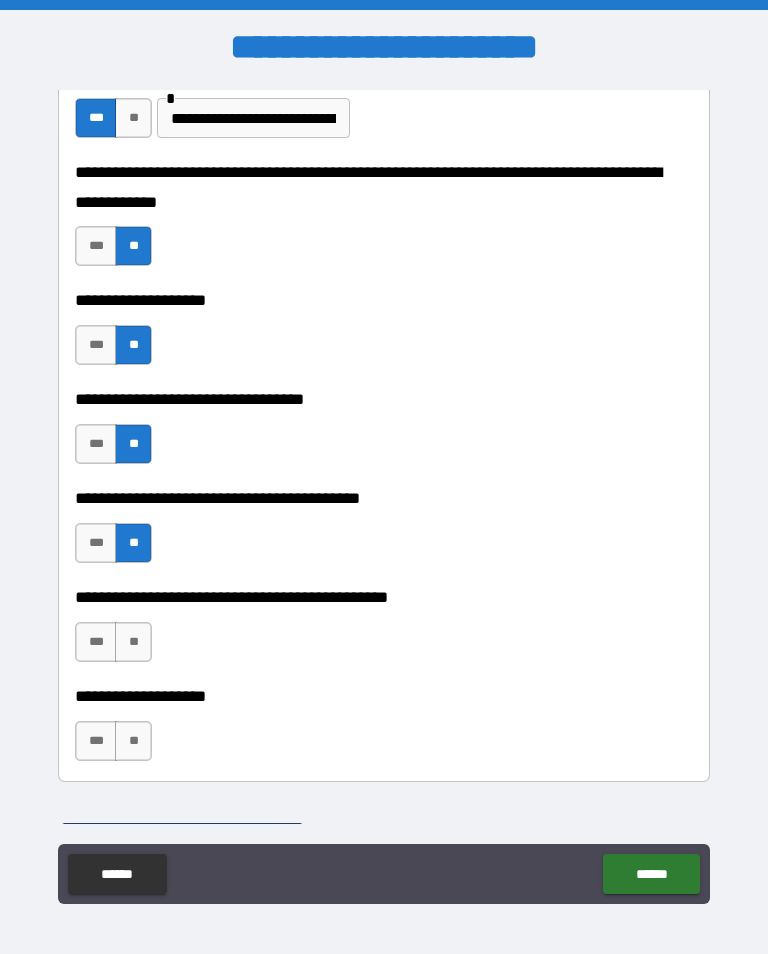 click on "**" at bounding box center (133, 642) 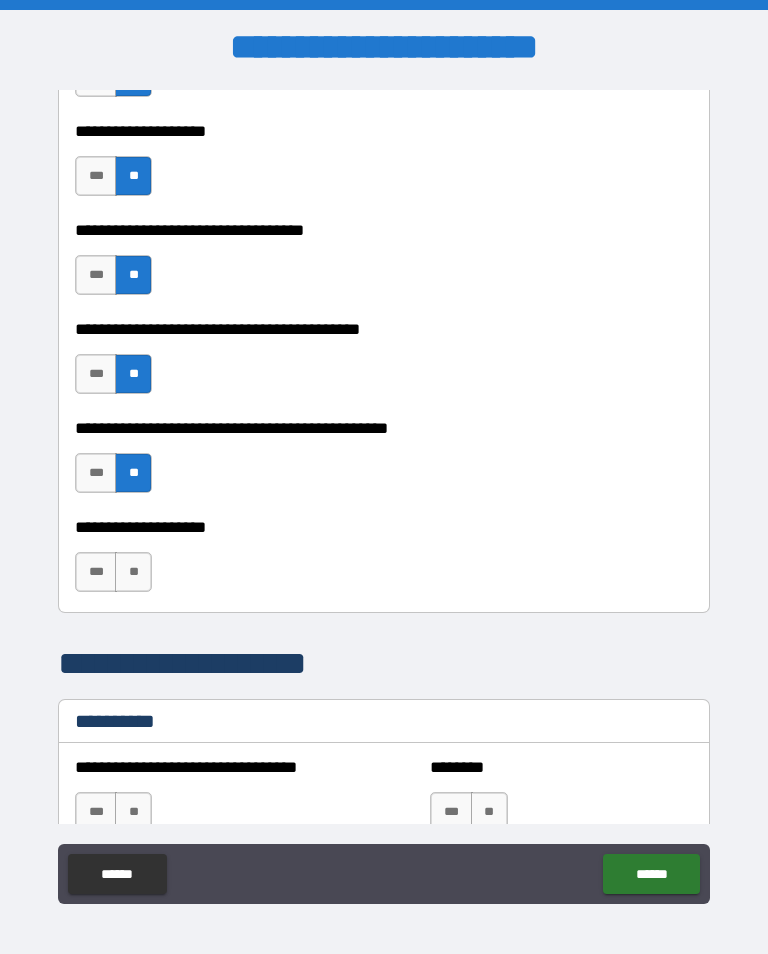 scroll, scrollTop: 991, scrollLeft: 0, axis: vertical 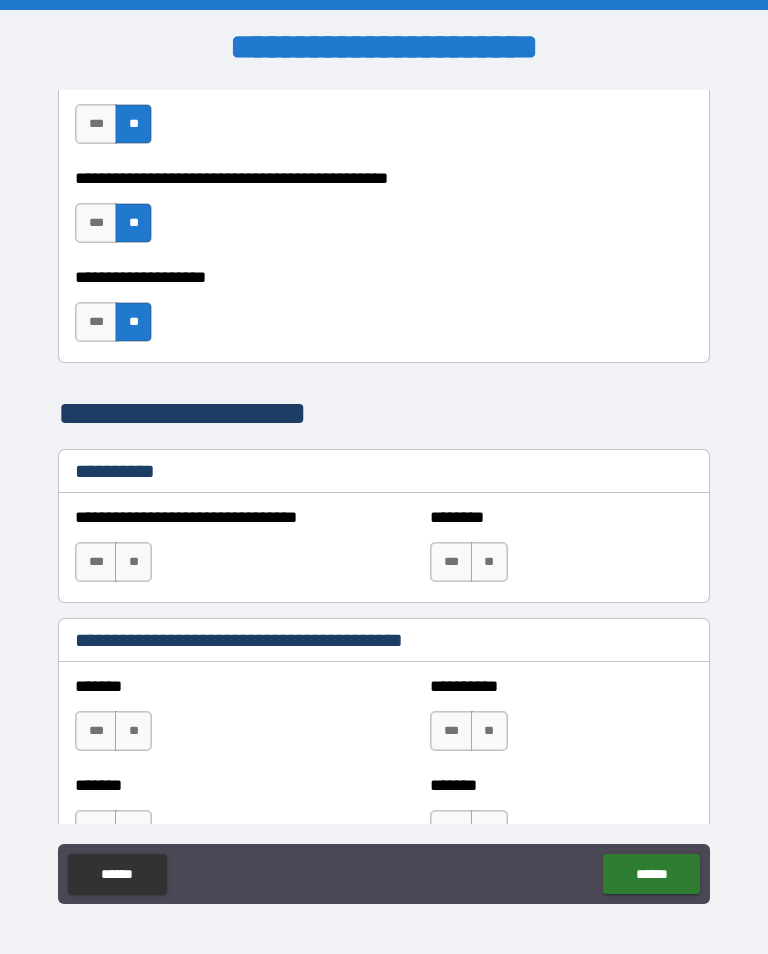 click on "**" at bounding box center [133, 562] 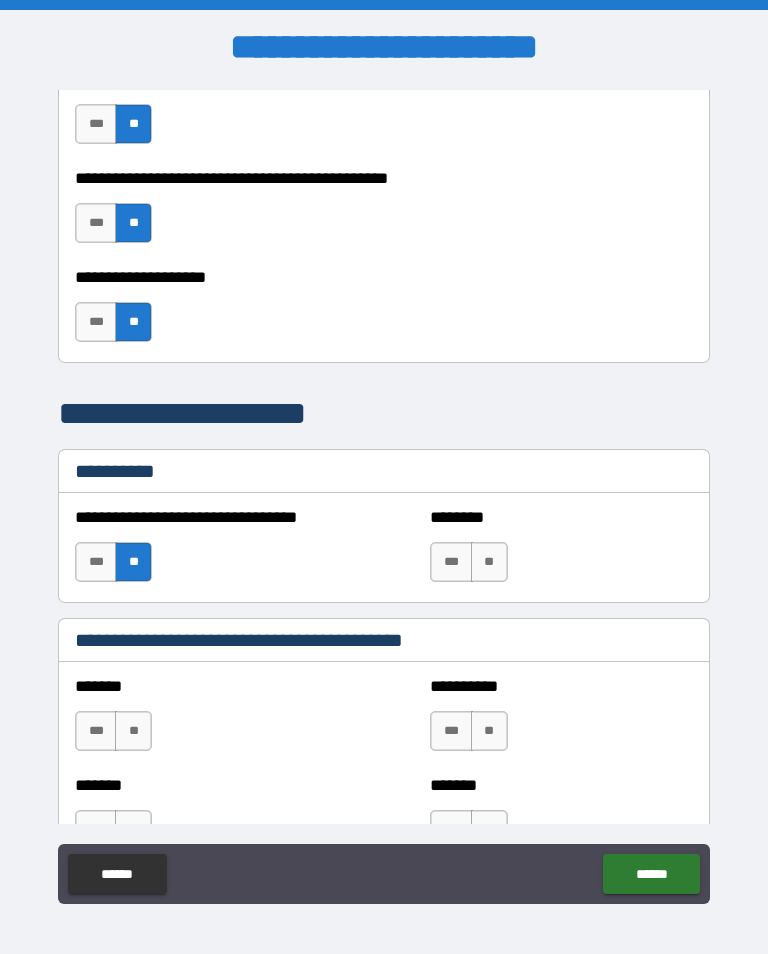 click on "**" at bounding box center (489, 562) 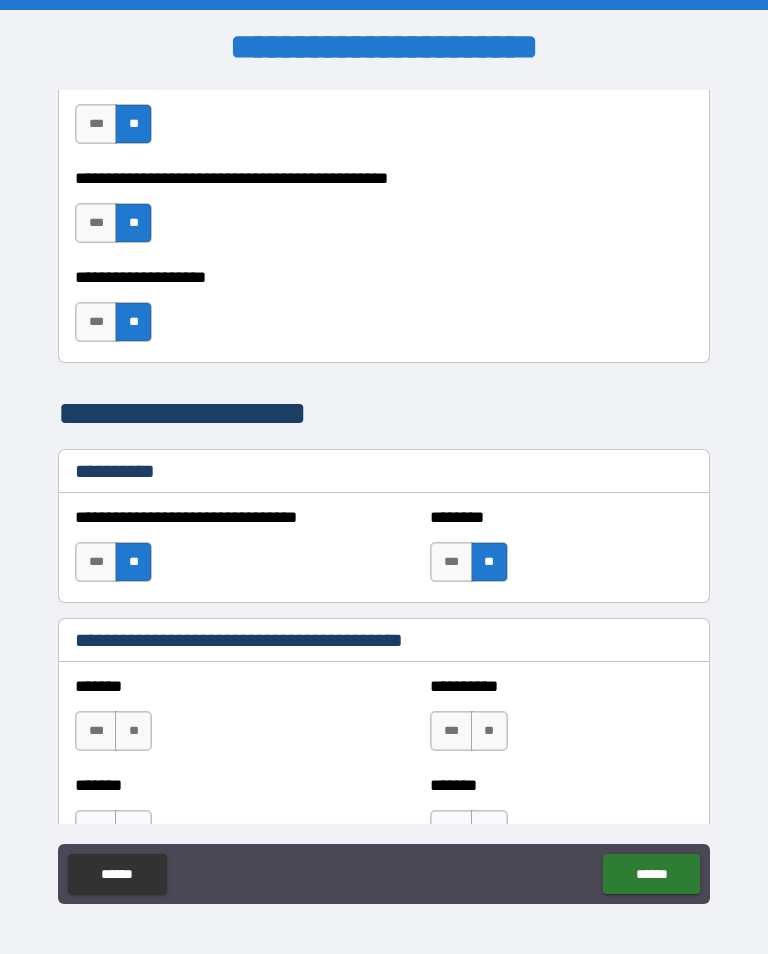 click on "**" at bounding box center [133, 731] 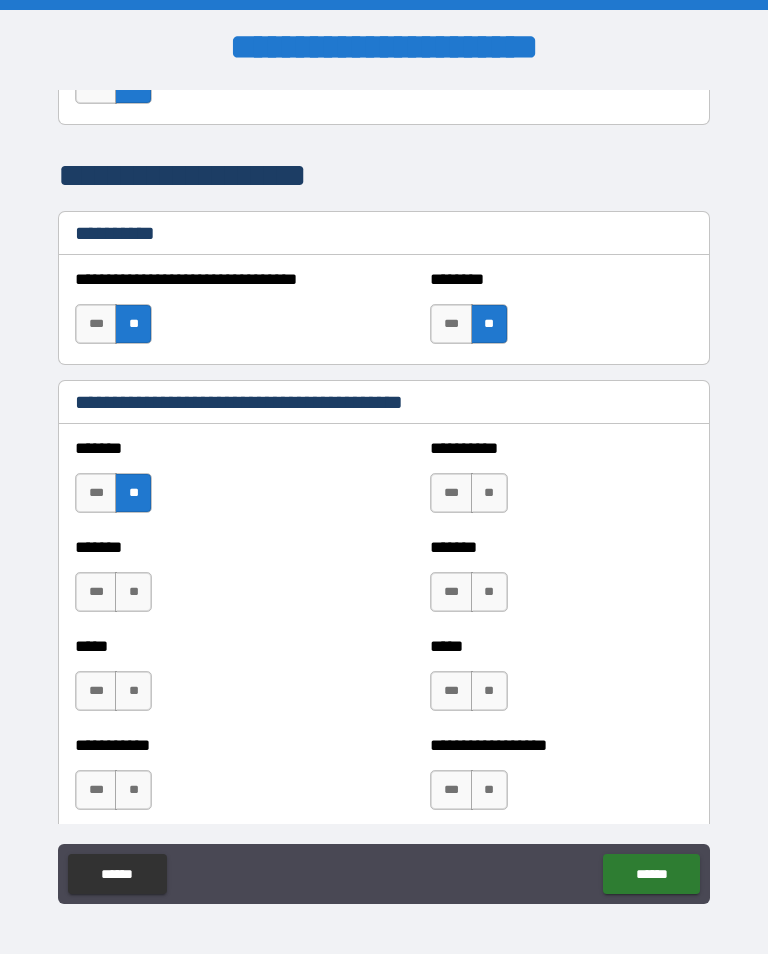 scroll, scrollTop: 1481, scrollLeft: 0, axis: vertical 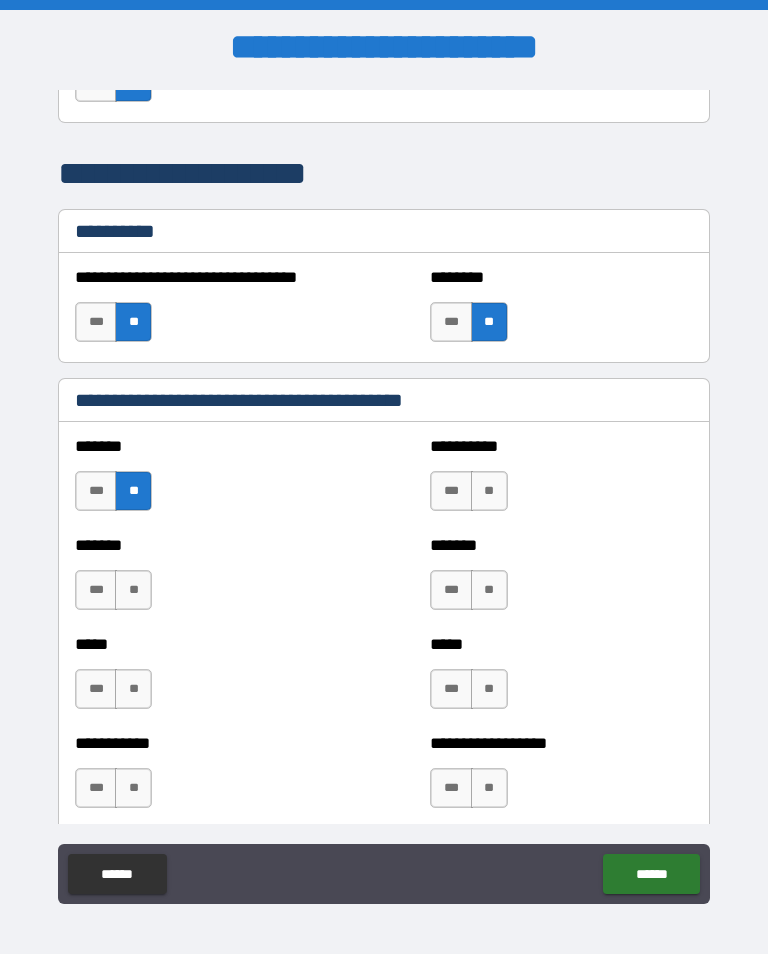 click on "**" at bounding box center [133, 590] 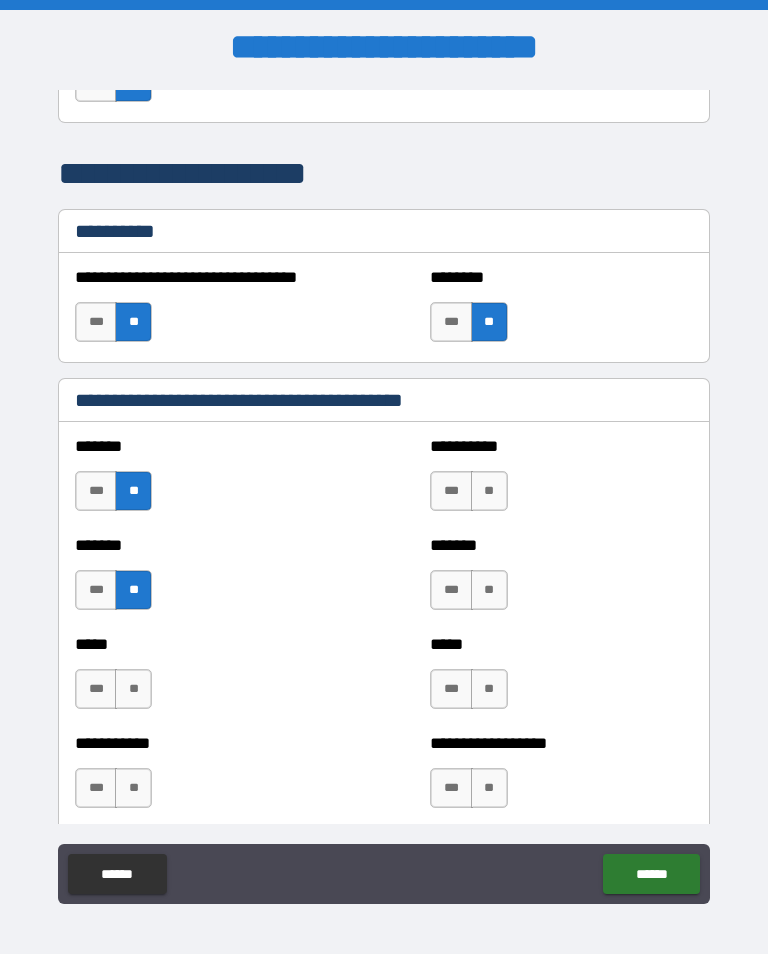 click on "**" at bounding box center (133, 689) 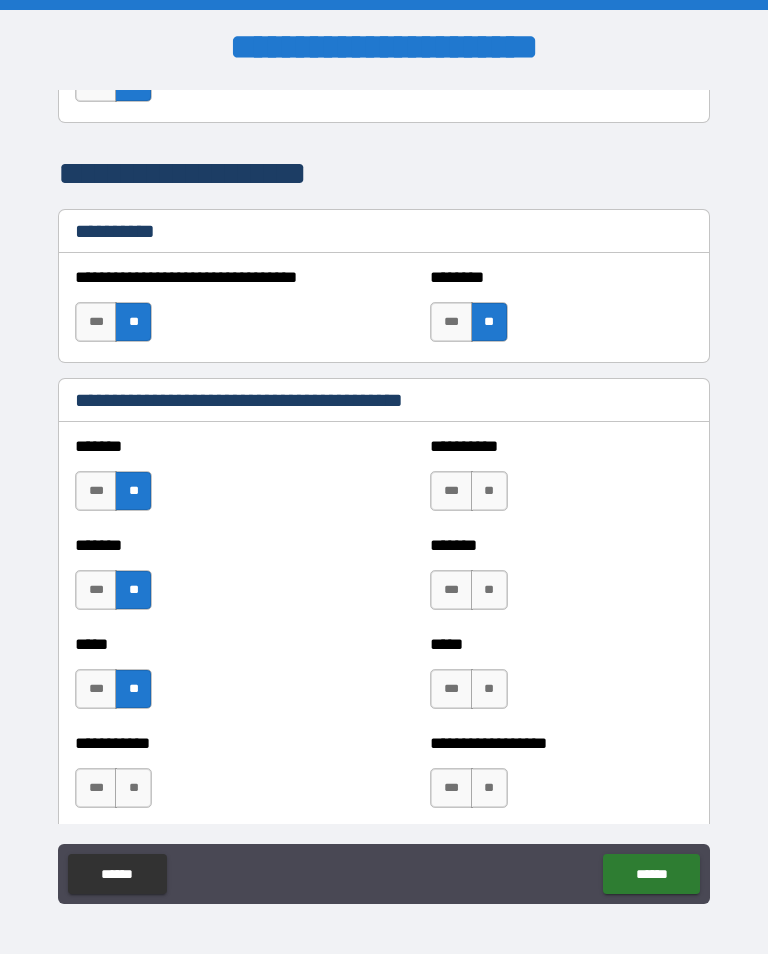 click on "**" at bounding box center [489, 689] 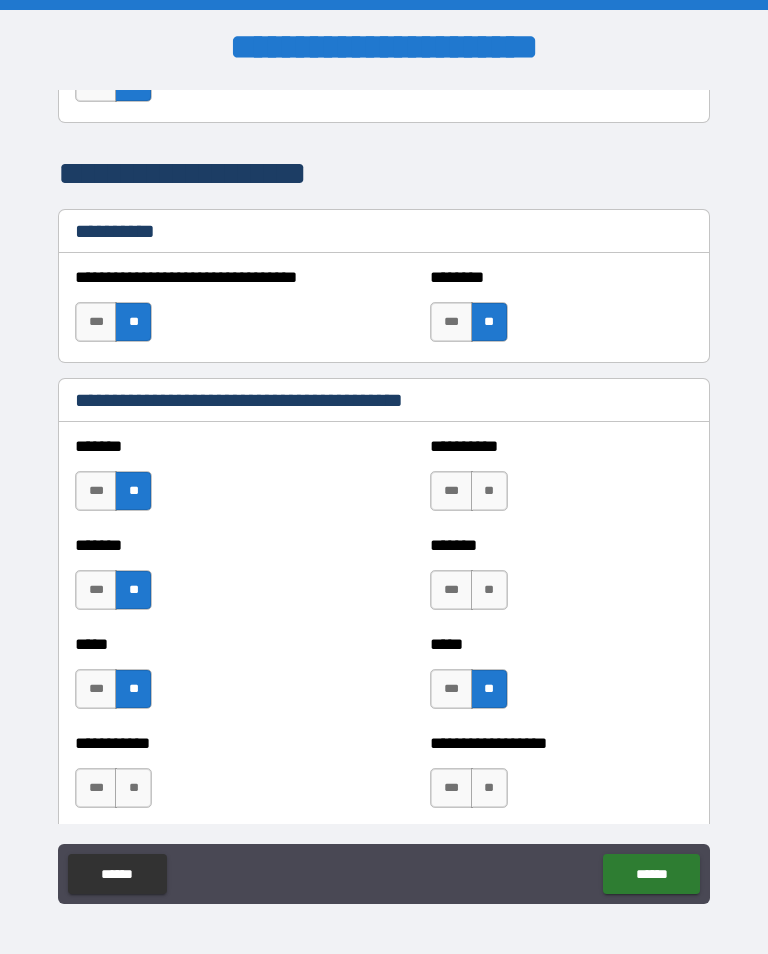 click on "**" at bounding box center [489, 590] 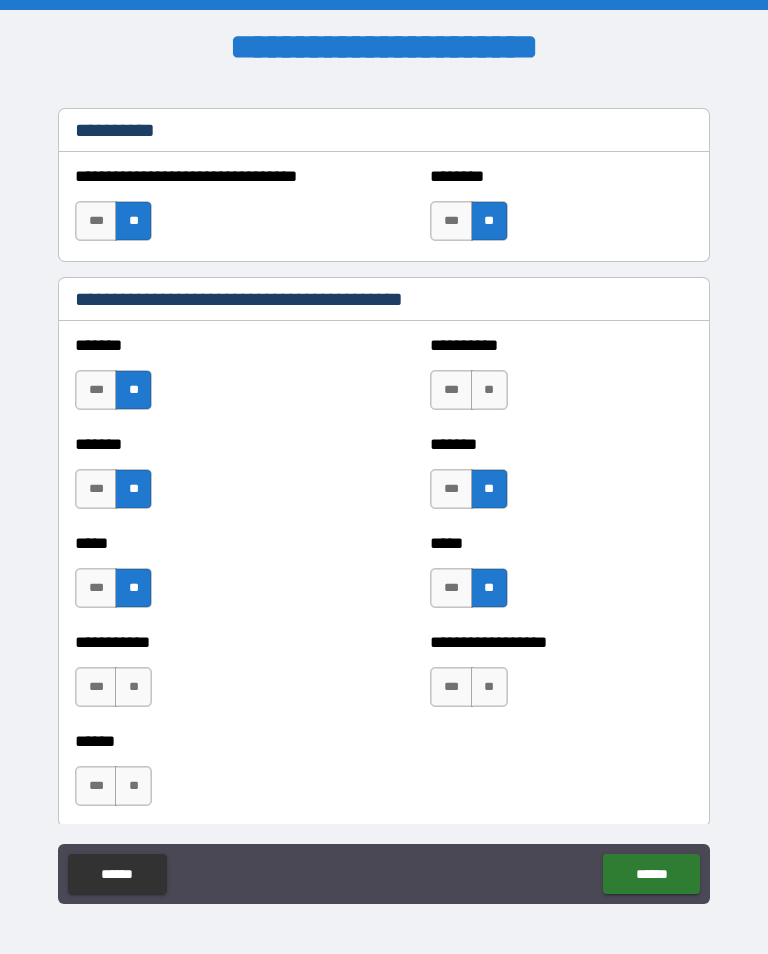 scroll, scrollTop: 1582, scrollLeft: 0, axis: vertical 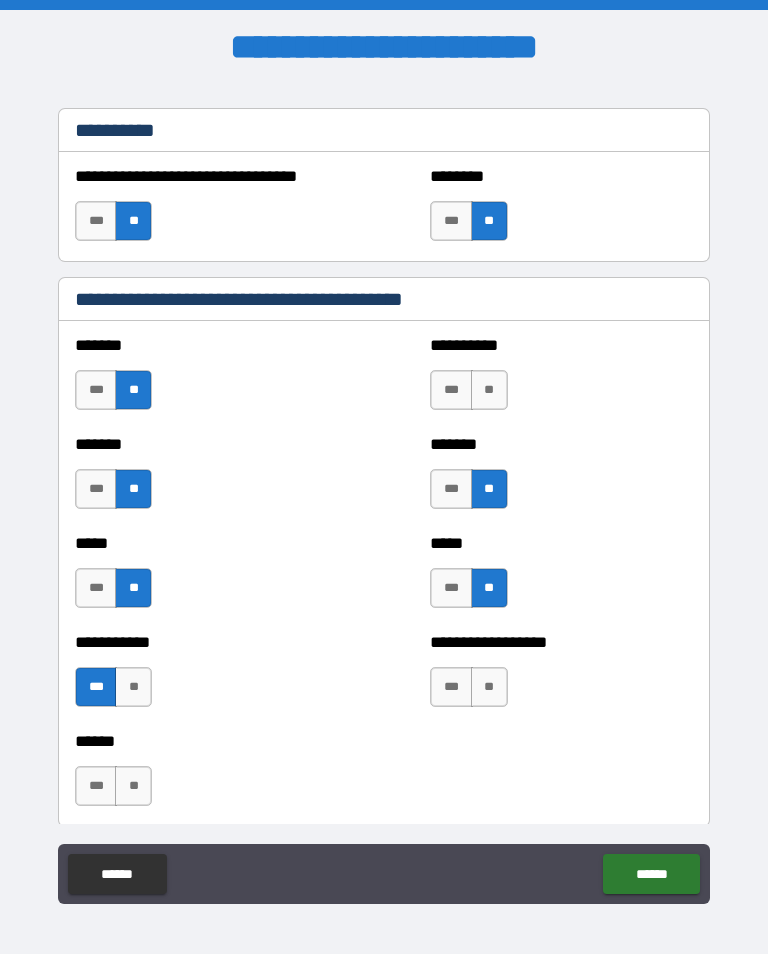 click on "**" at bounding box center (489, 687) 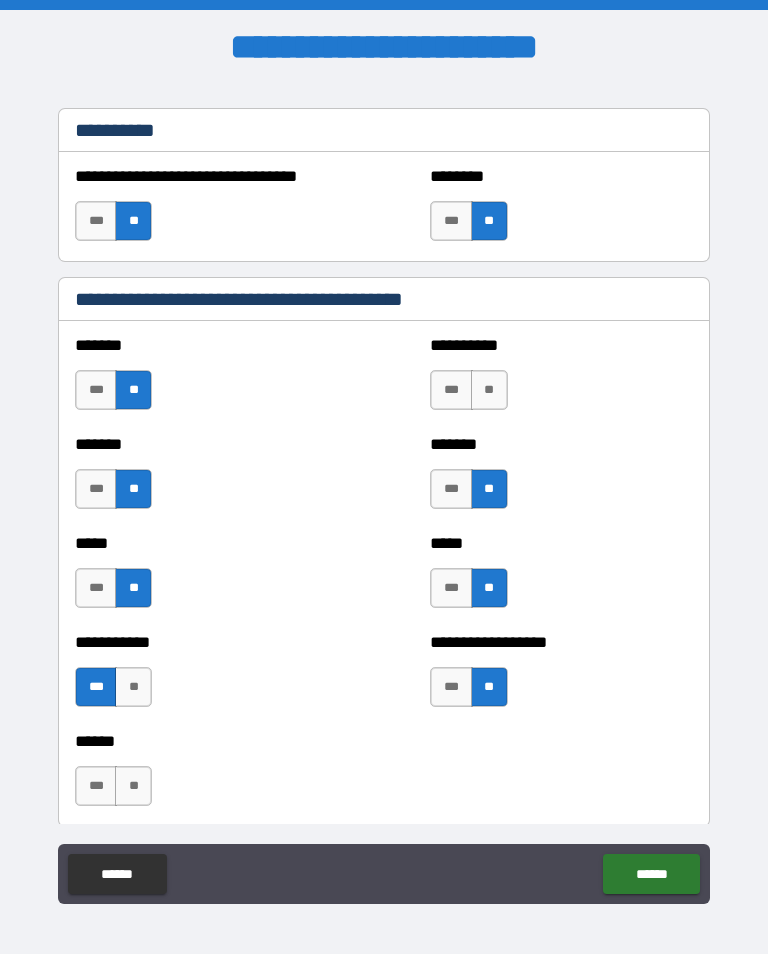 click on "**" at bounding box center [489, 390] 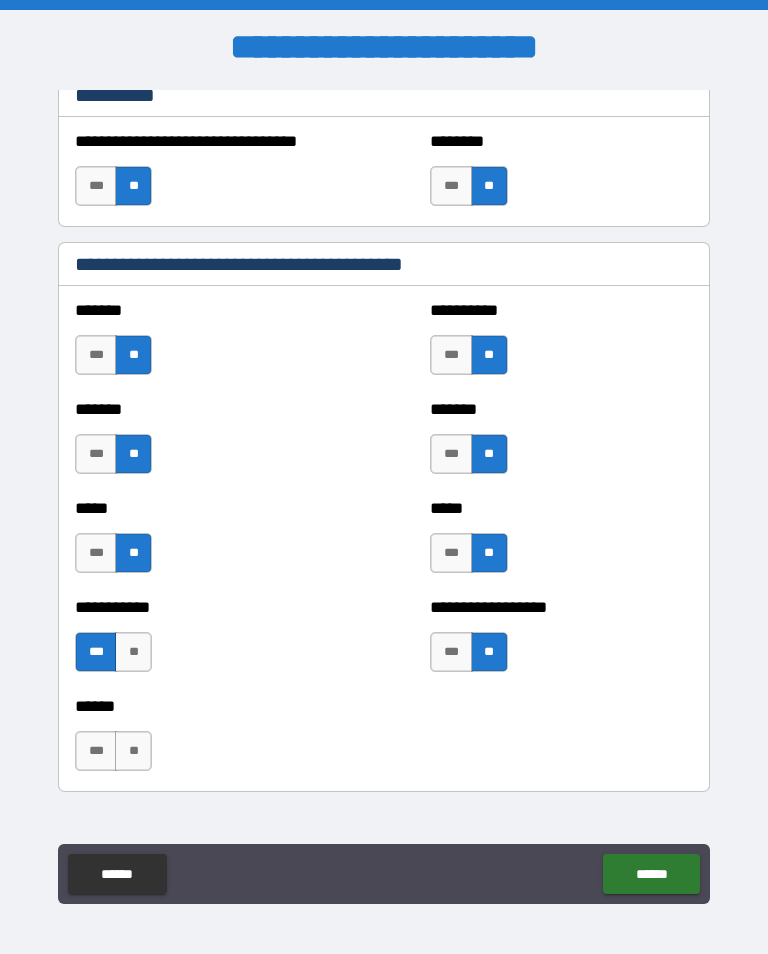 scroll, scrollTop: 1618, scrollLeft: 0, axis: vertical 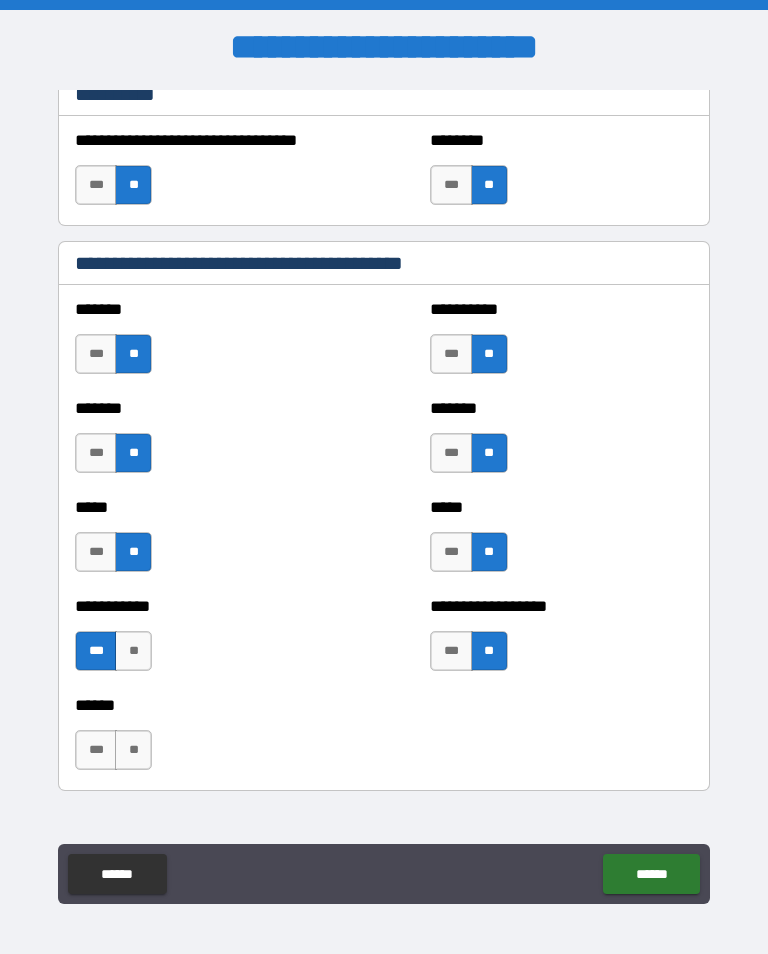 click on "***" at bounding box center (96, 750) 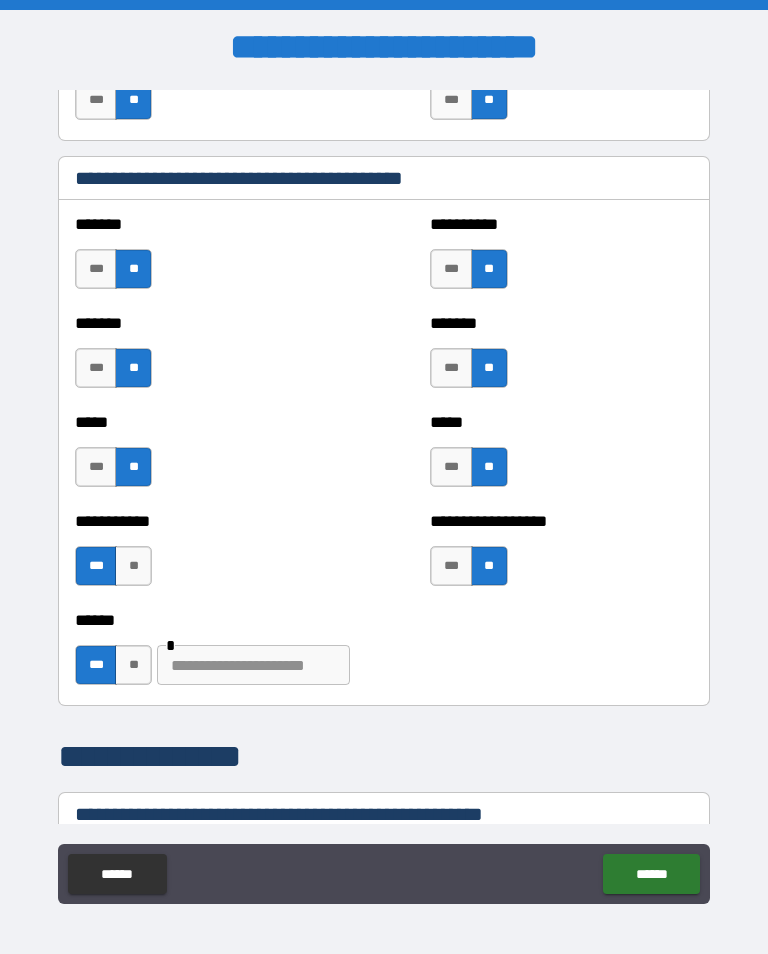 scroll, scrollTop: 1714, scrollLeft: 0, axis: vertical 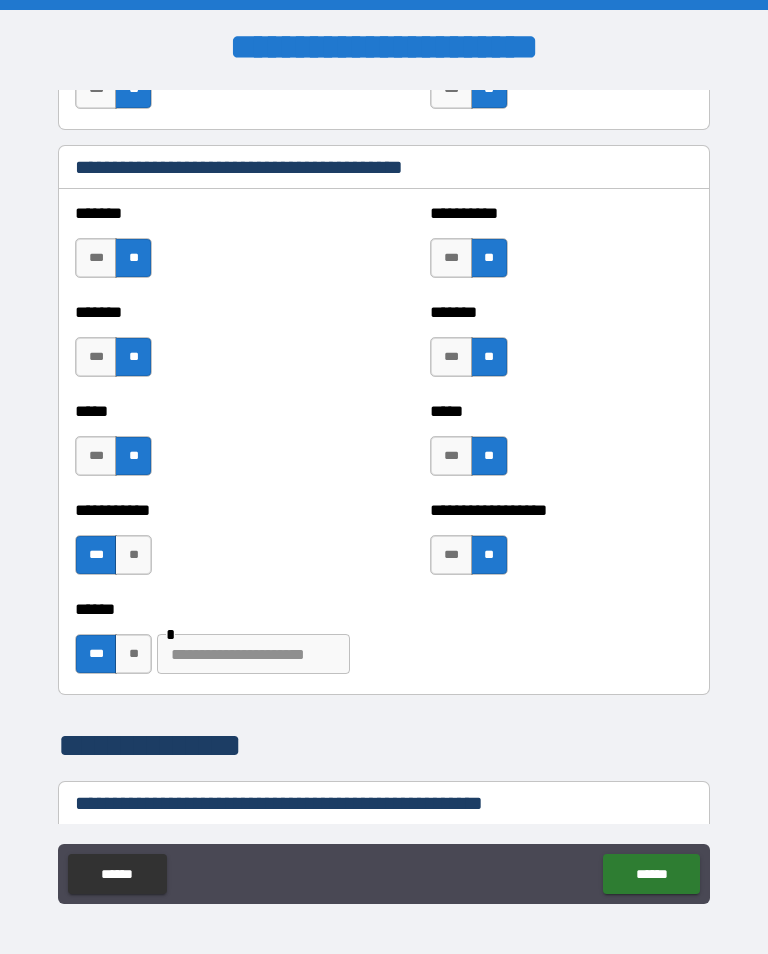 click at bounding box center (253, 654) 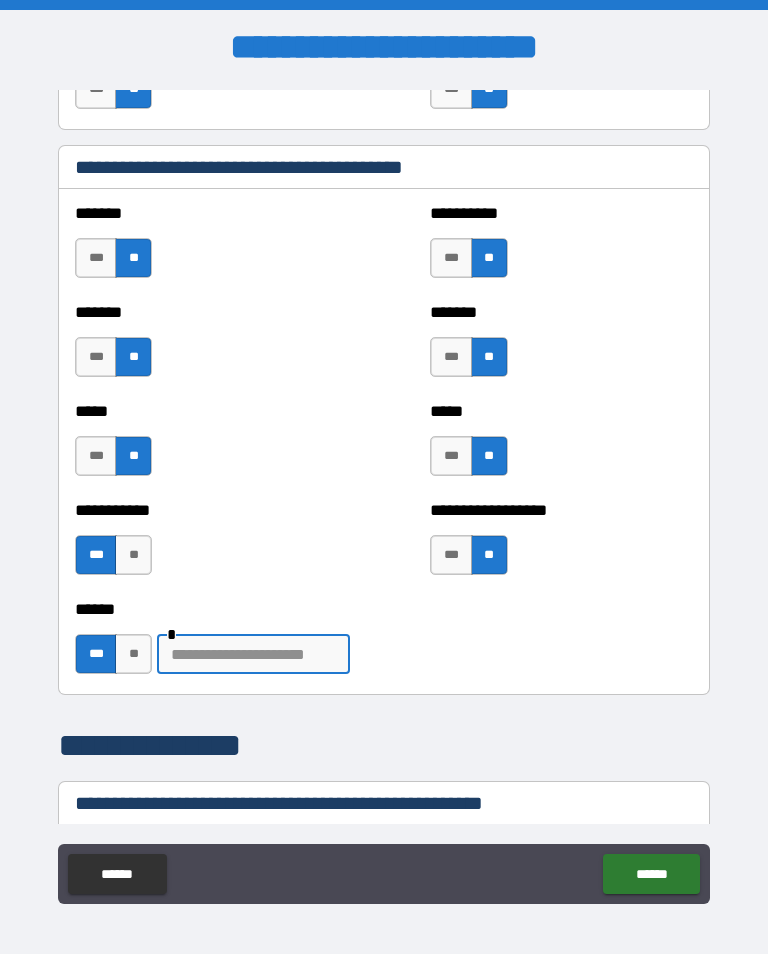 scroll, scrollTop: 19, scrollLeft: 0, axis: vertical 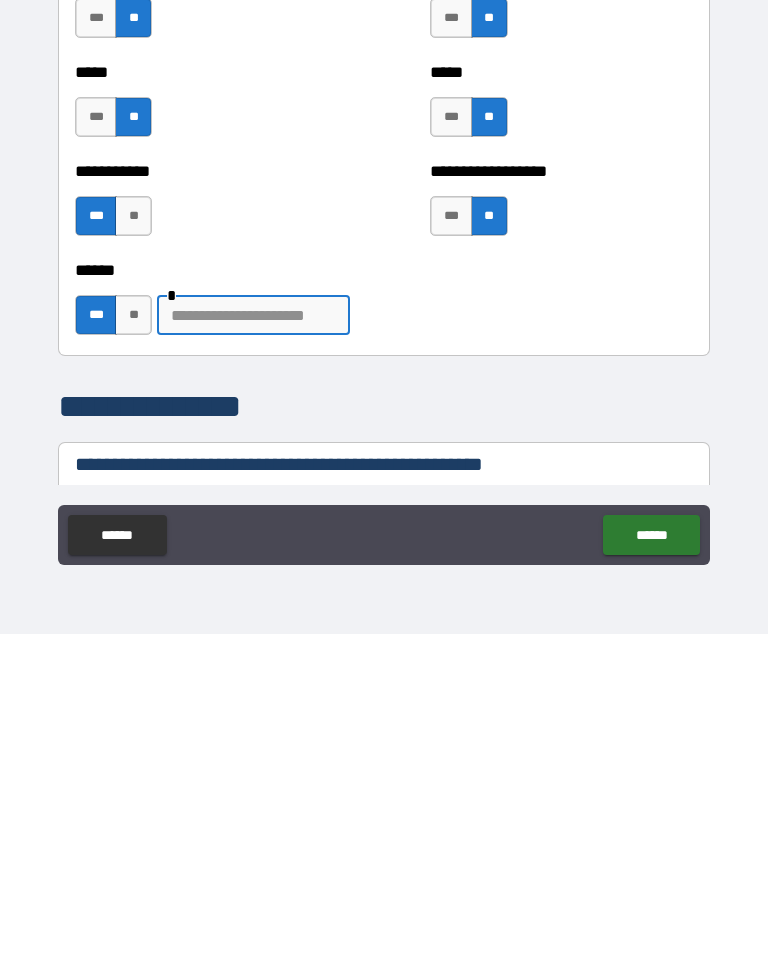 type on "*" 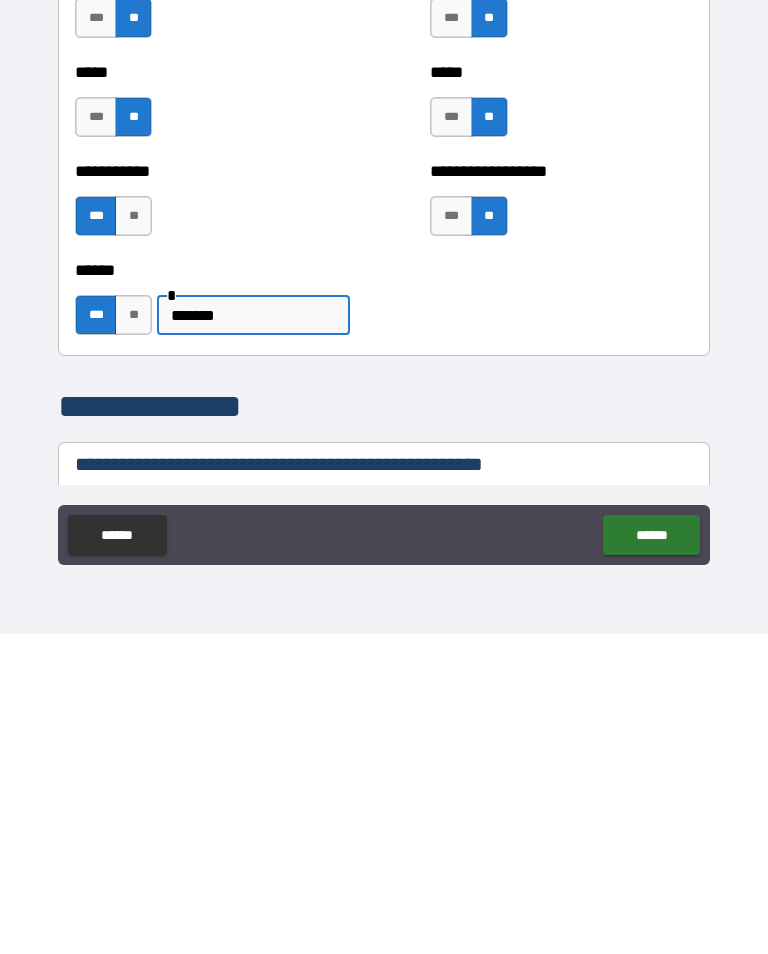 type on "*******" 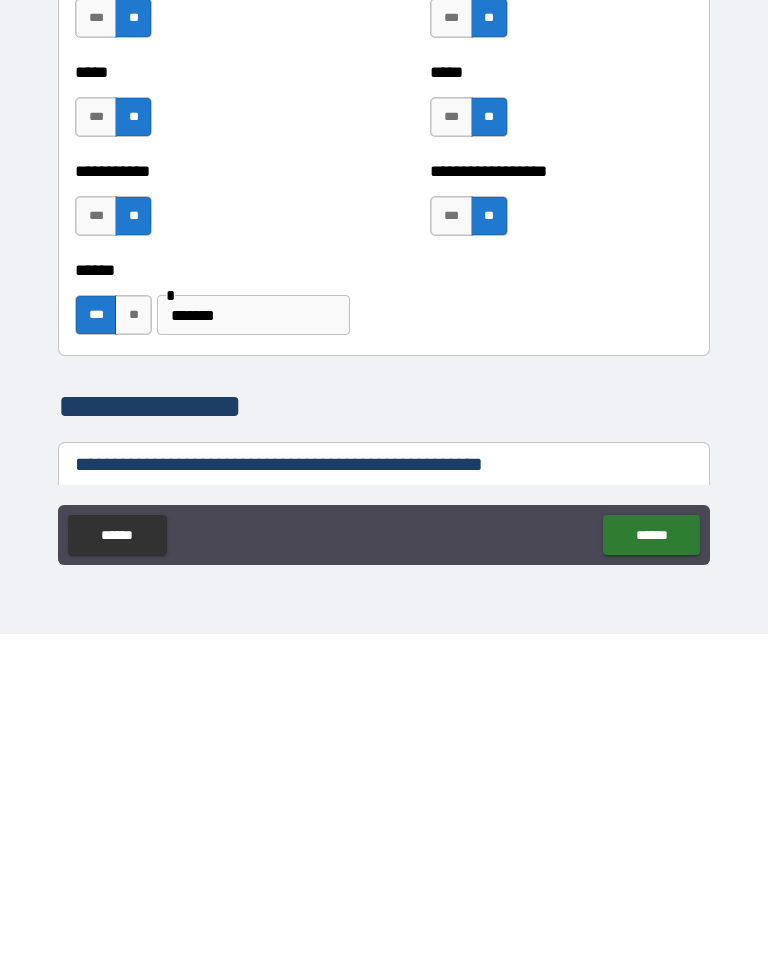 scroll, scrollTop: 31, scrollLeft: 0, axis: vertical 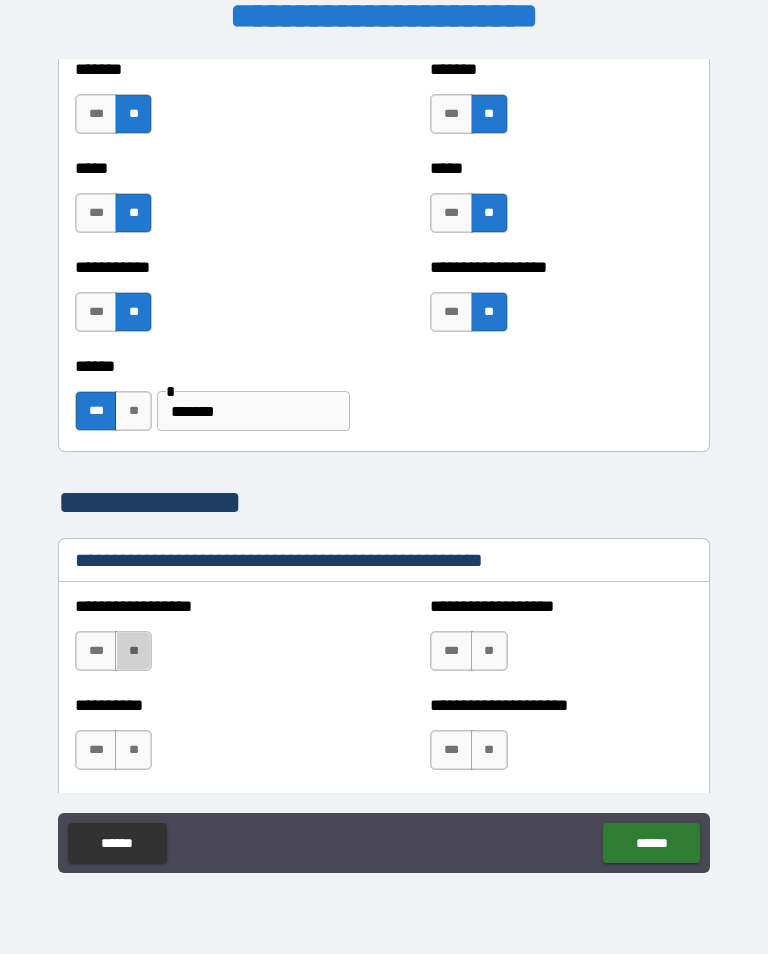 click on "**" at bounding box center (133, 651) 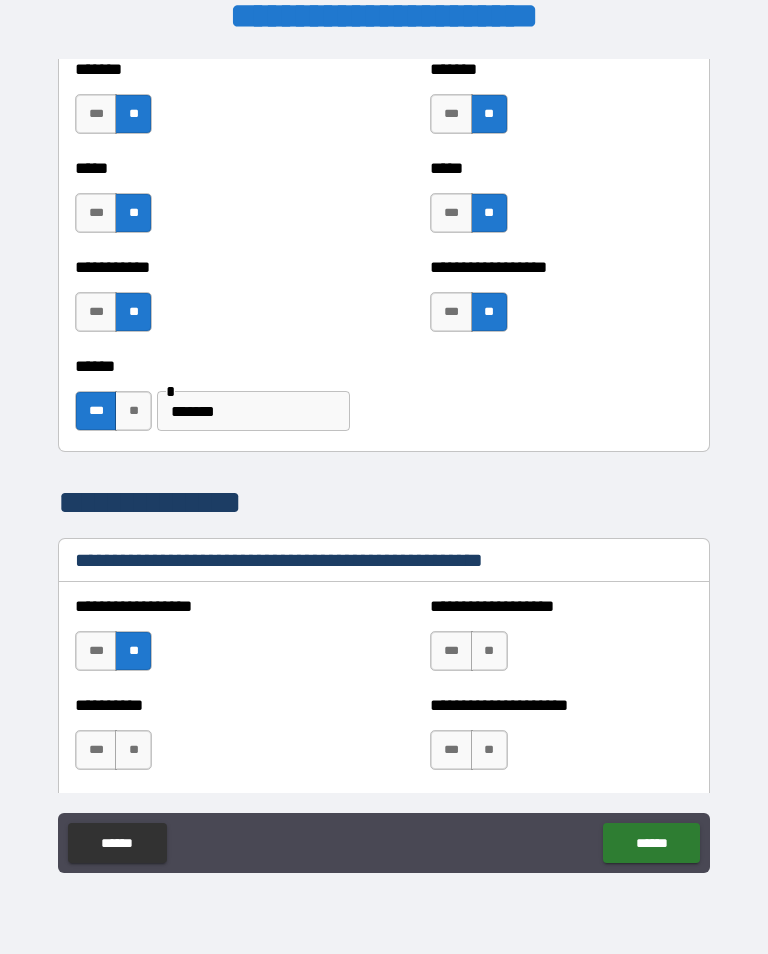click on "**" at bounding box center (489, 651) 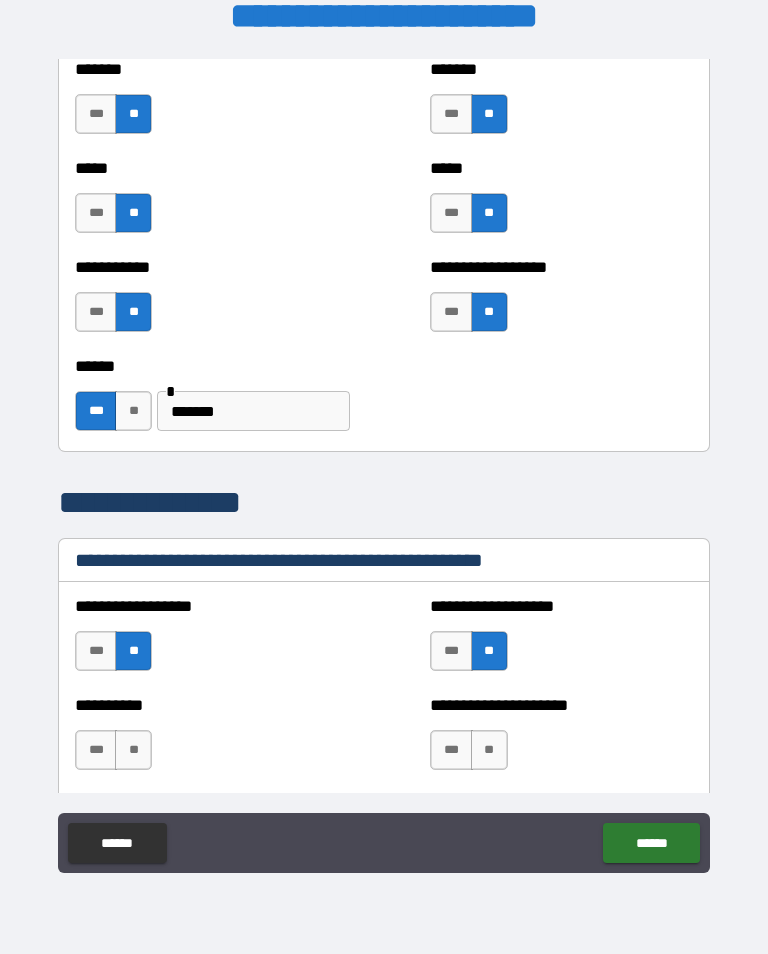 click on "**" at bounding box center (133, 750) 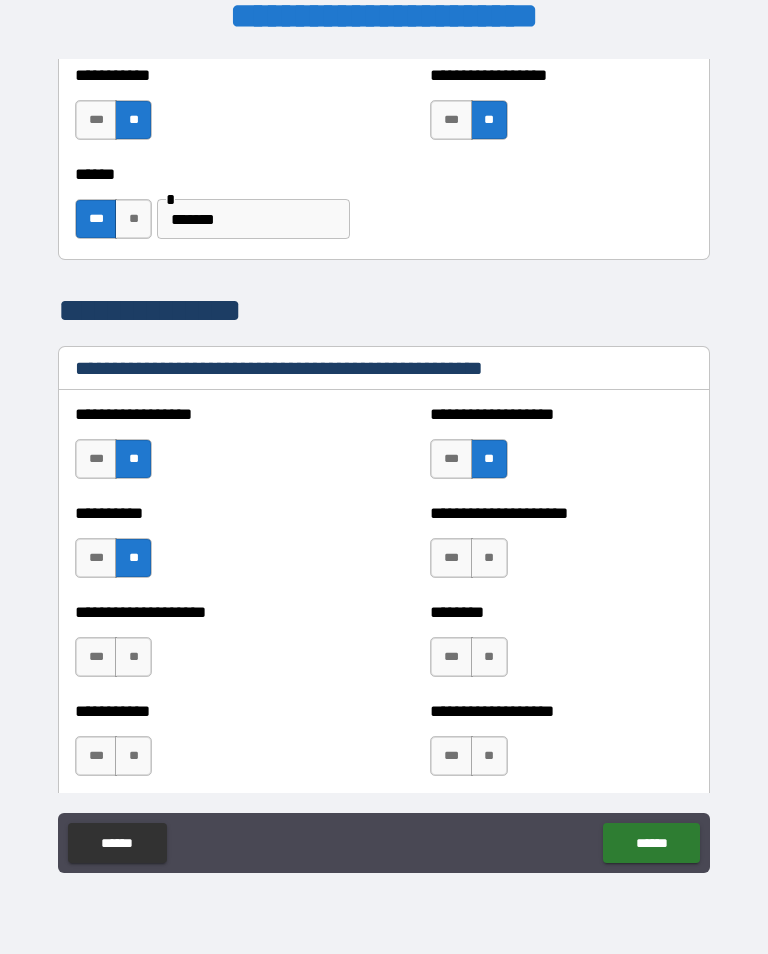 scroll, scrollTop: 2118, scrollLeft: 0, axis: vertical 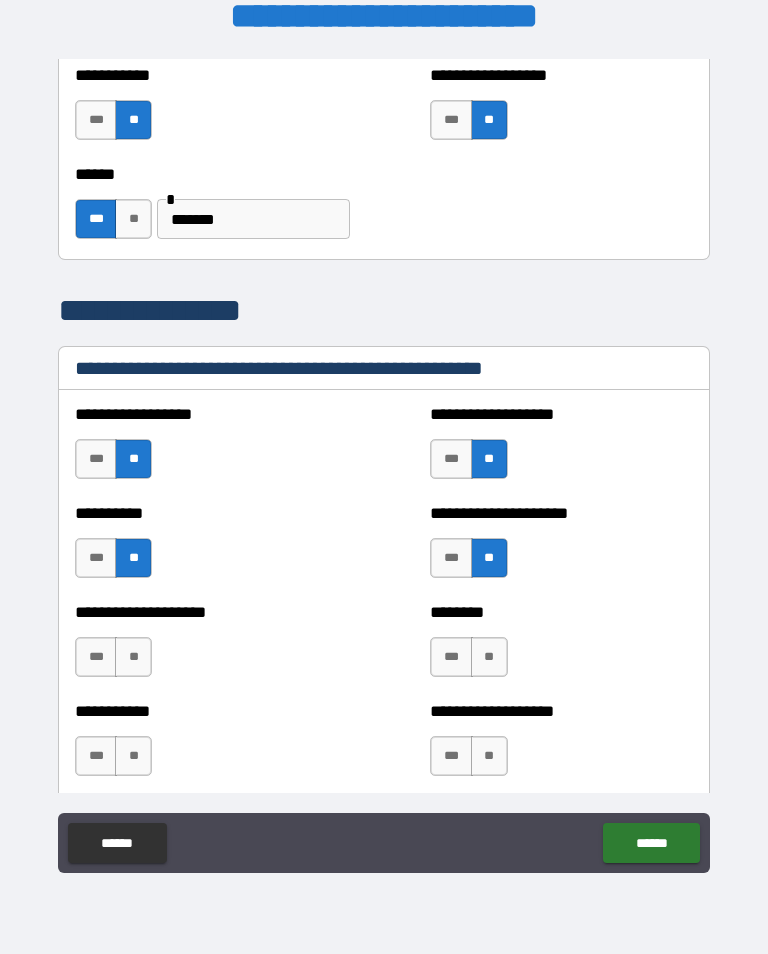 click on "**" at bounding box center (133, 657) 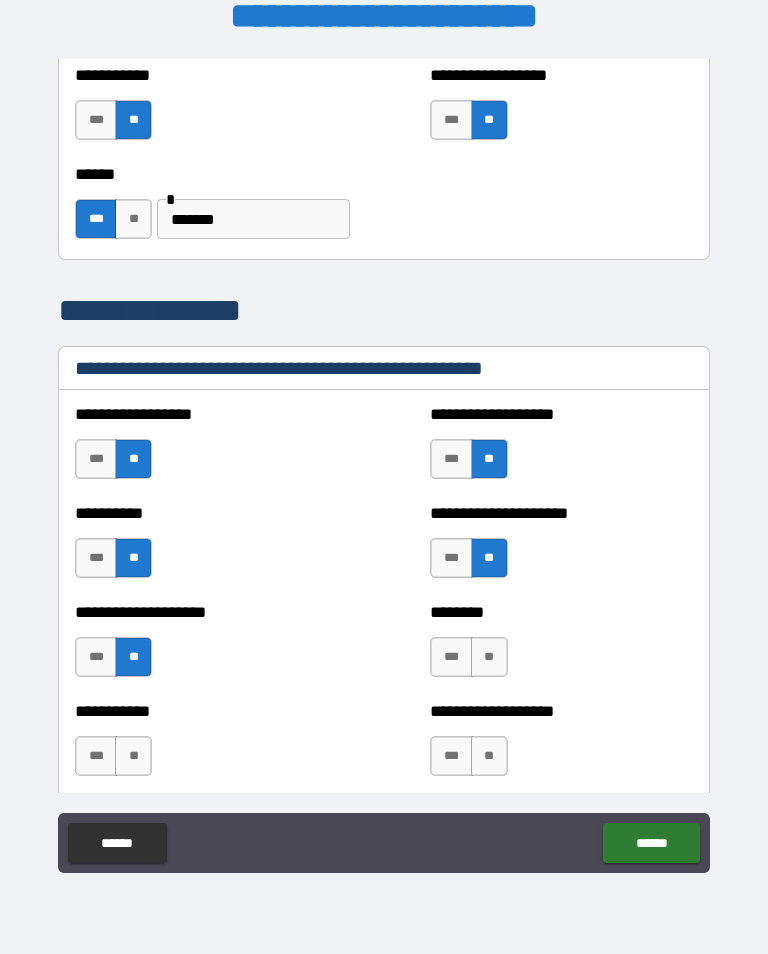 click on "**" at bounding box center [489, 657] 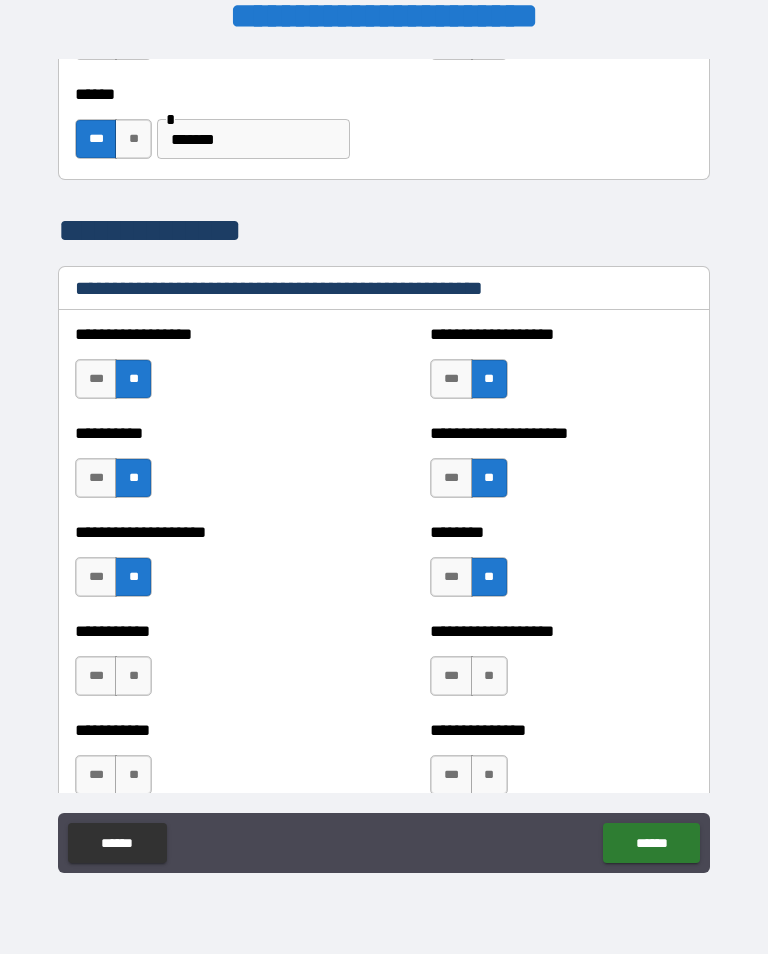 scroll, scrollTop: 2203, scrollLeft: 0, axis: vertical 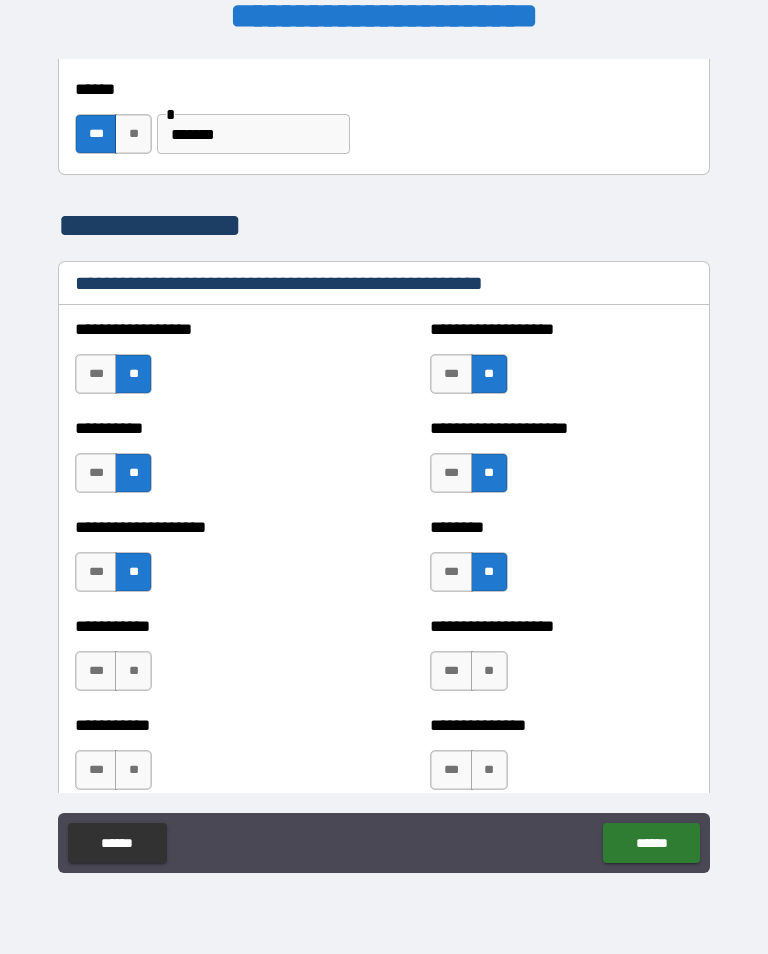 click on "**" at bounding box center (489, 671) 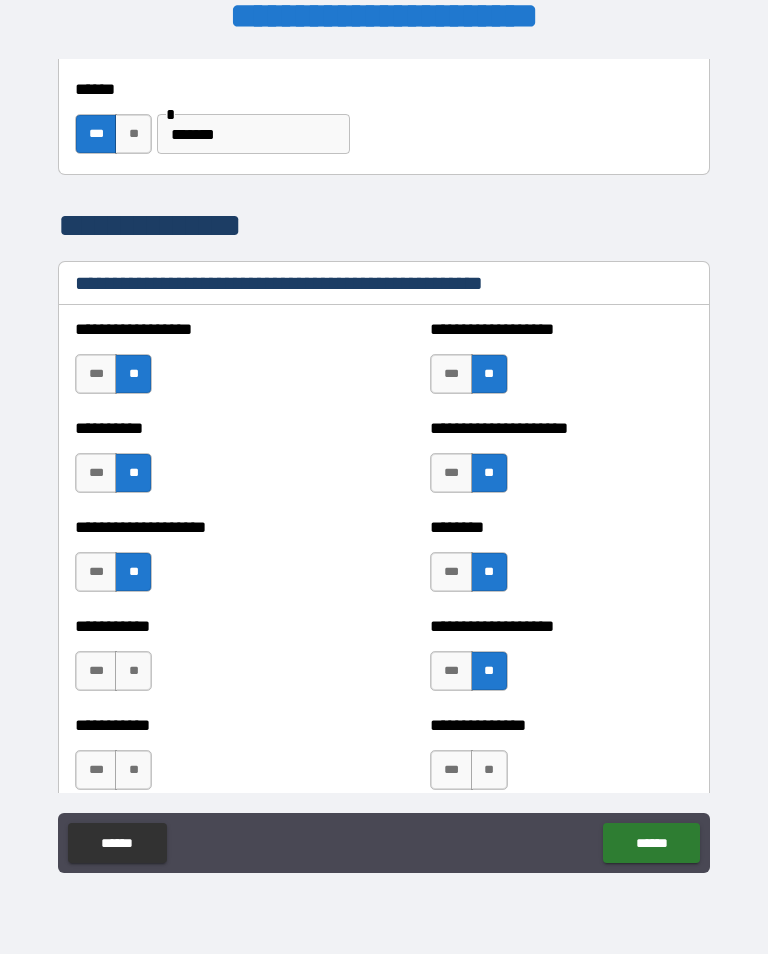 click on "**" at bounding box center [133, 671] 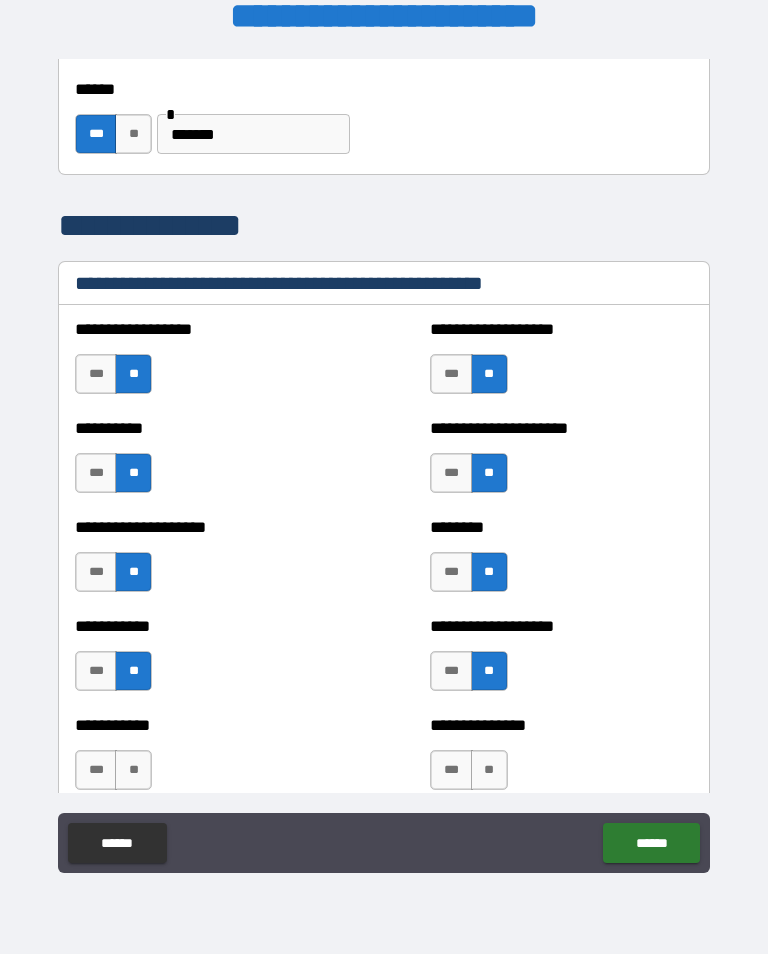 click on "**" at bounding box center [489, 770] 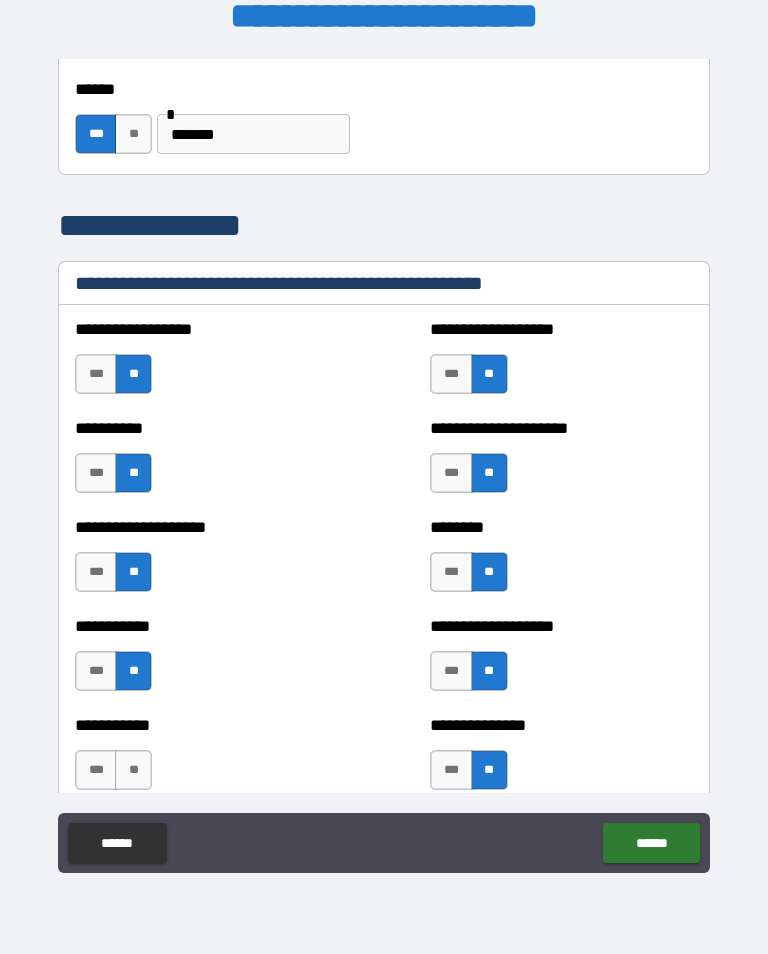 click on "**" at bounding box center [133, 770] 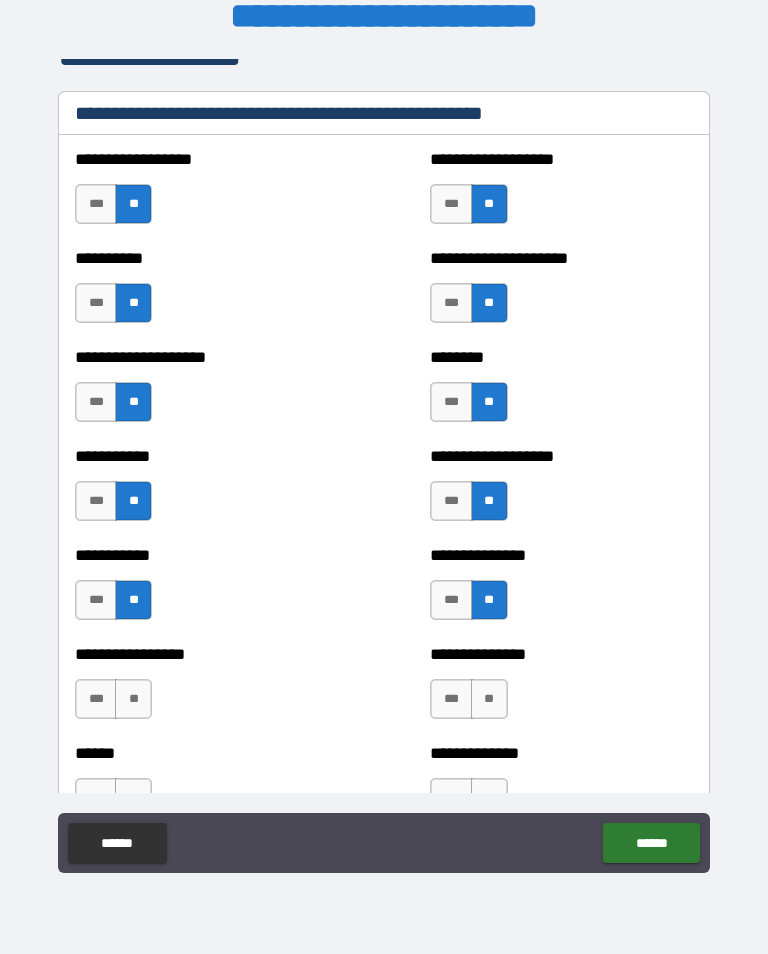 scroll, scrollTop: 2426, scrollLeft: 0, axis: vertical 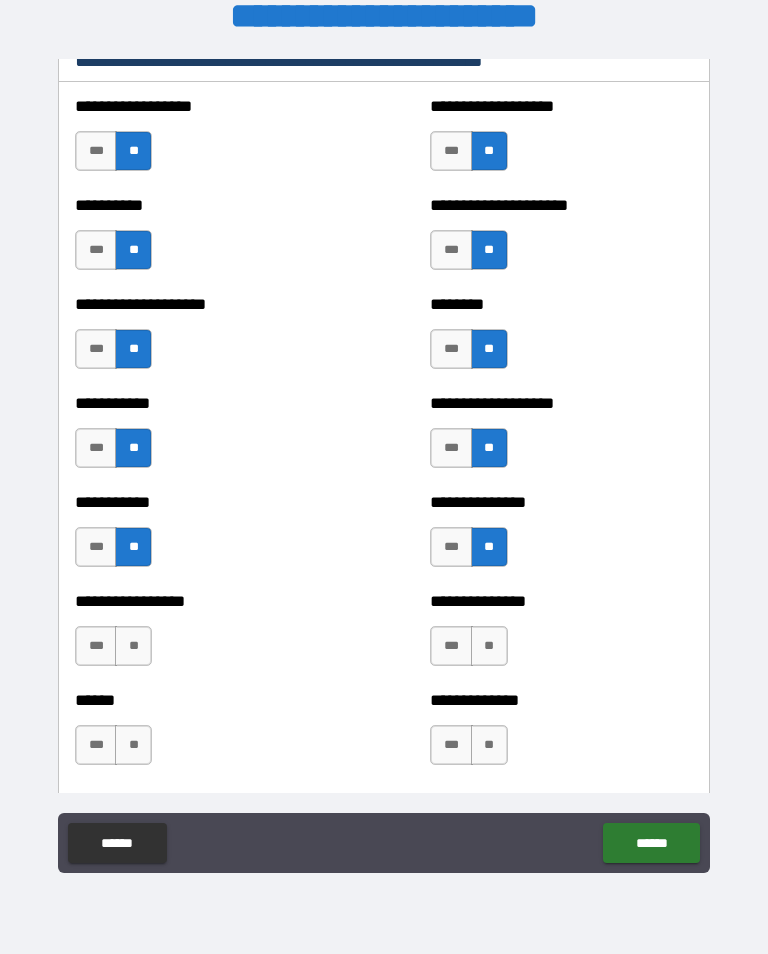 click on "**" at bounding box center (133, 646) 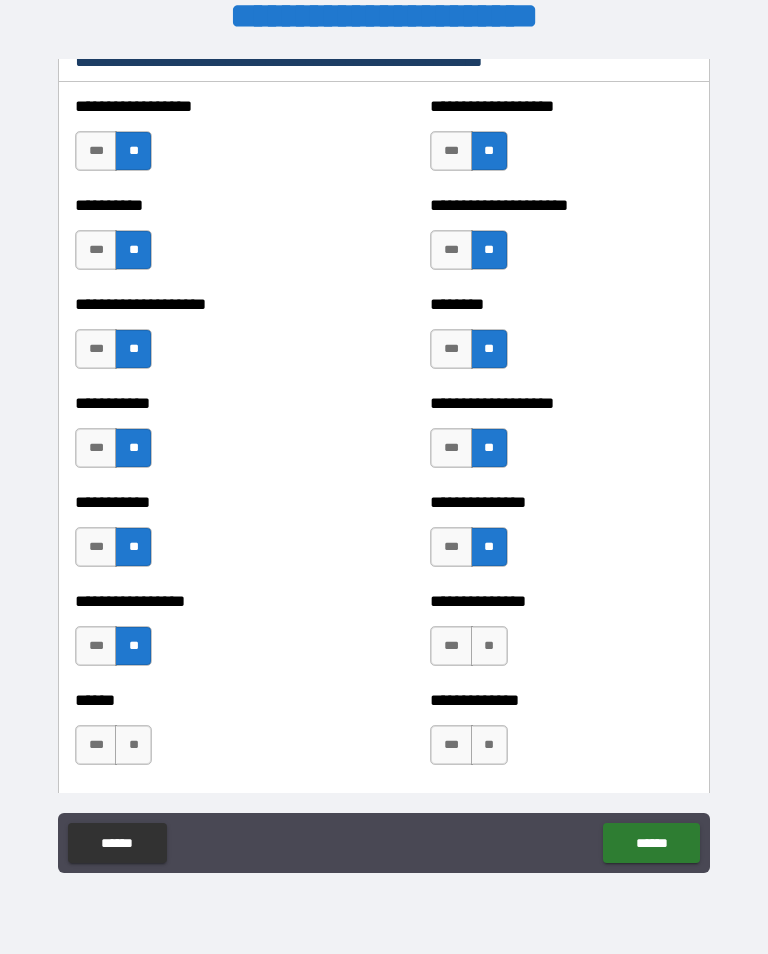 click on "**" at bounding box center [489, 646] 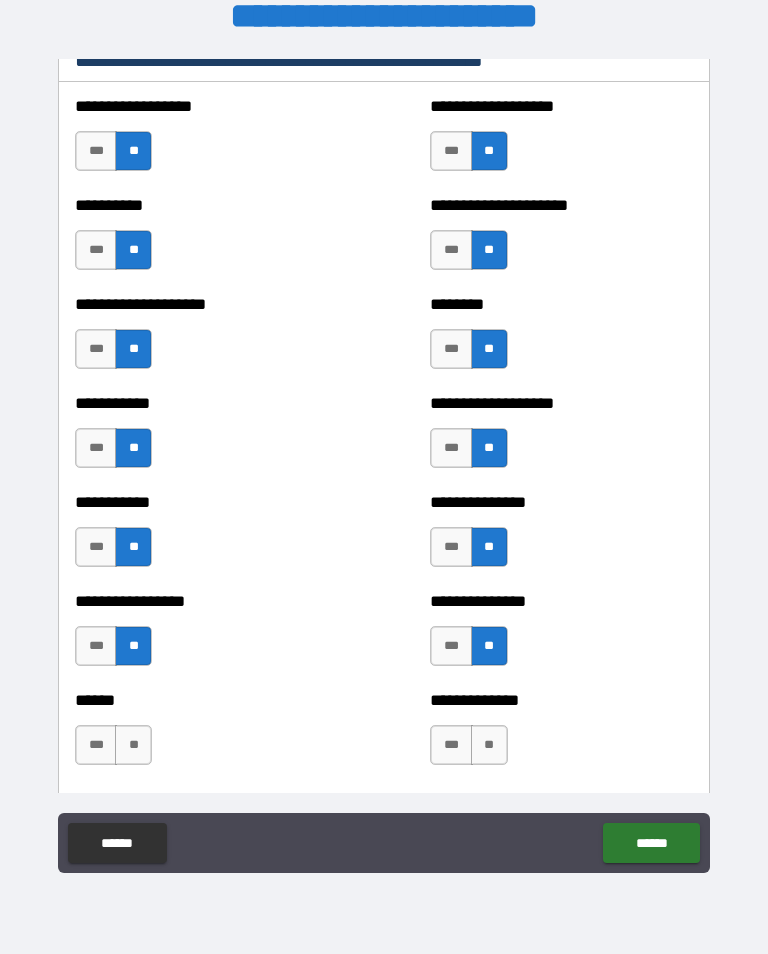 click on "**" at bounding box center [489, 745] 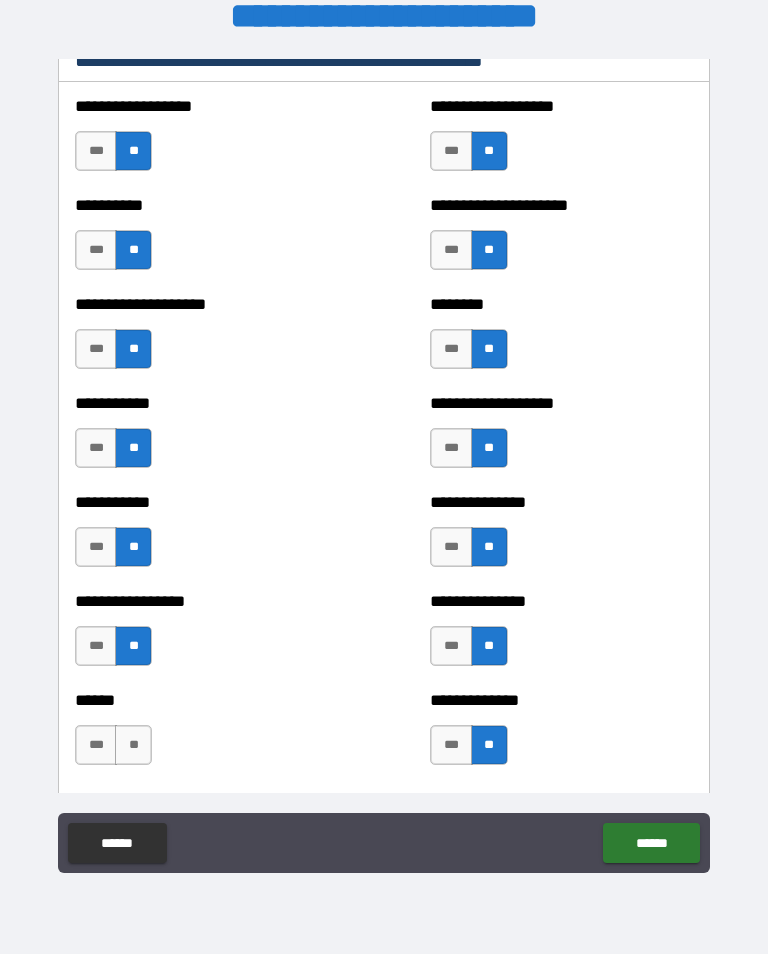 click on "**" at bounding box center (133, 745) 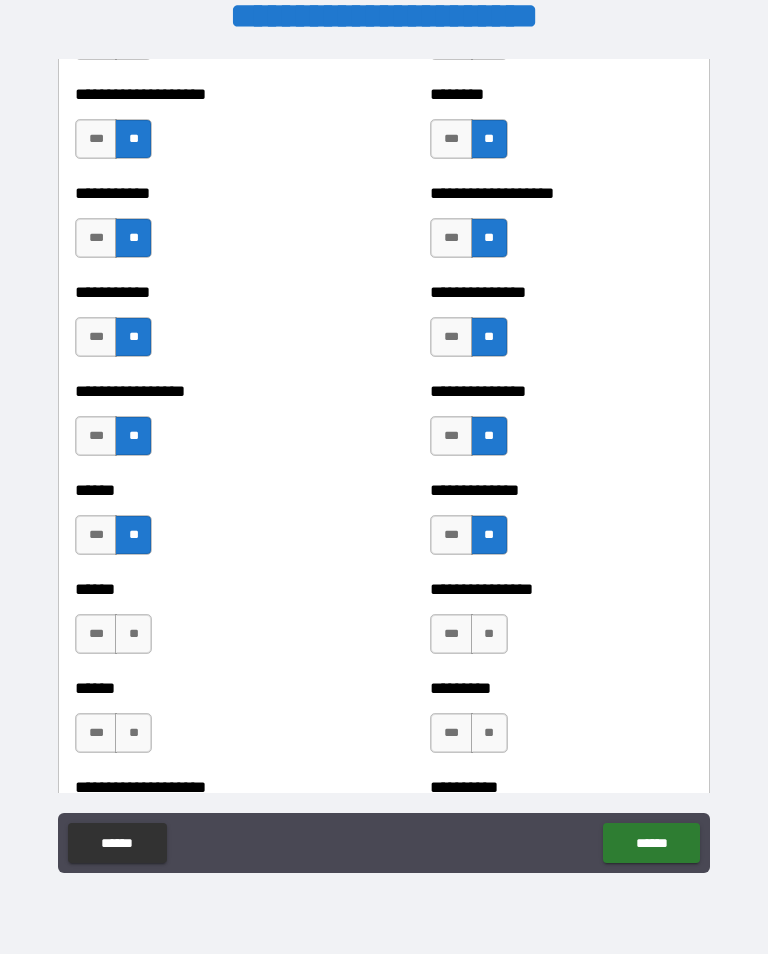 scroll, scrollTop: 2637, scrollLeft: 0, axis: vertical 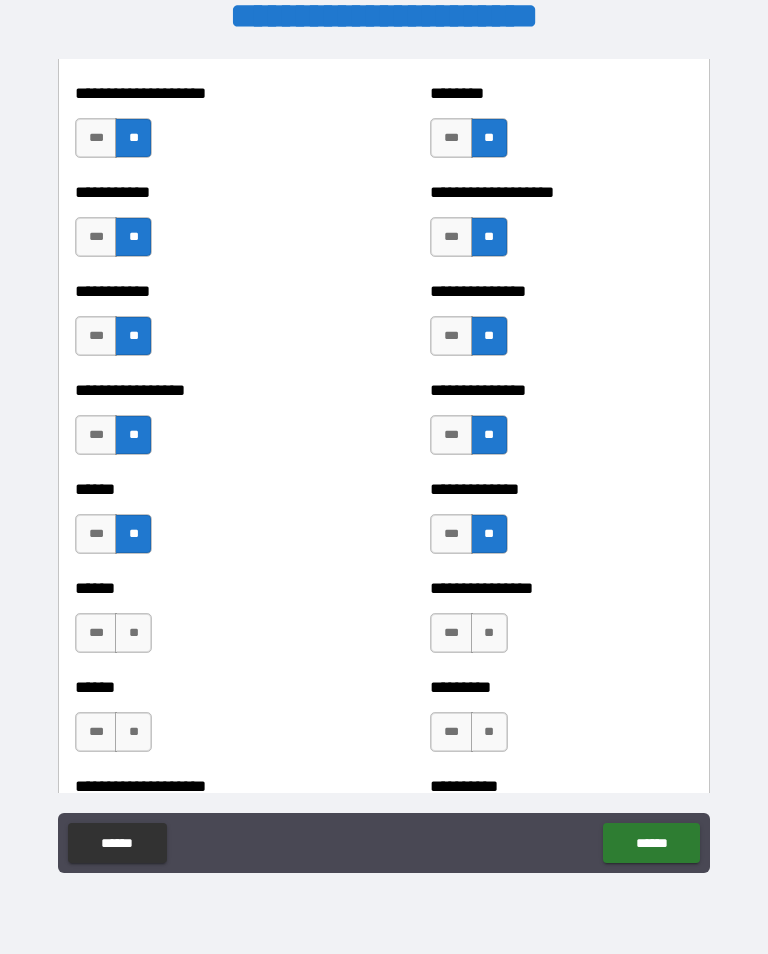 click on "**" at bounding box center [133, 633] 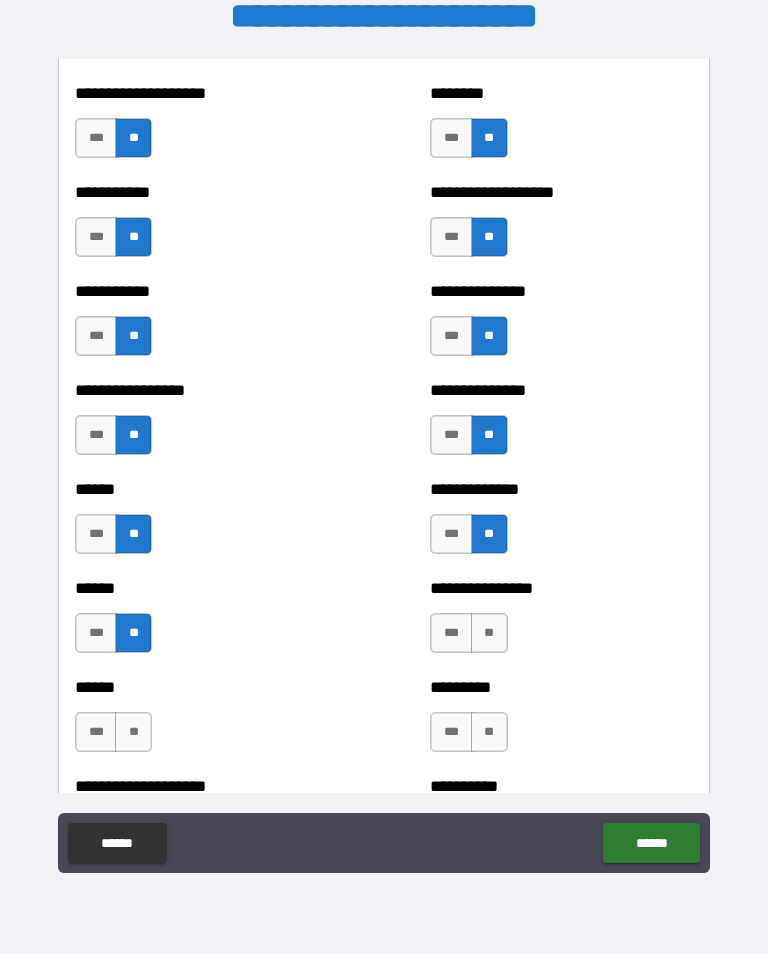 click on "**" at bounding box center (489, 633) 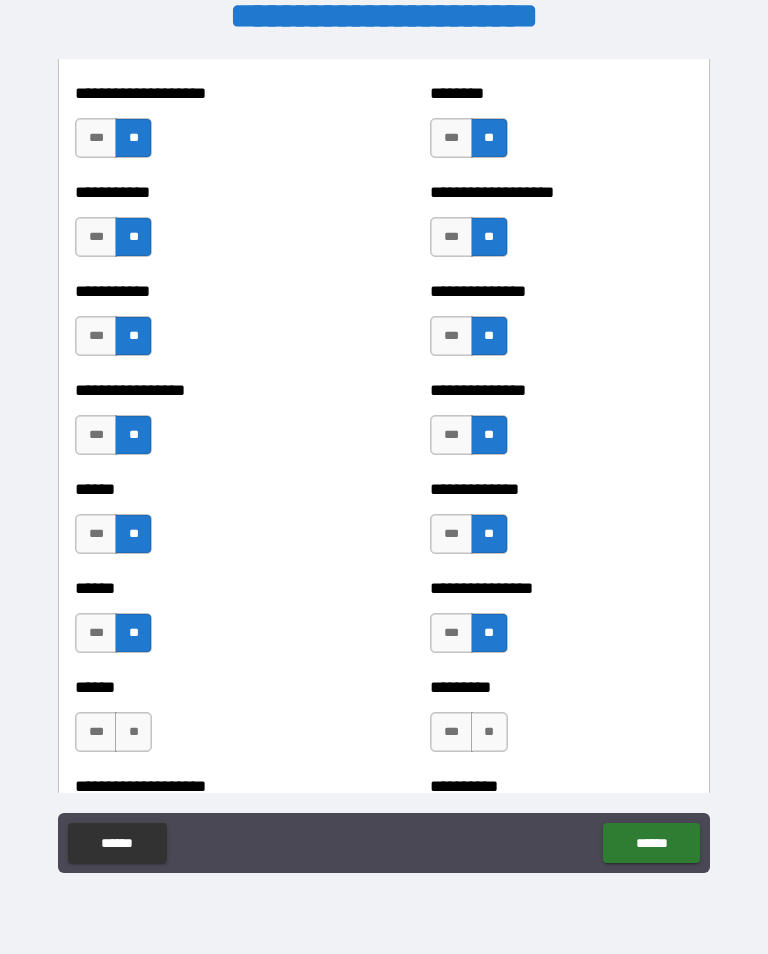click on "**" at bounding box center (489, 732) 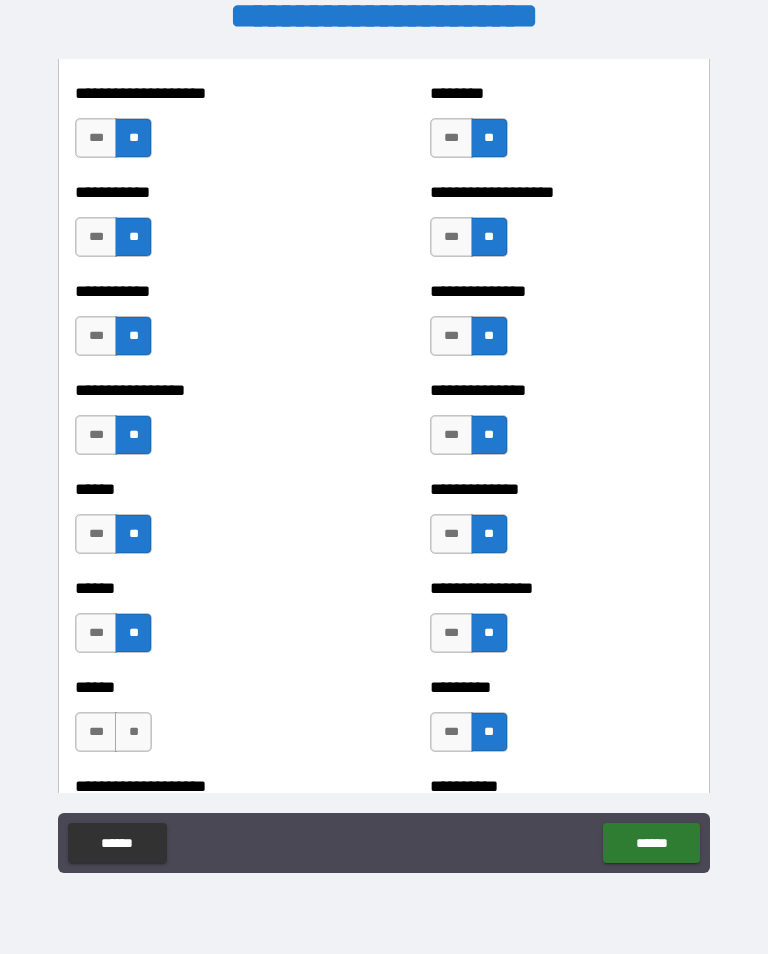 click on "**" at bounding box center (133, 732) 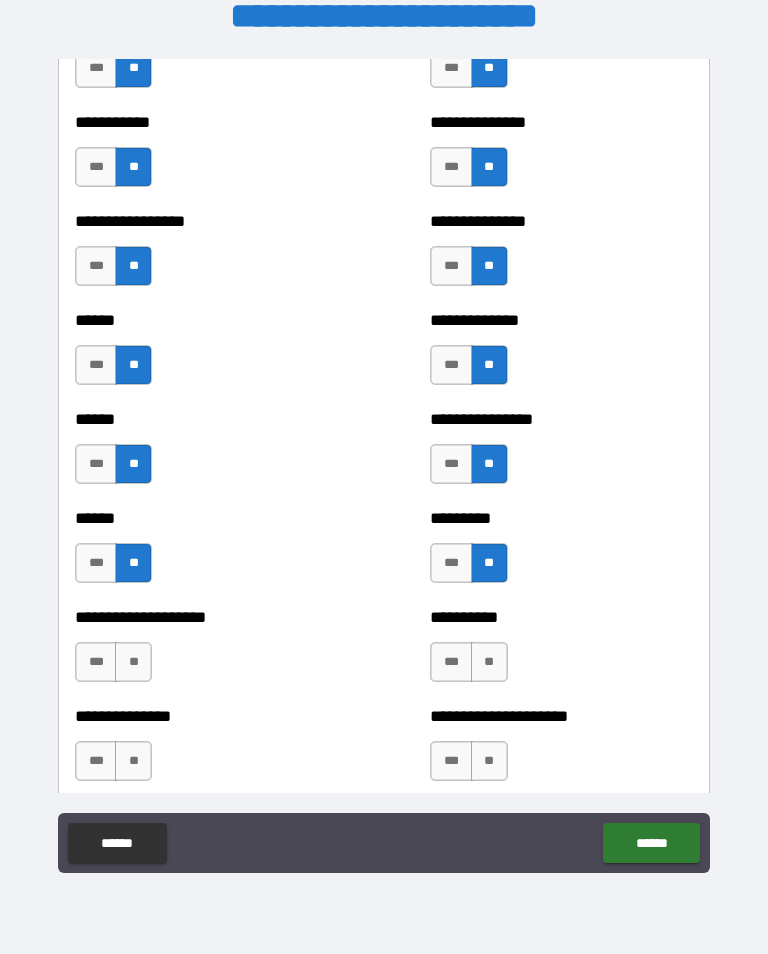 scroll, scrollTop: 2838, scrollLeft: 0, axis: vertical 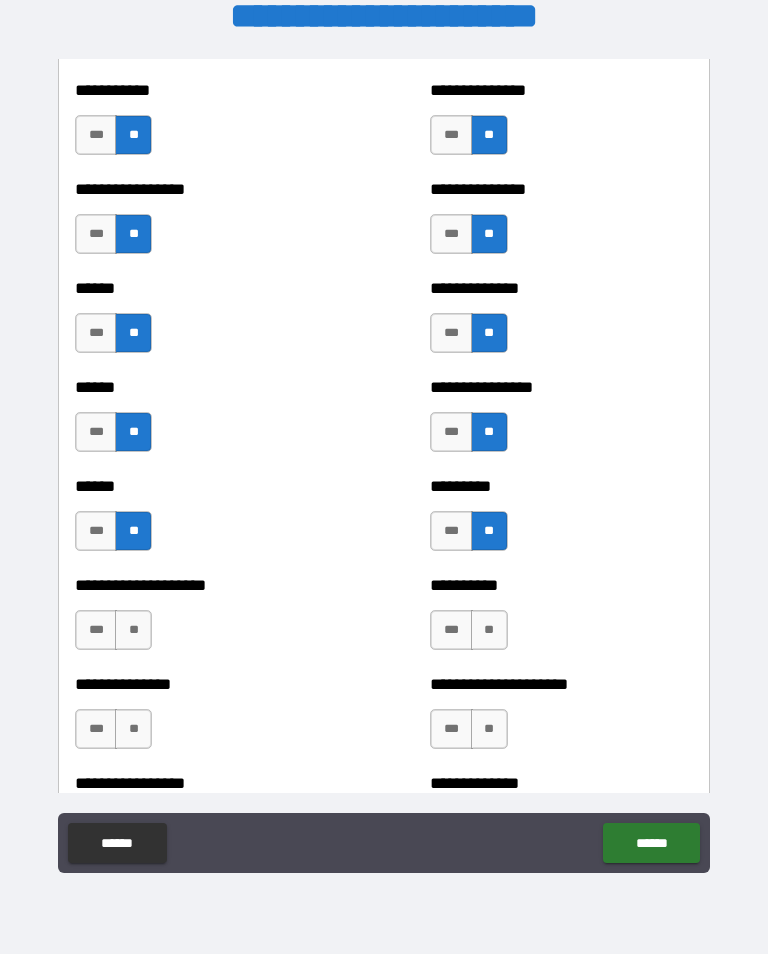 click on "**" at bounding box center (133, 630) 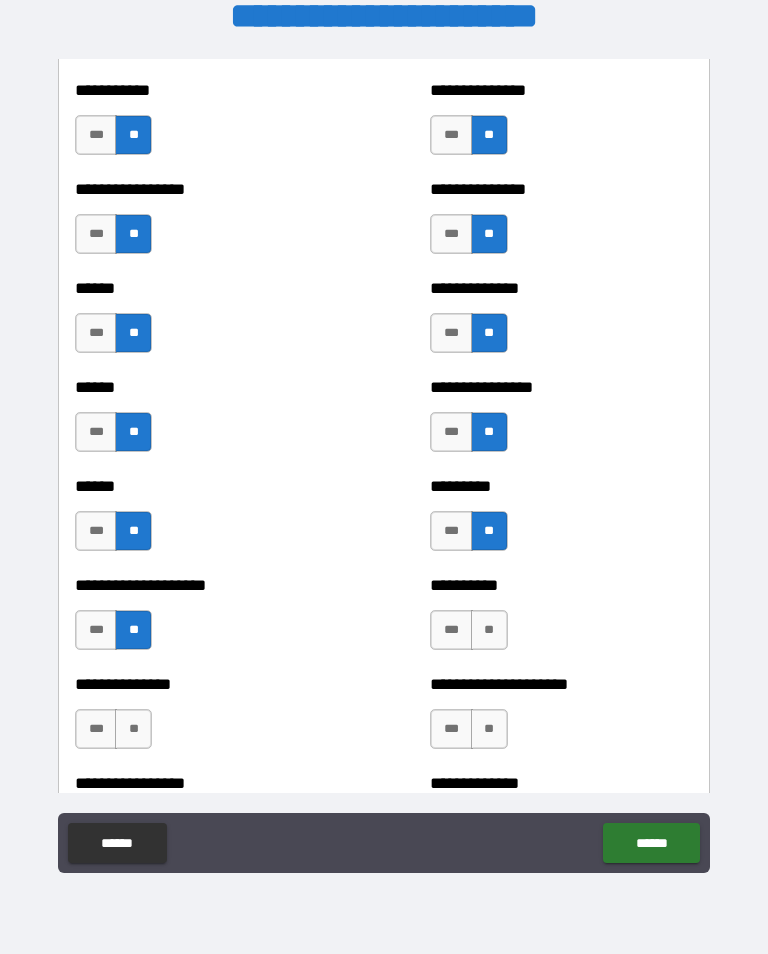click on "***" at bounding box center (96, 630) 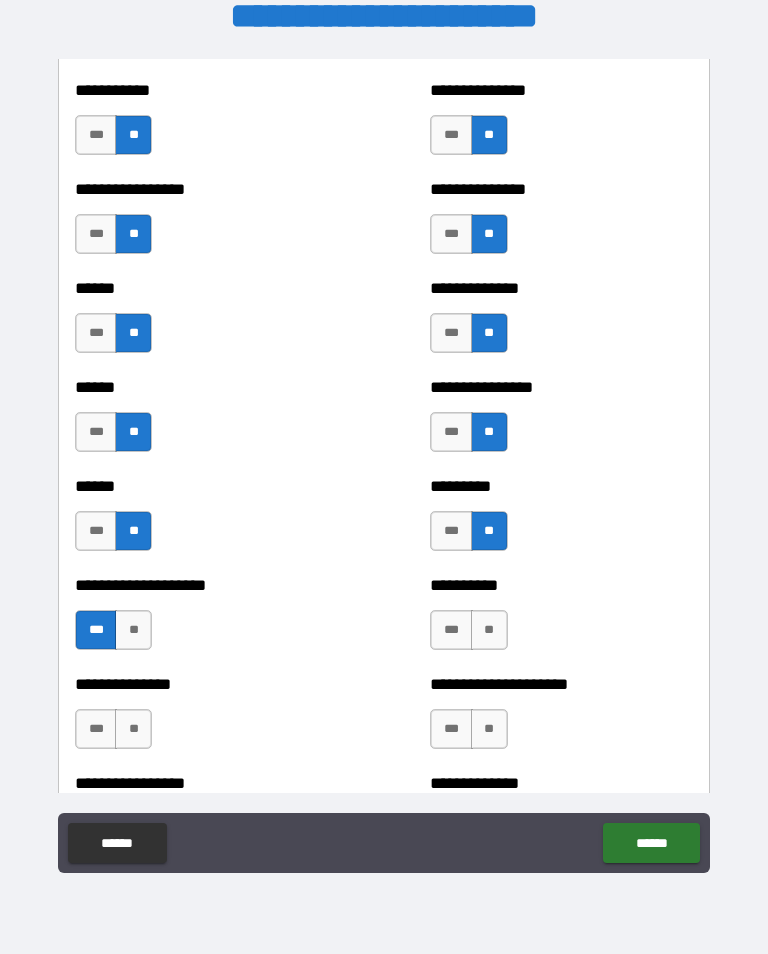click on "**" at bounding box center (489, 630) 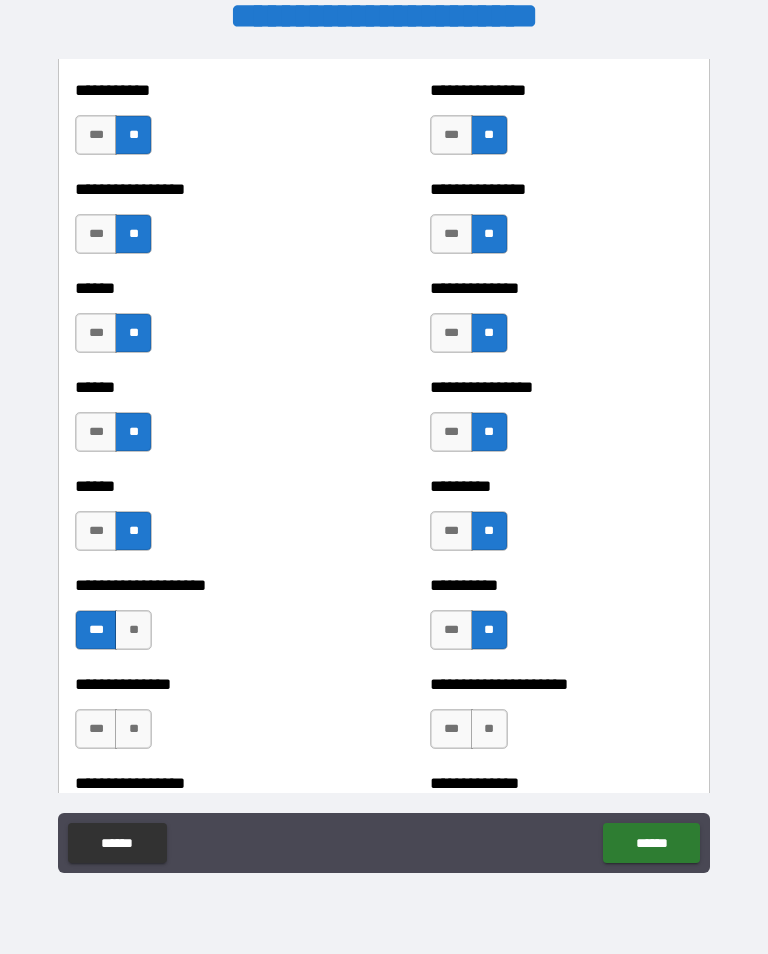 click on "**" at bounding box center (133, 729) 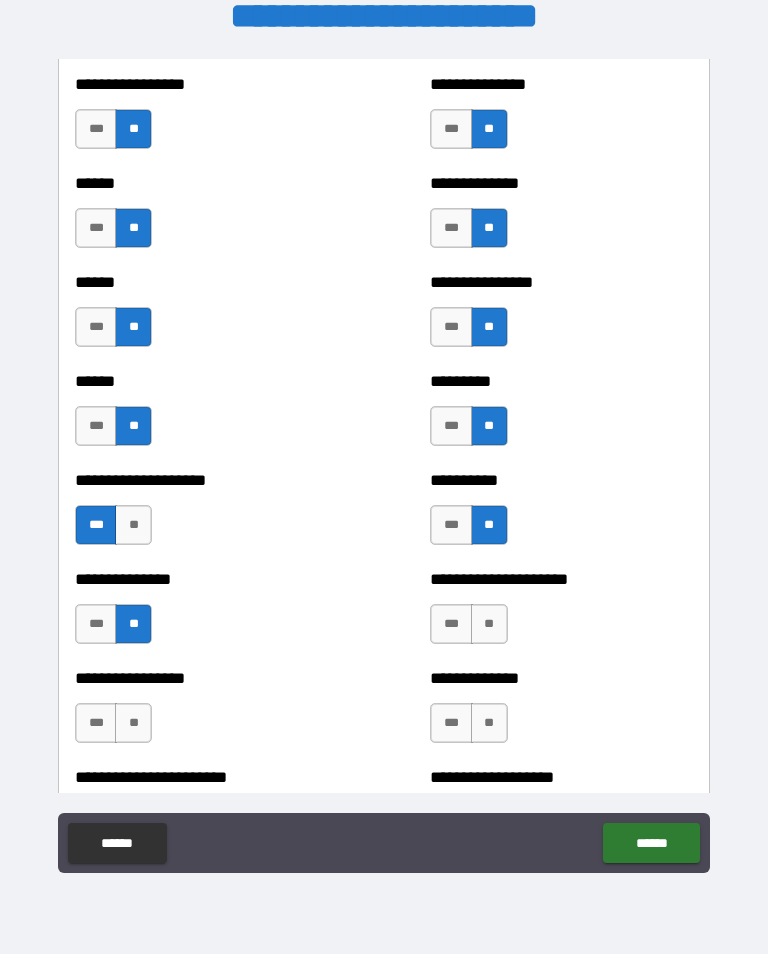 scroll, scrollTop: 3000, scrollLeft: 0, axis: vertical 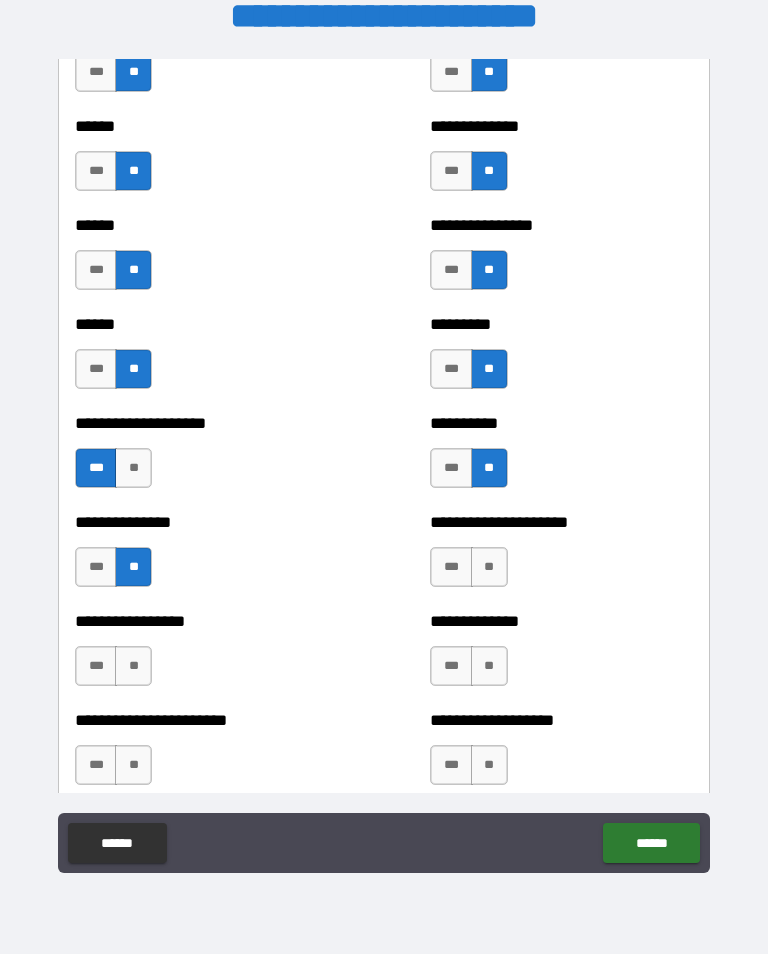 click on "**" at bounding box center (489, 567) 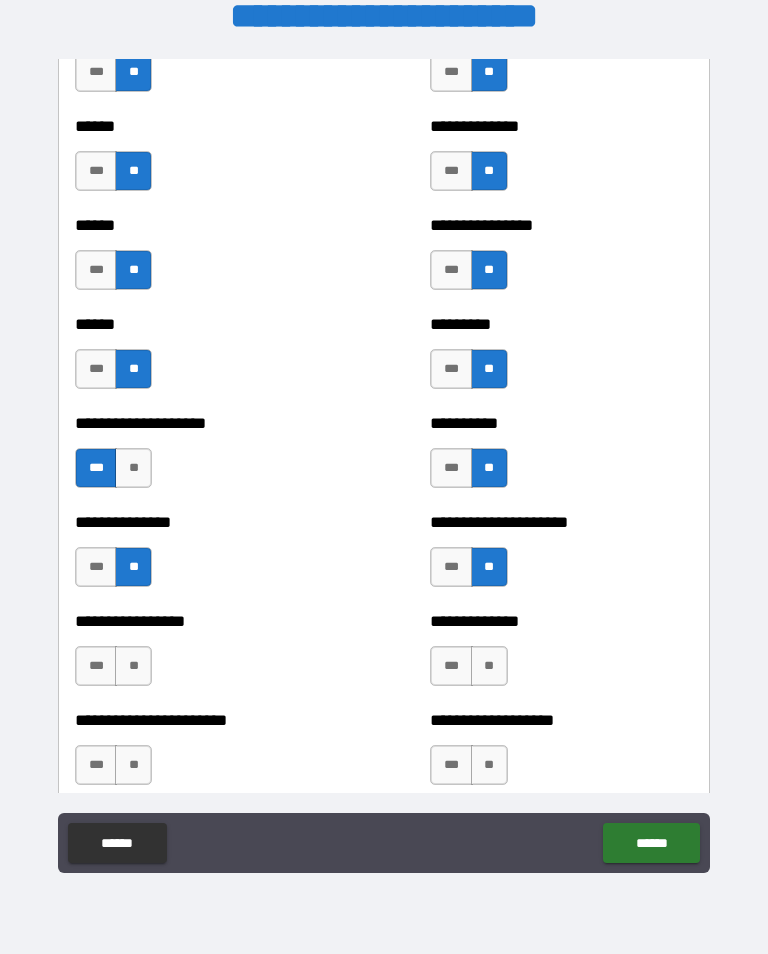 click on "**" at bounding box center [133, 666] 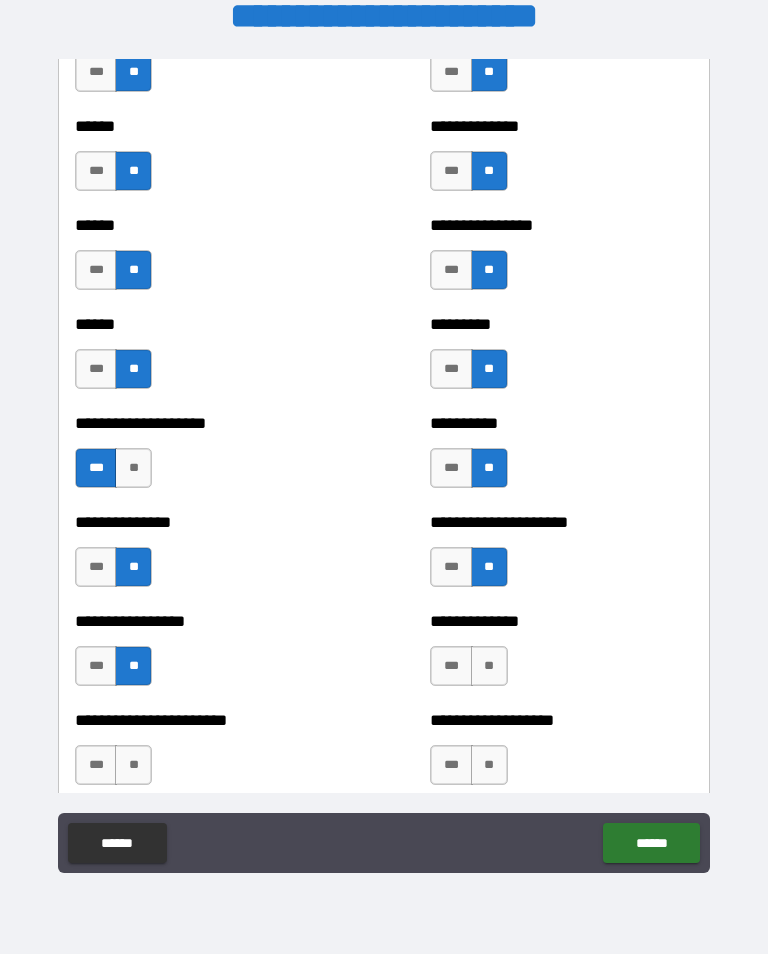 click on "**" at bounding box center (489, 666) 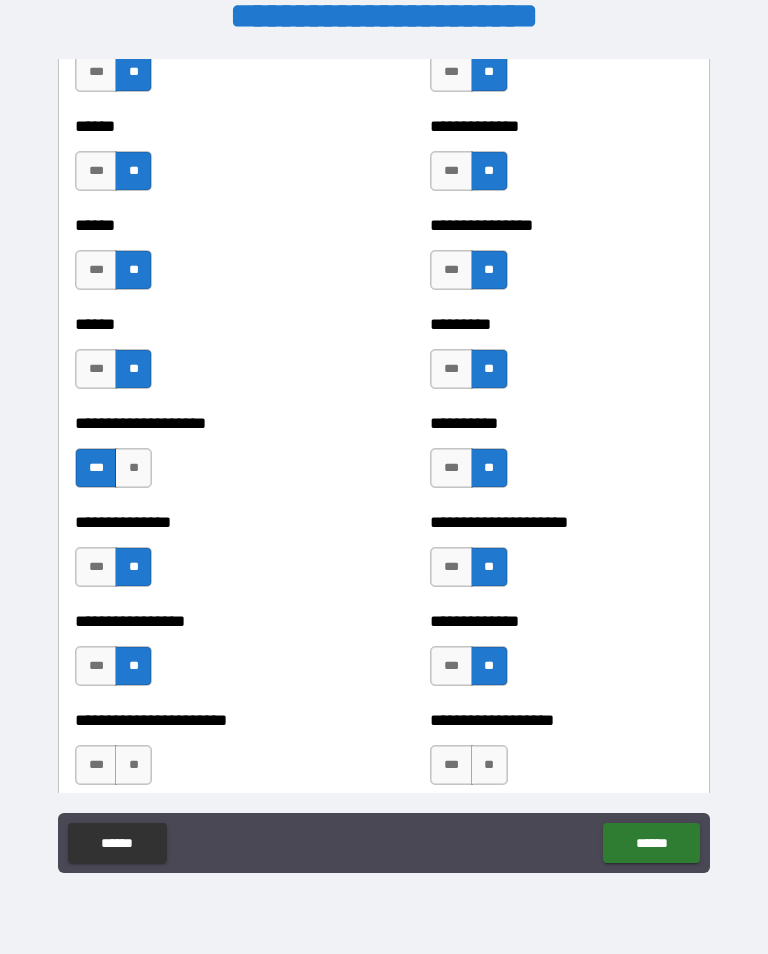 click on "**" at bounding box center (133, 765) 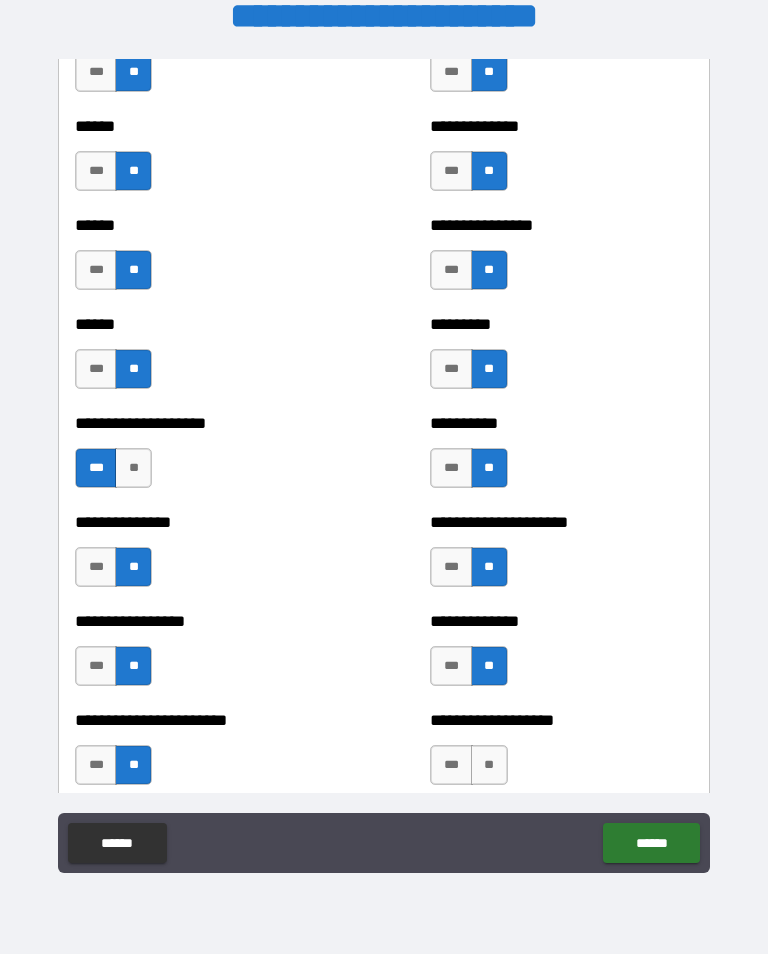 click on "**" at bounding box center (489, 765) 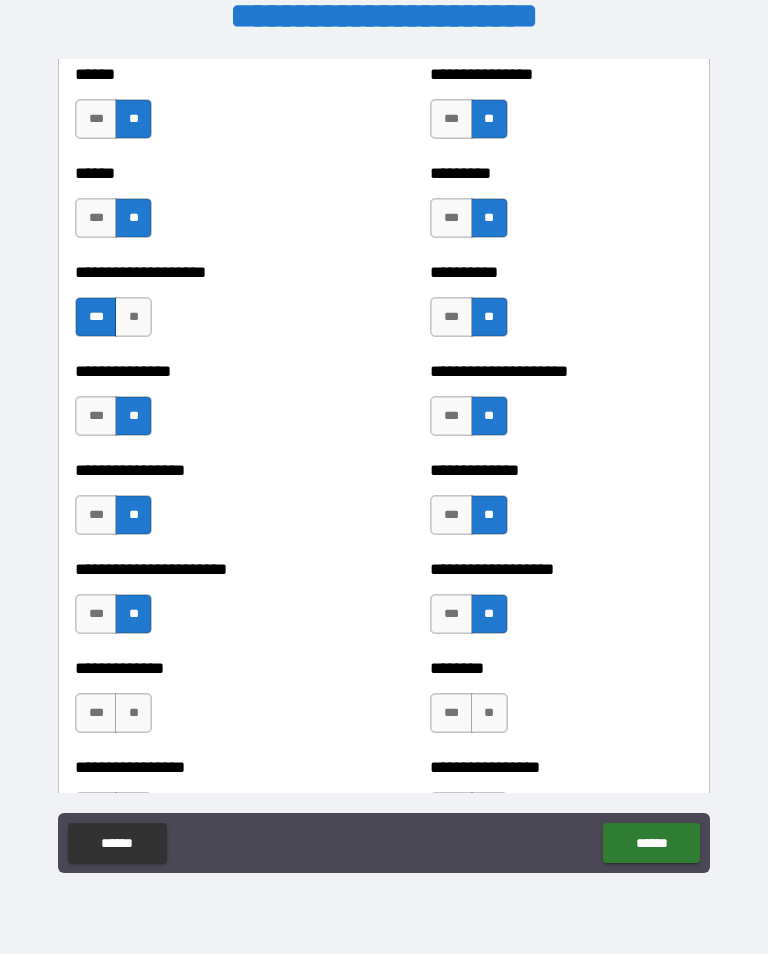 scroll, scrollTop: 3254, scrollLeft: 0, axis: vertical 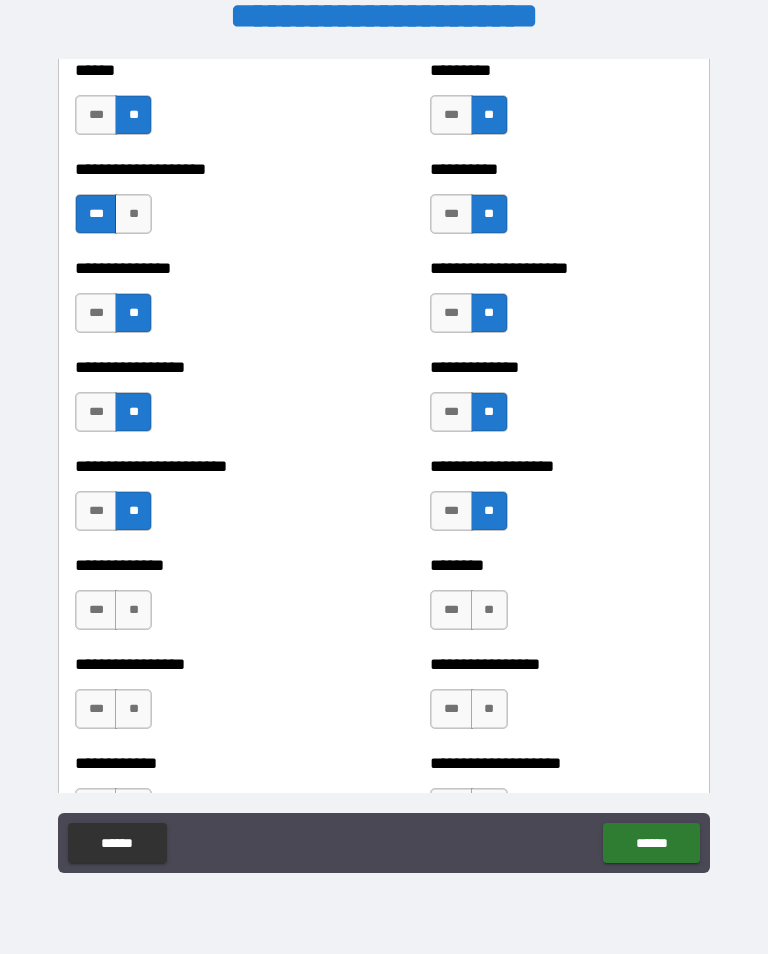 click on "**" at bounding box center (133, 610) 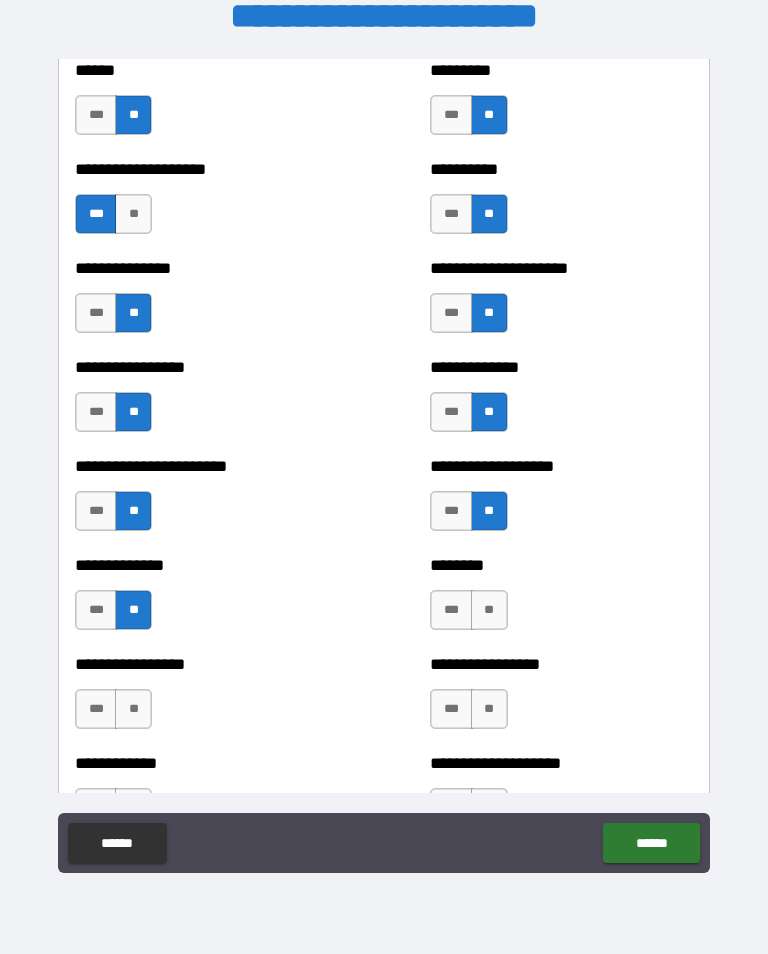 click on "**" at bounding box center (489, 610) 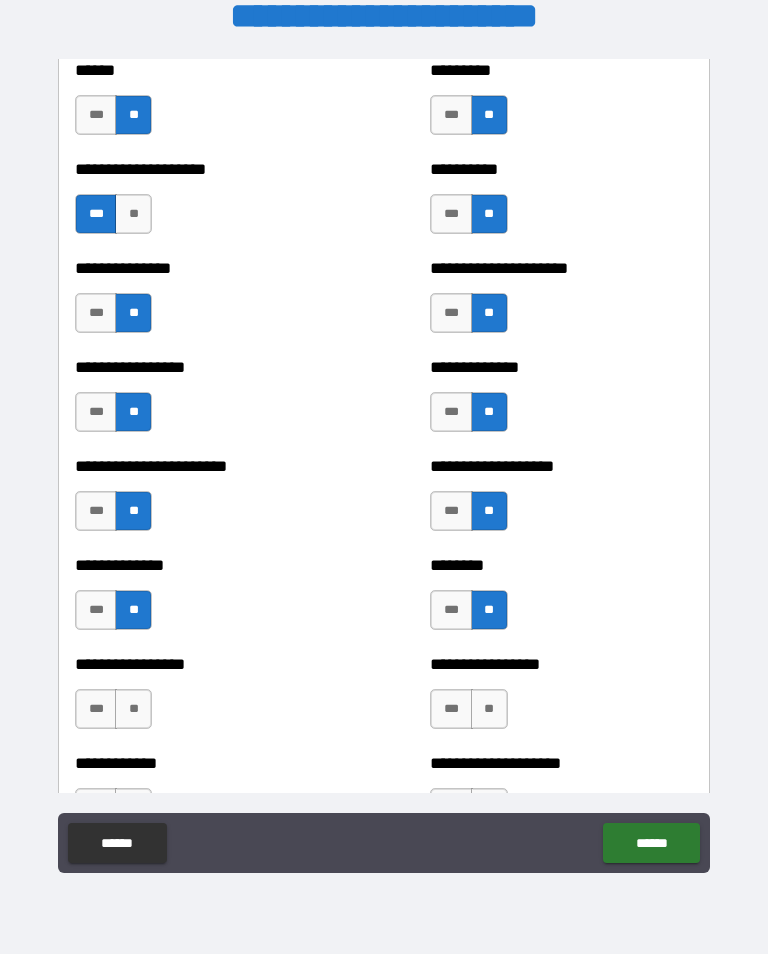 click on "**" at bounding box center (133, 709) 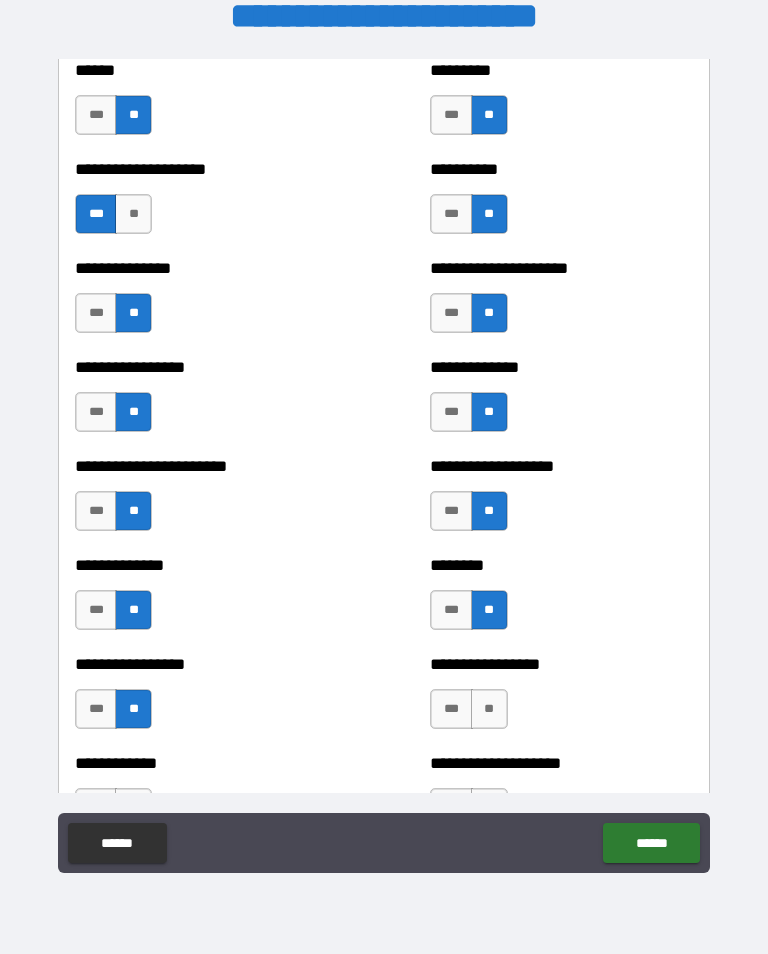 click on "**" at bounding box center [489, 709] 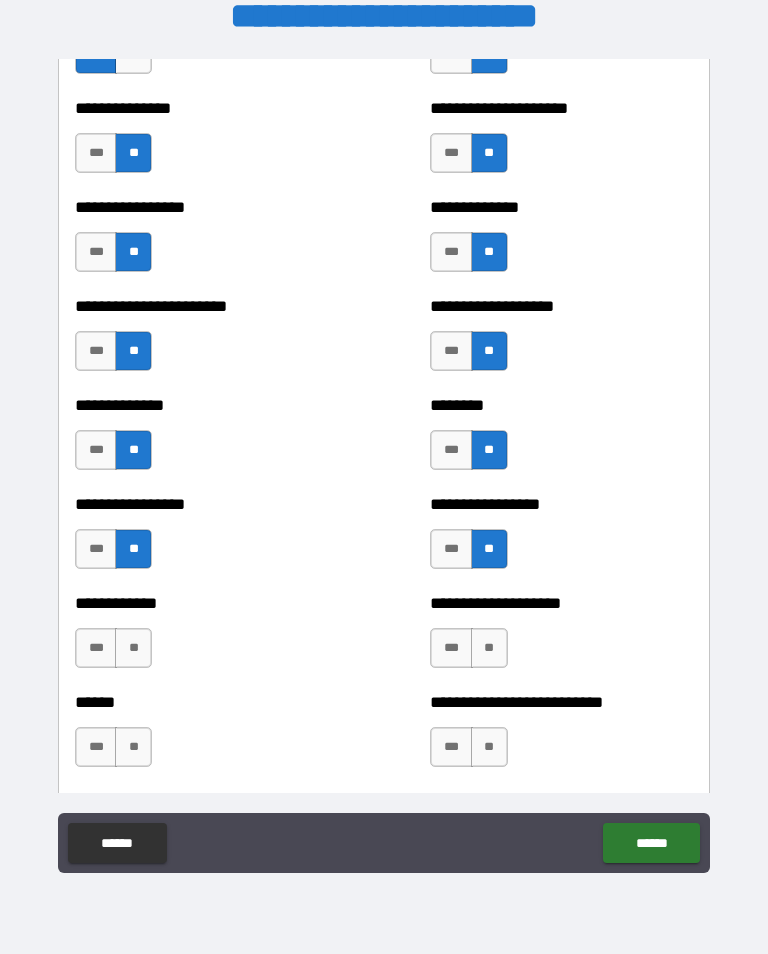 scroll, scrollTop: 3415, scrollLeft: 0, axis: vertical 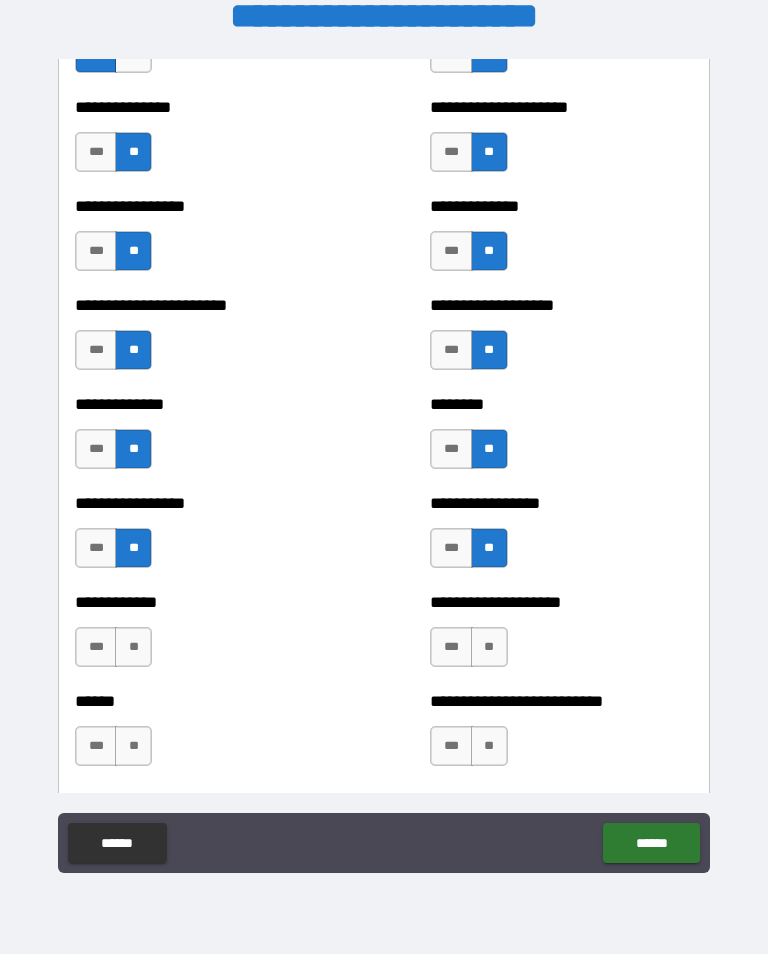 click on "**" at bounding box center [133, 647] 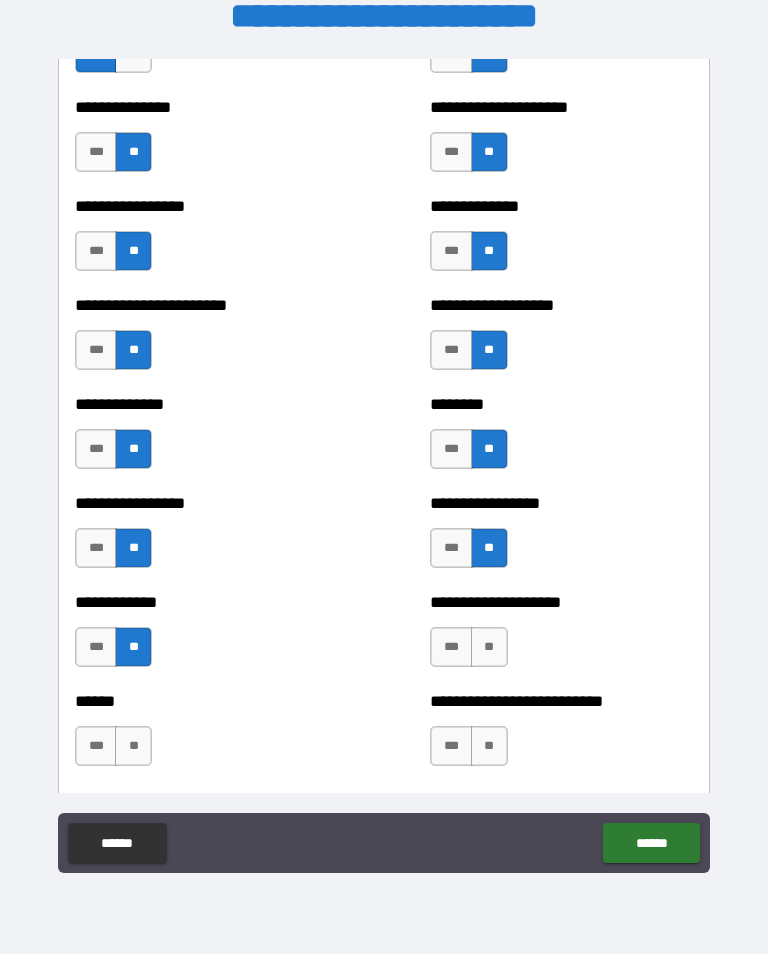 click on "**" at bounding box center [489, 647] 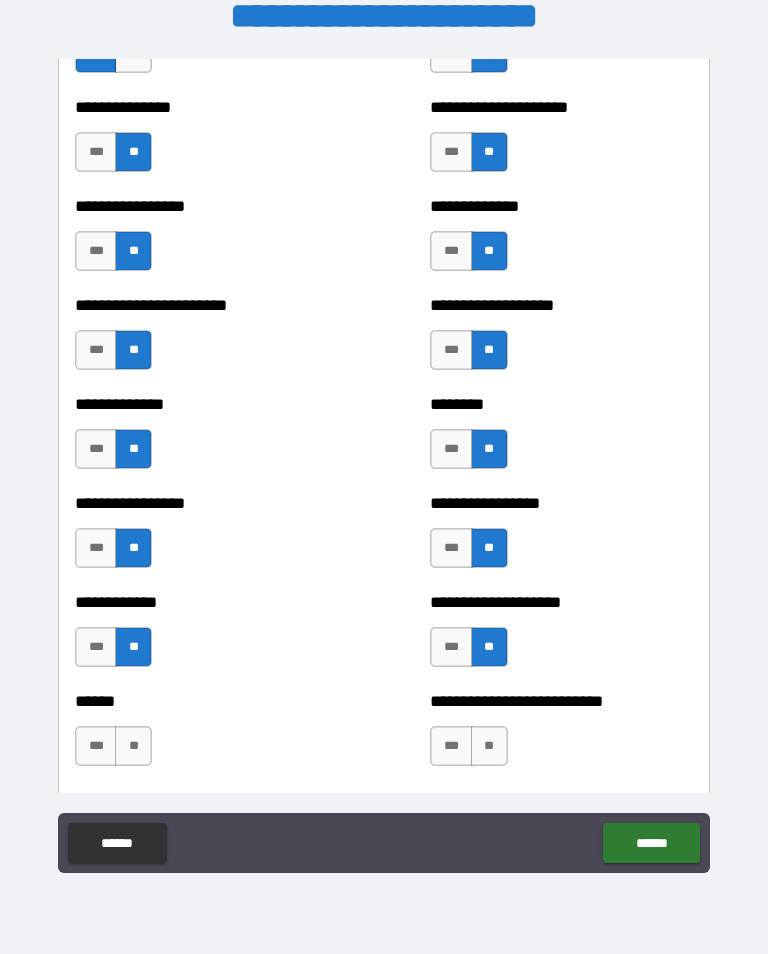 click on "**" at bounding box center (489, 746) 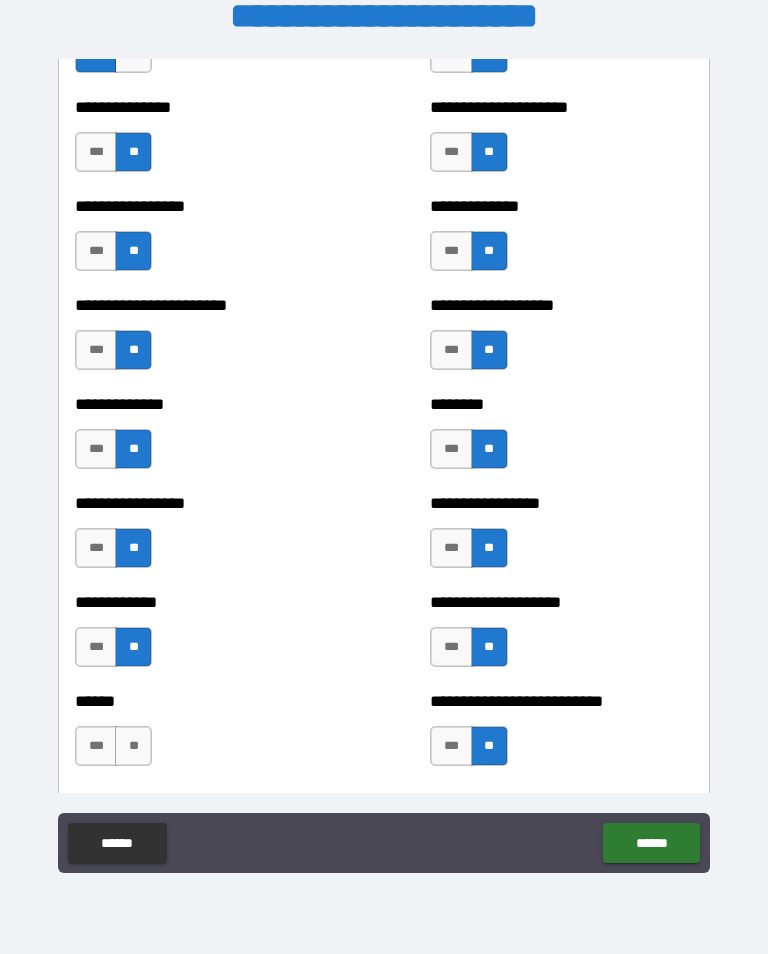 click on "**" at bounding box center (133, 746) 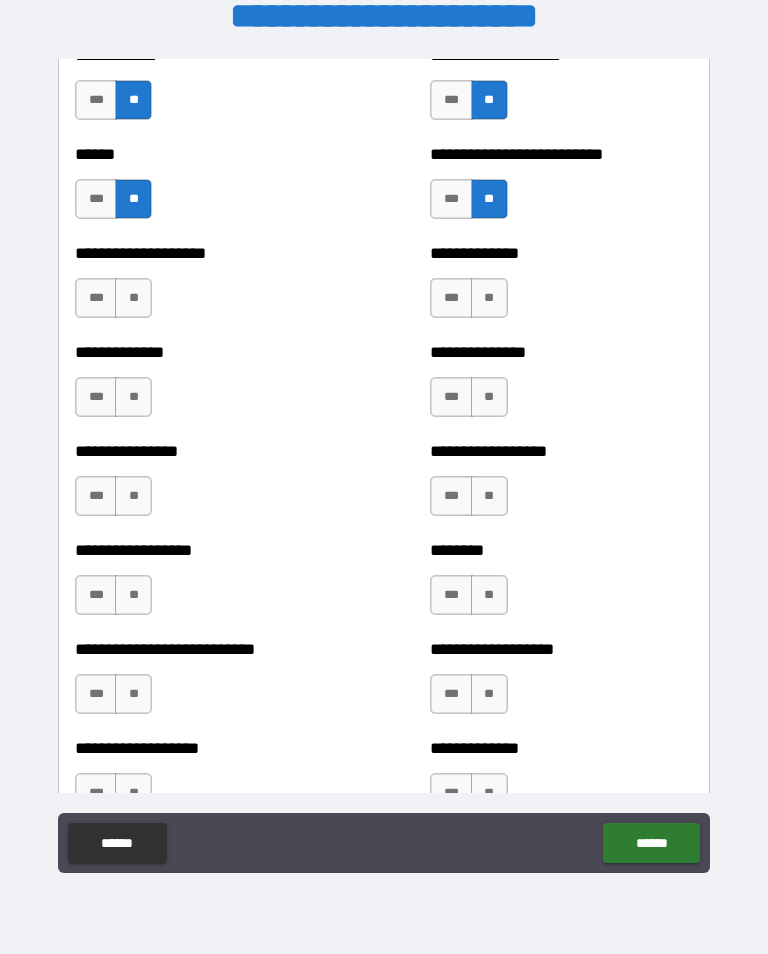 scroll, scrollTop: 4036, scrollLeft: 0, axis: vertical 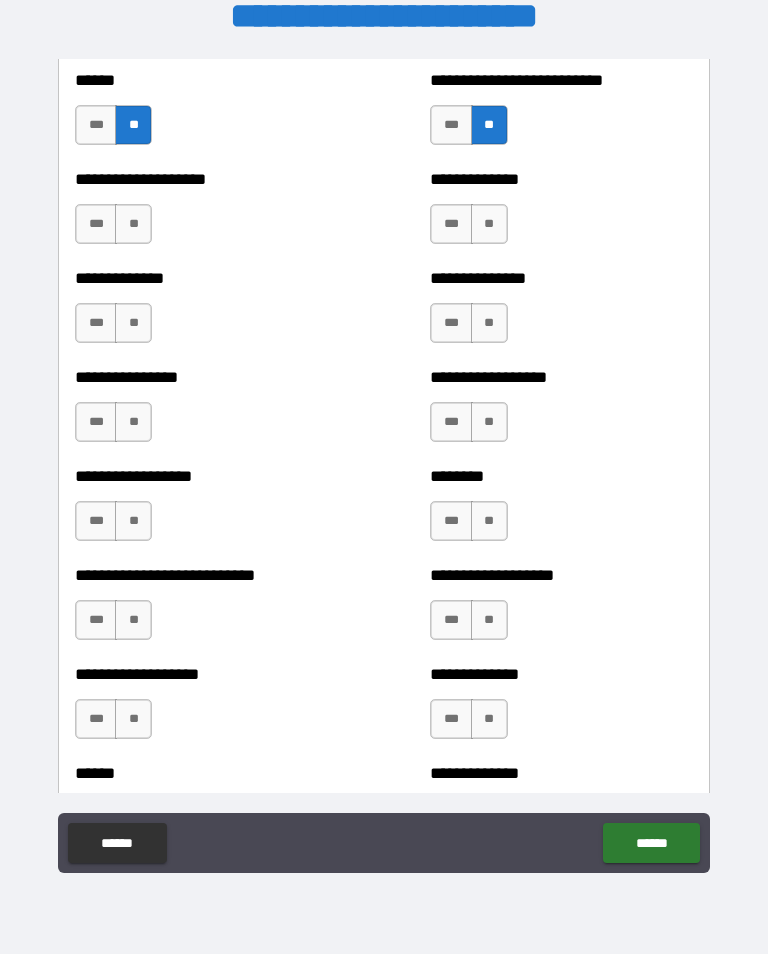 click on "**" at bounding box center (133, 224) 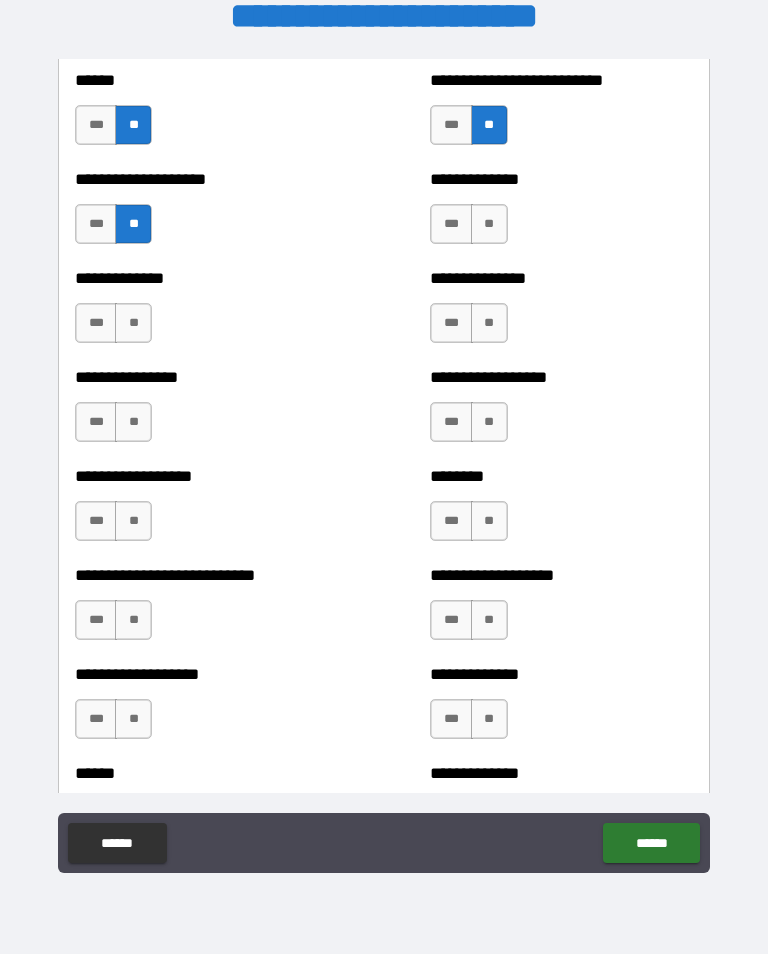 click on "**" at bounding box center (489, 224) 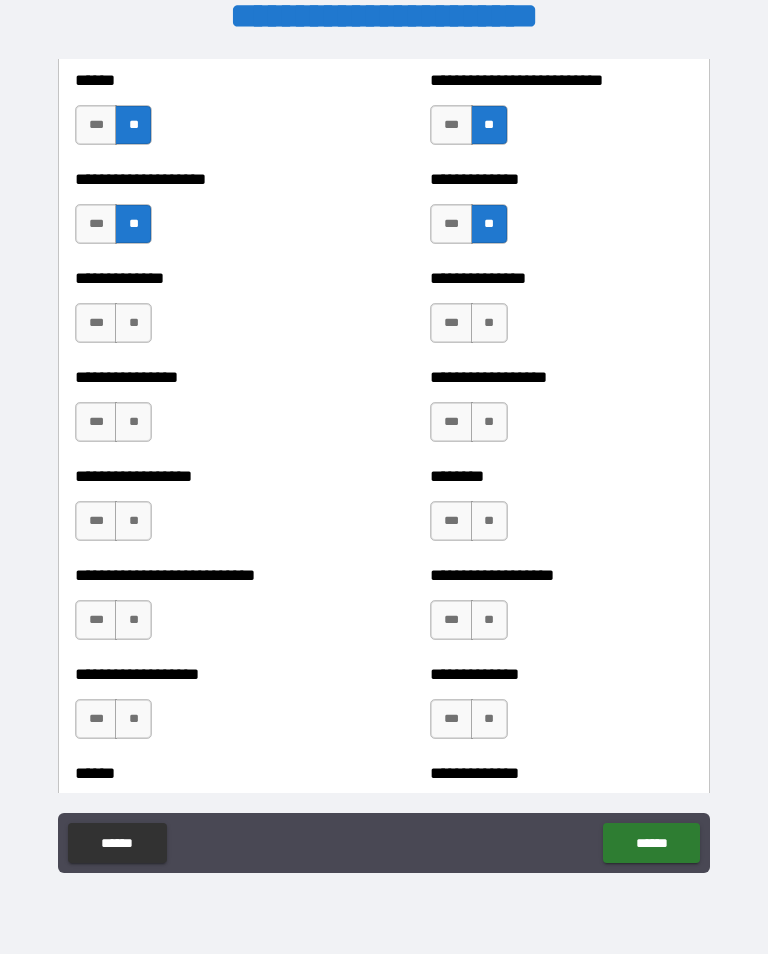 click on "**" at bounding box center (489, 323) 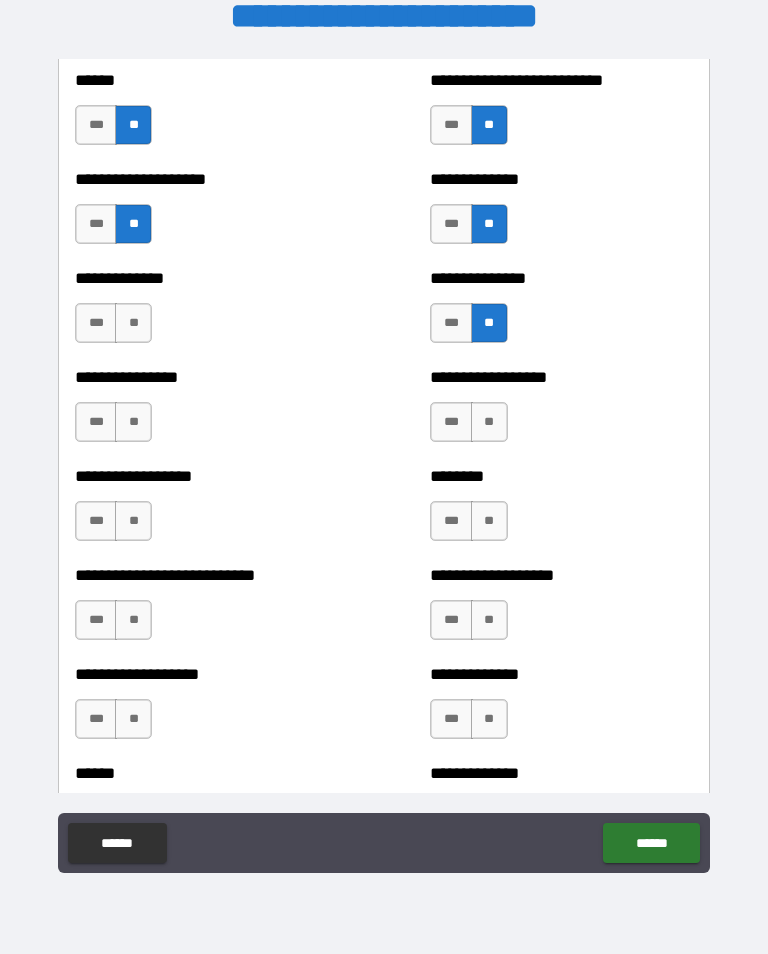 click on "**" at bounding box center [133, 323] 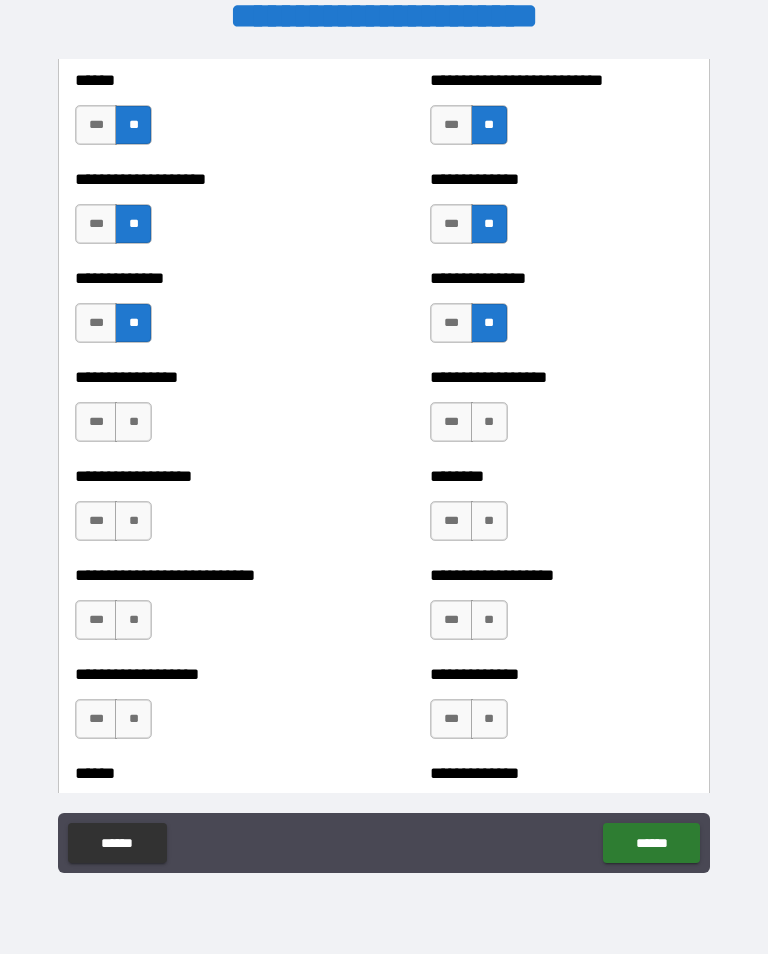click on "**" at bounding box center [489, 422] 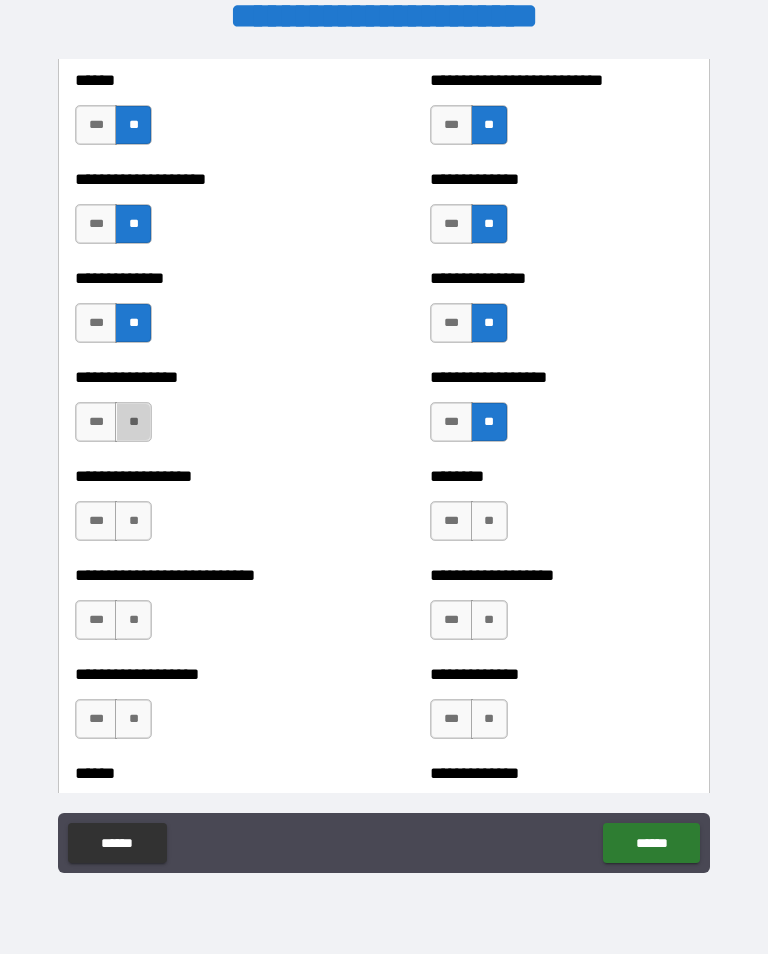 click on "**" at bounding box center (133, 422) 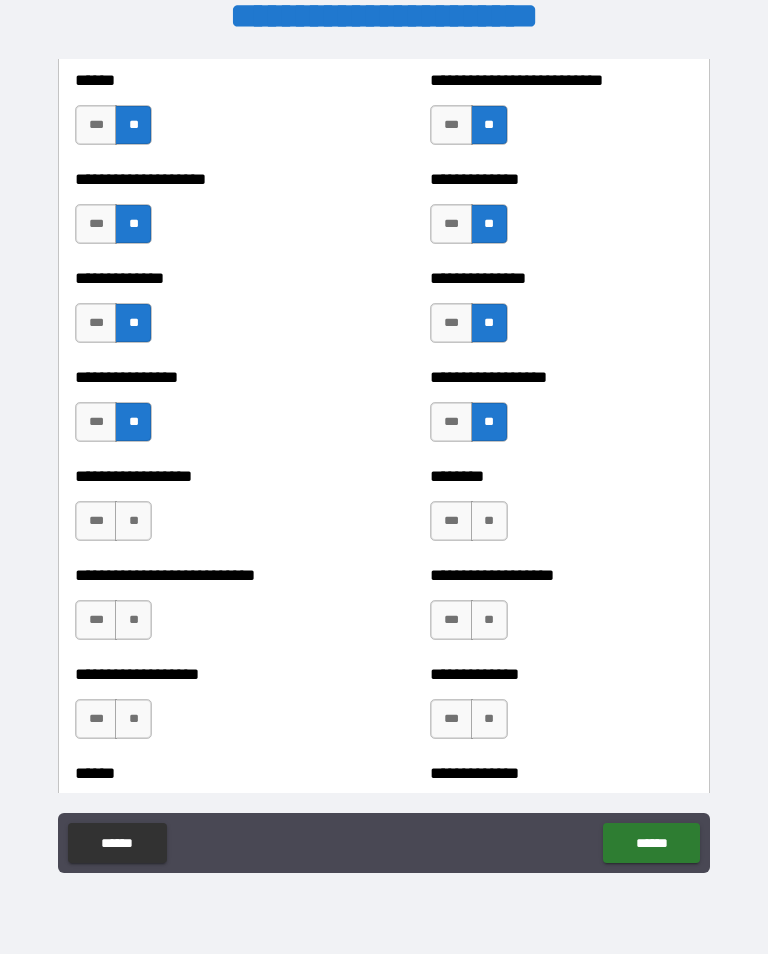 click on "**" at bounding box center [489, 521] 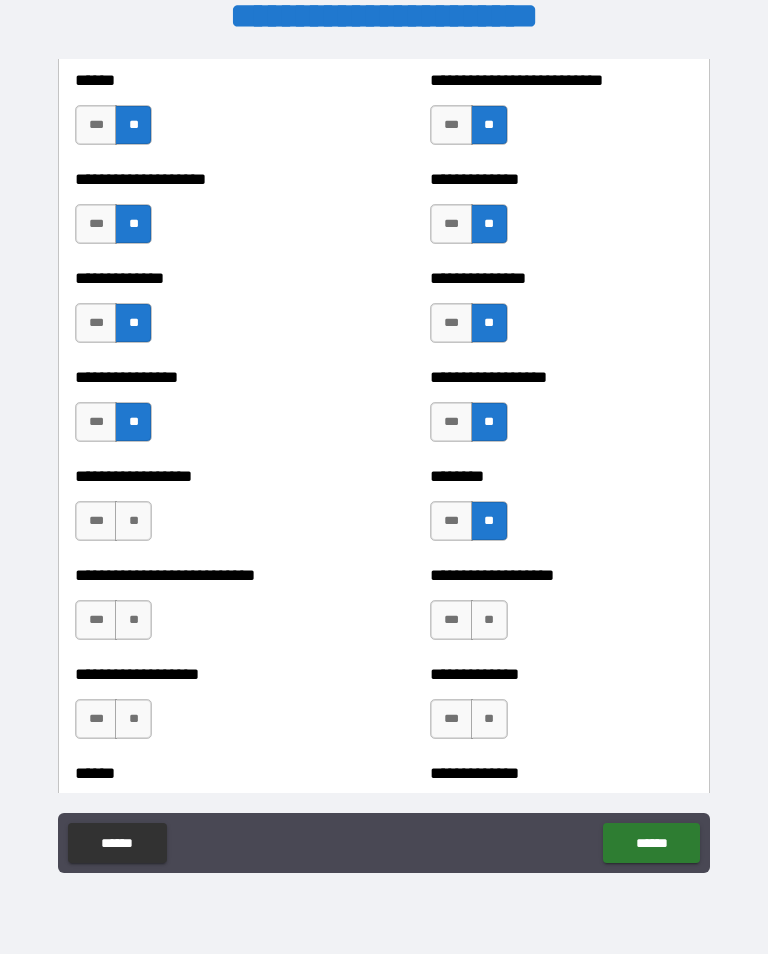 click on "**" at bounding box center (133, 521) 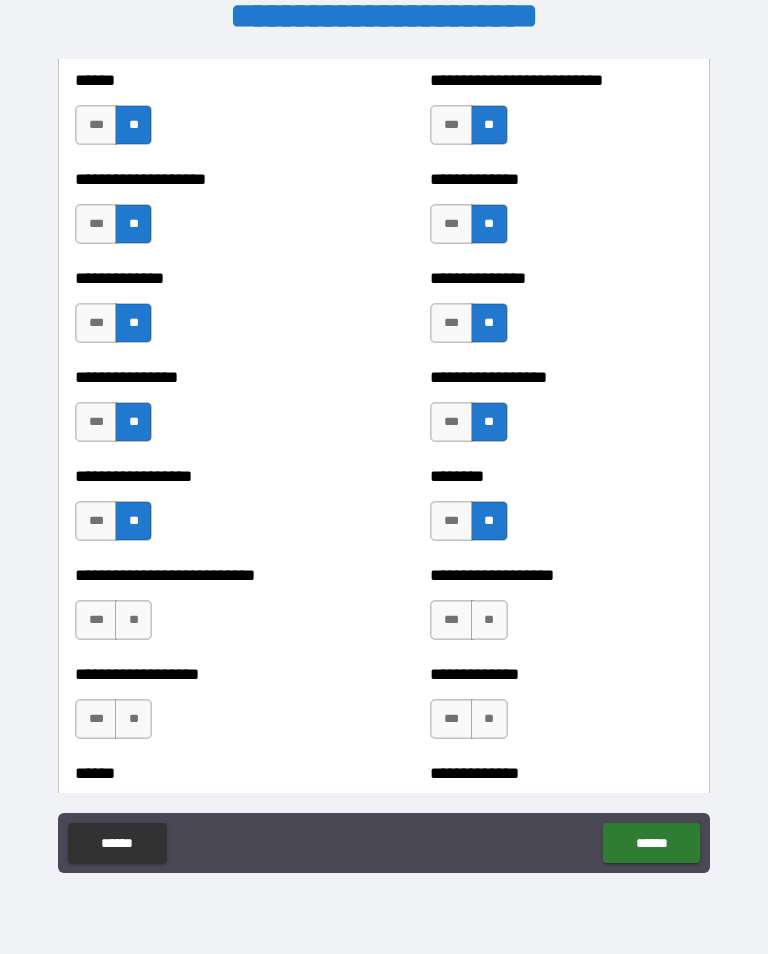 click on "**" at bounding box center [489, 620] 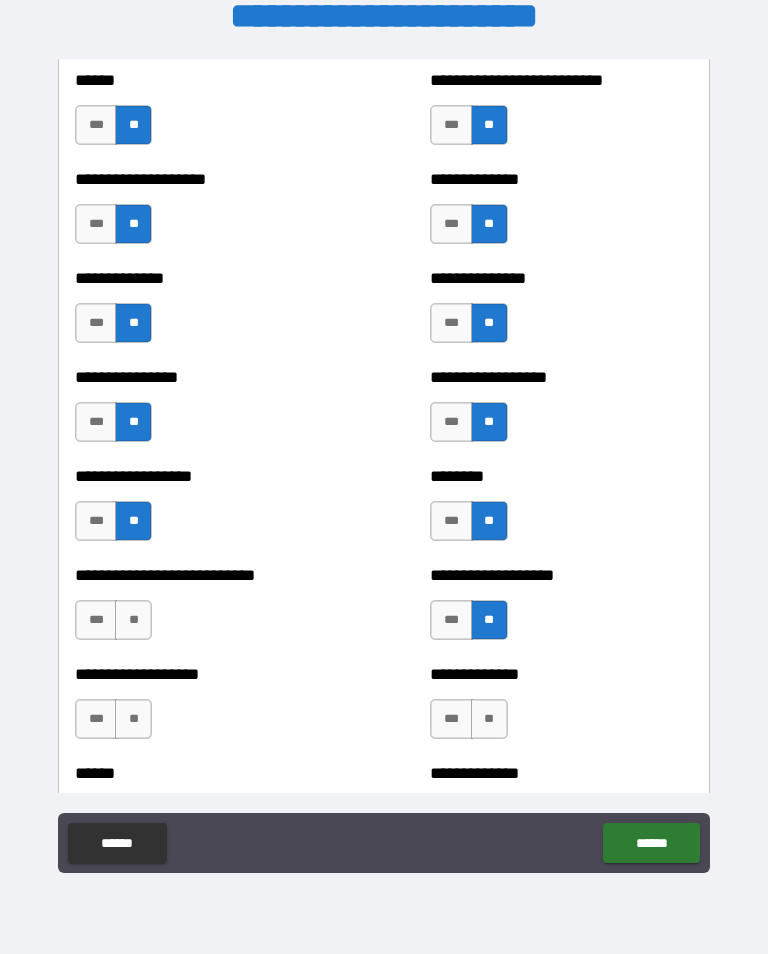click on "**" at bounding box center (133, 620) 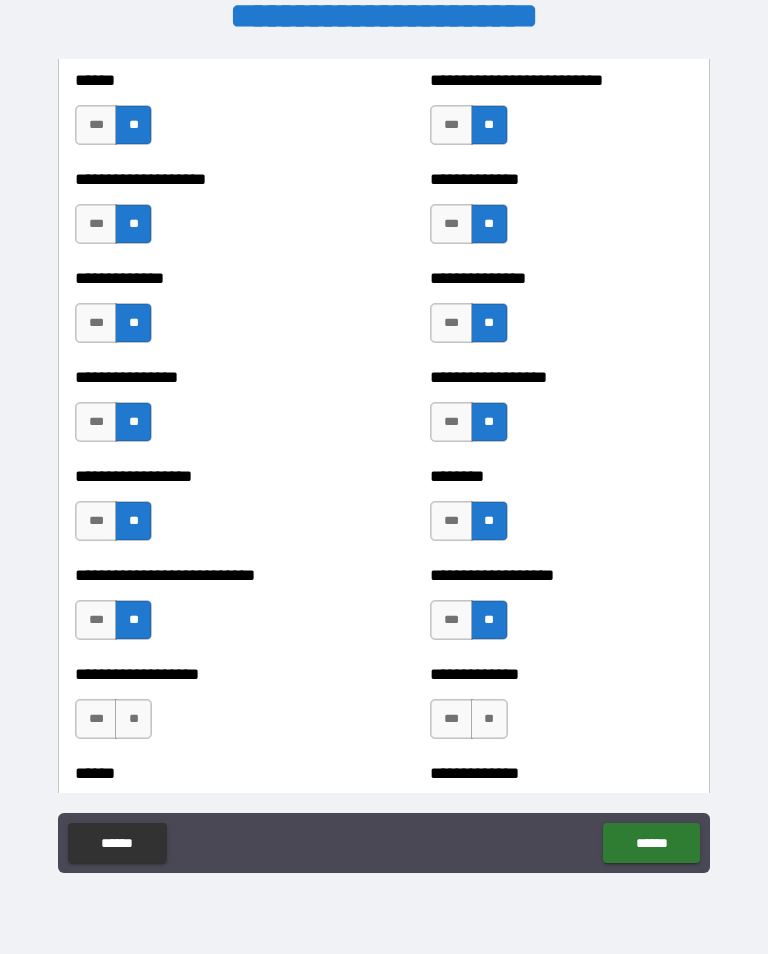 click on "**" at bounding box center [489, 719] 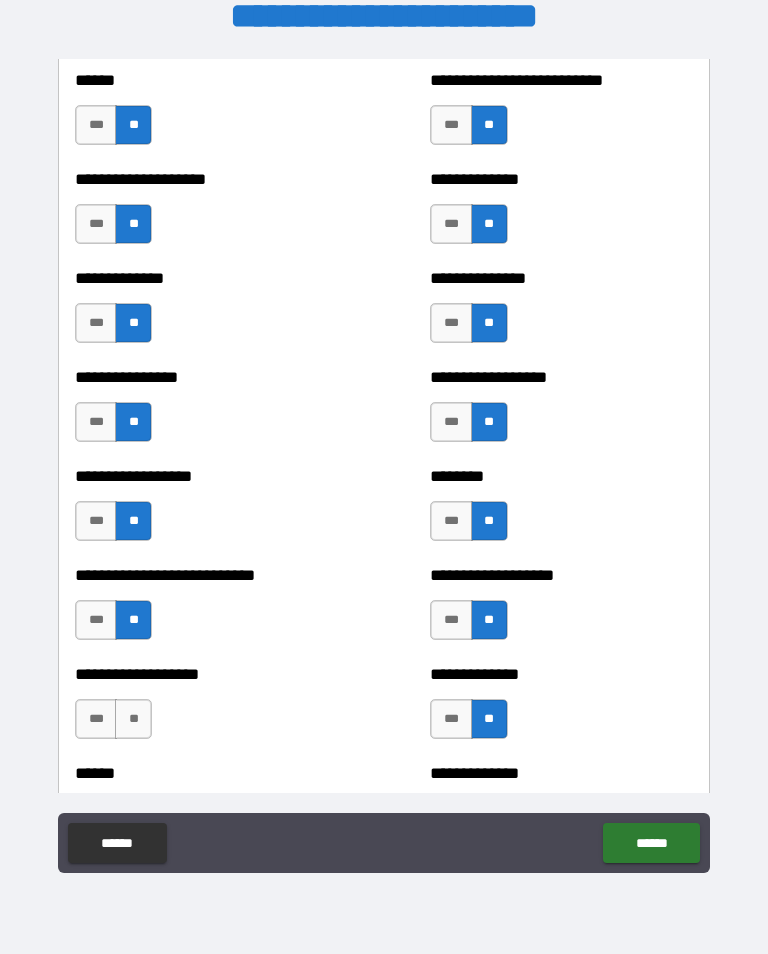 click on "**" at bounding box center (133, 719) 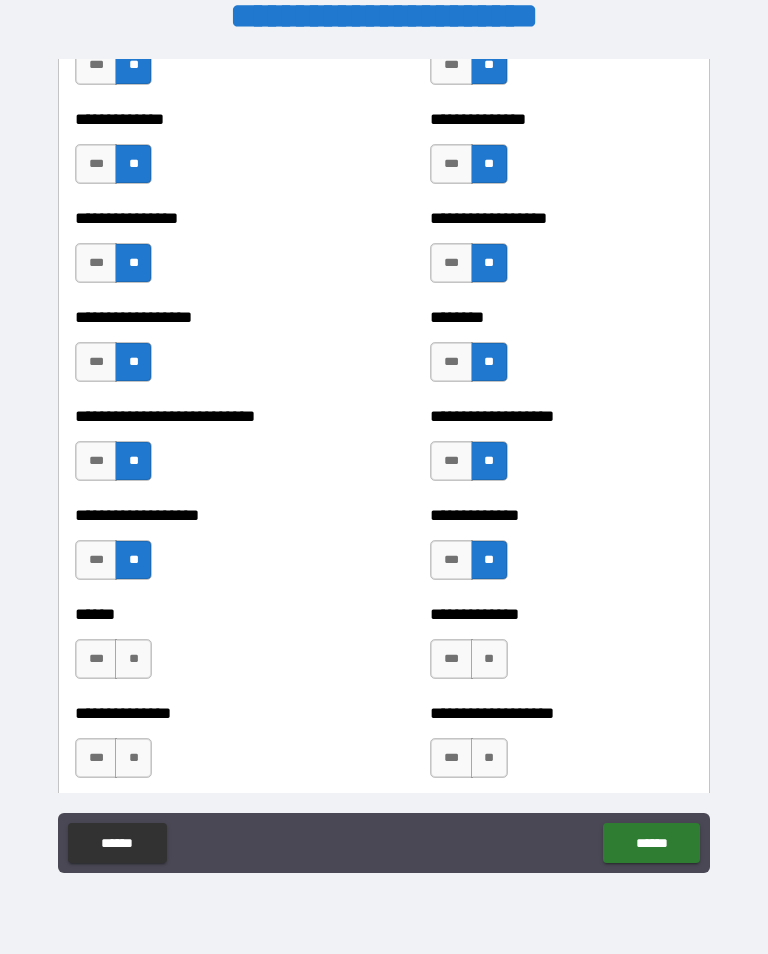 click on "**" at bounding box center (489, 659) 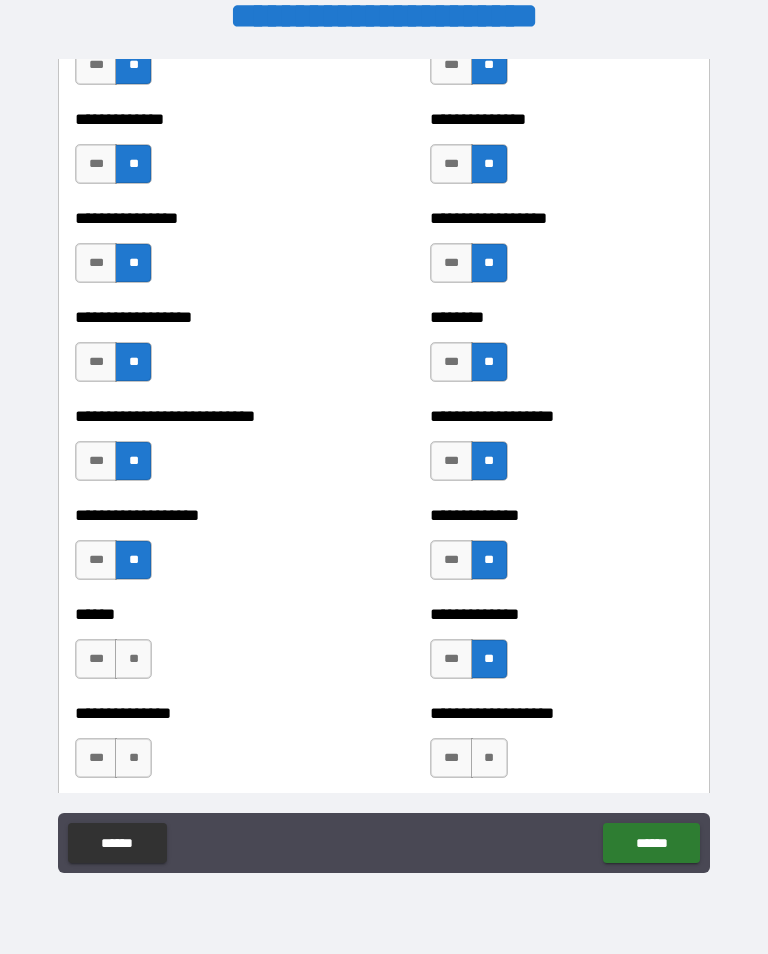 click on "**" at bounding box center [133, 659] 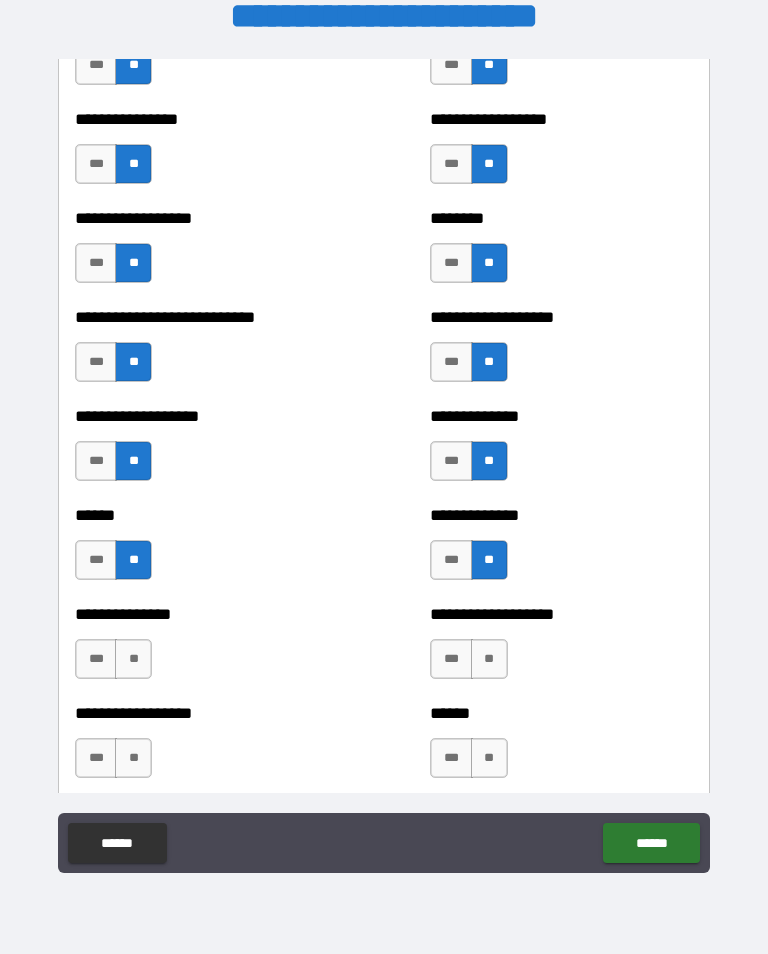 scroll, scrollTop: 4340, scrollLeft: 0, axis: vertical 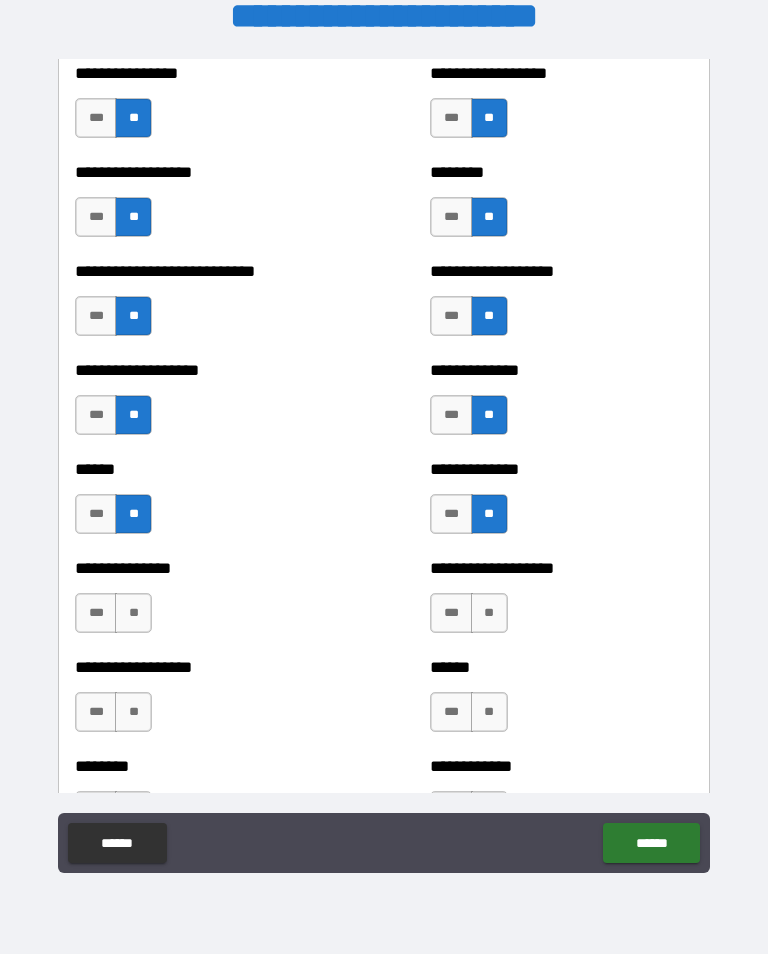 click on "**" at bounding box center [489, 613] 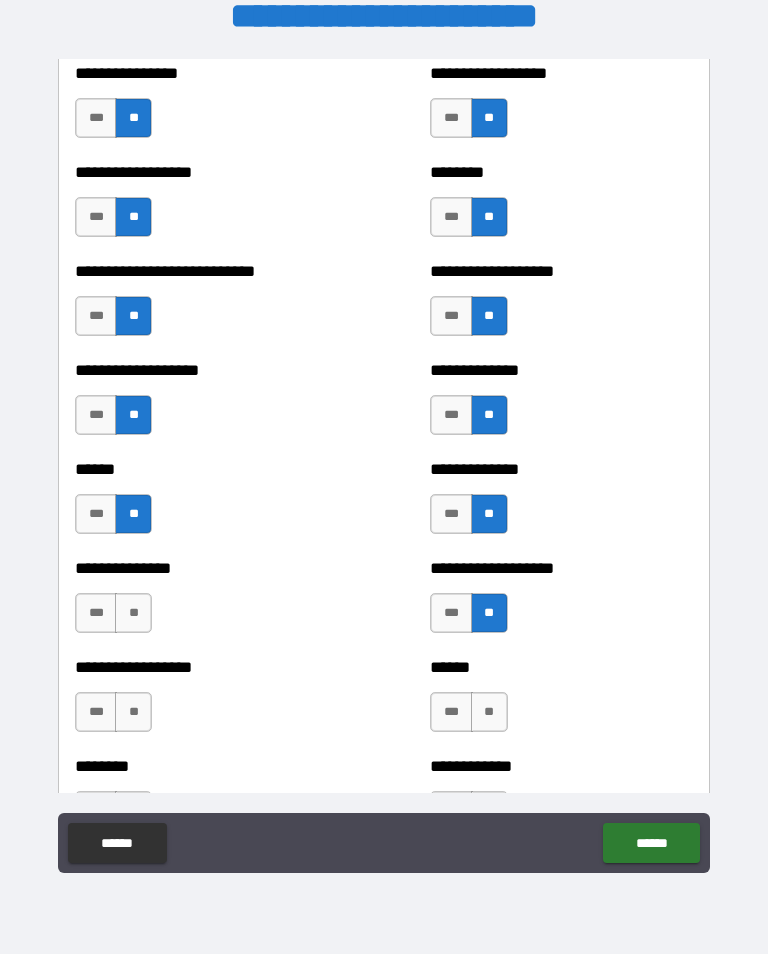 click on "**" at bounding box center [133, 613] 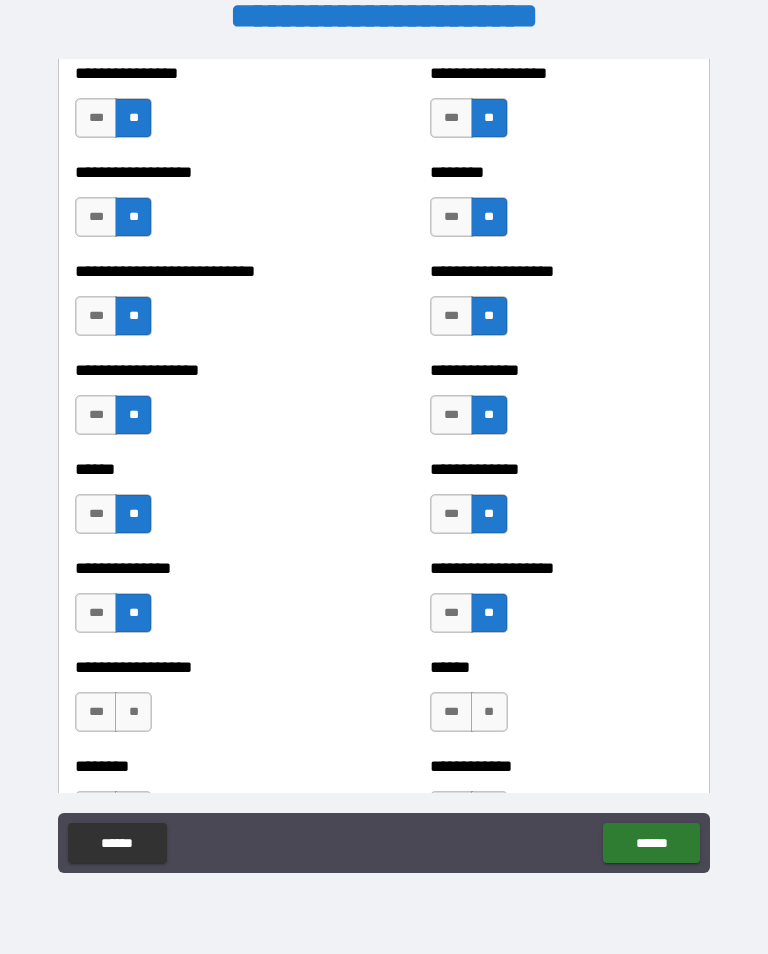click on "**" at bounding box center [489, 712] 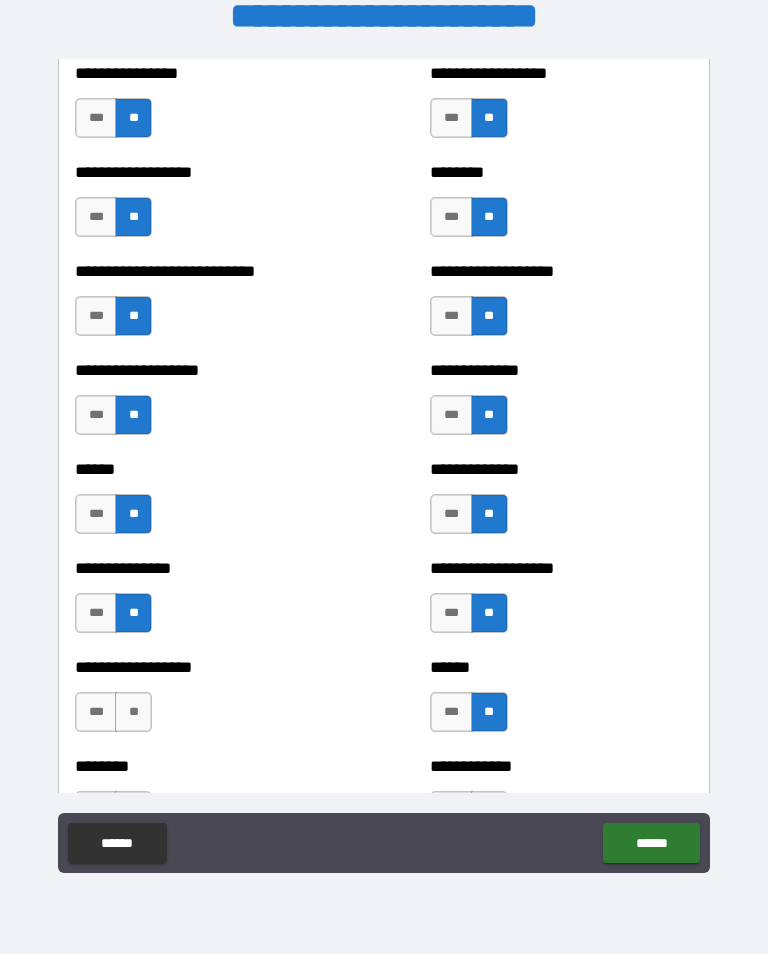 click on "**" at bounding box center [133, 712] 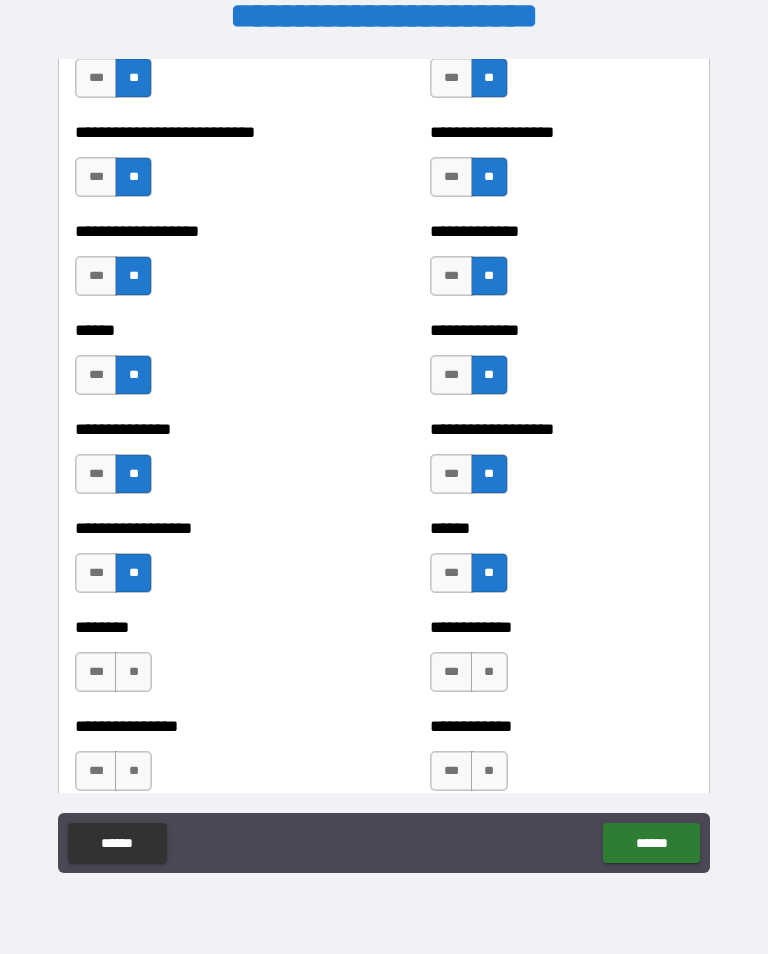 scroll, scrollTop: 4520, scrollLeft: 0, axis: vertical 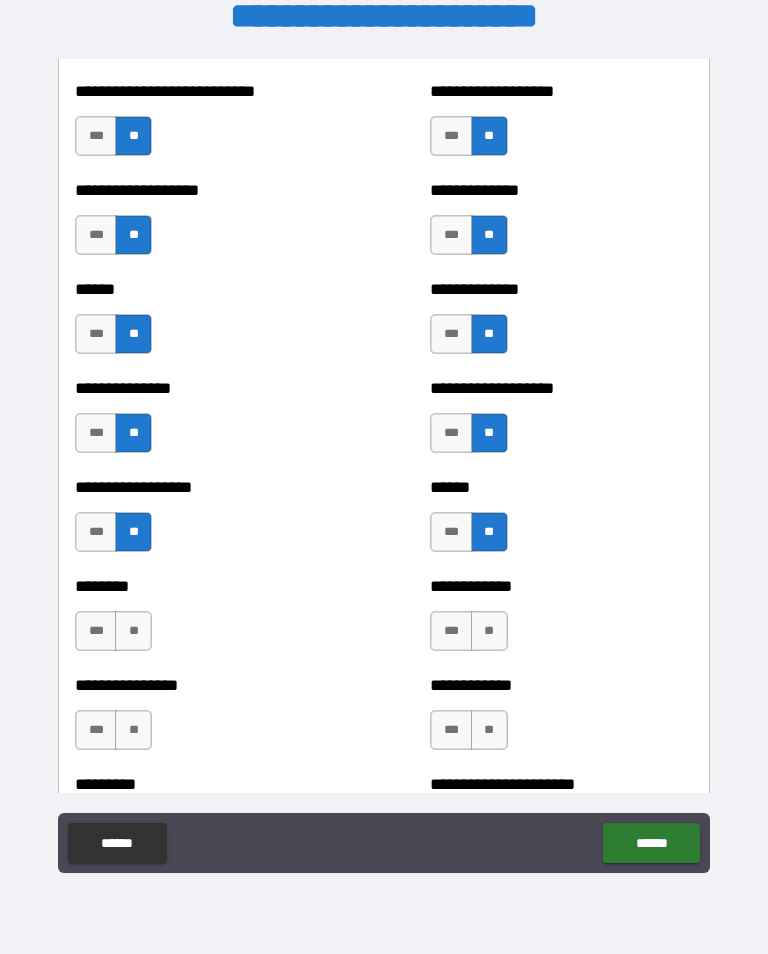 click on "**" at bounding box center [489, 631] 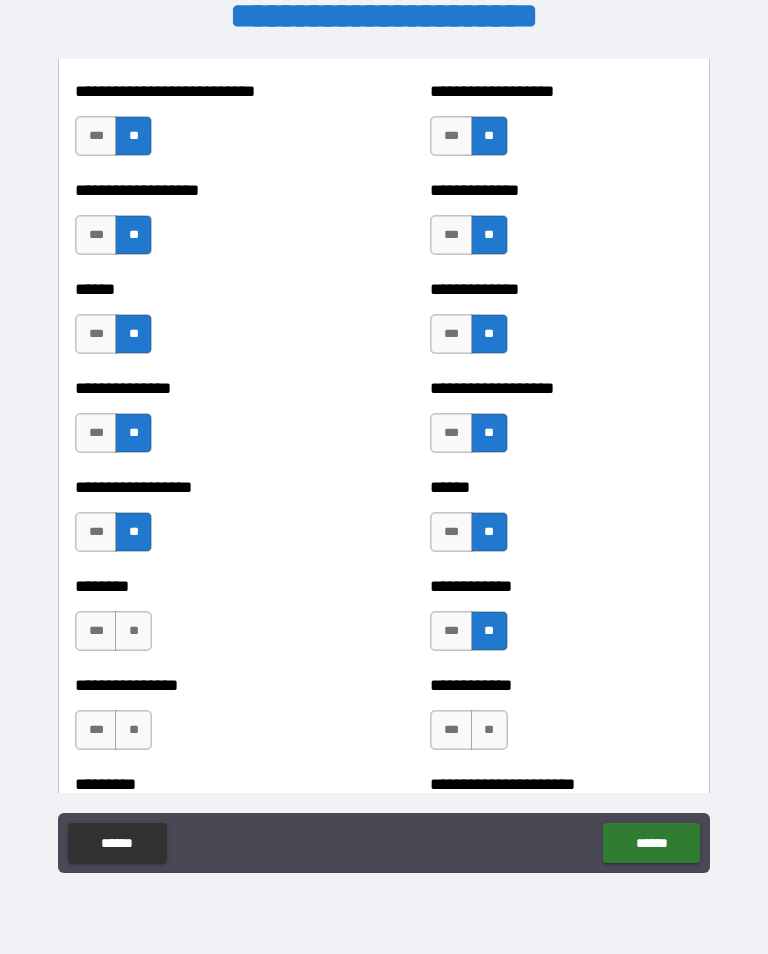 click on "******** *** **" at bounding box center [206, 621] 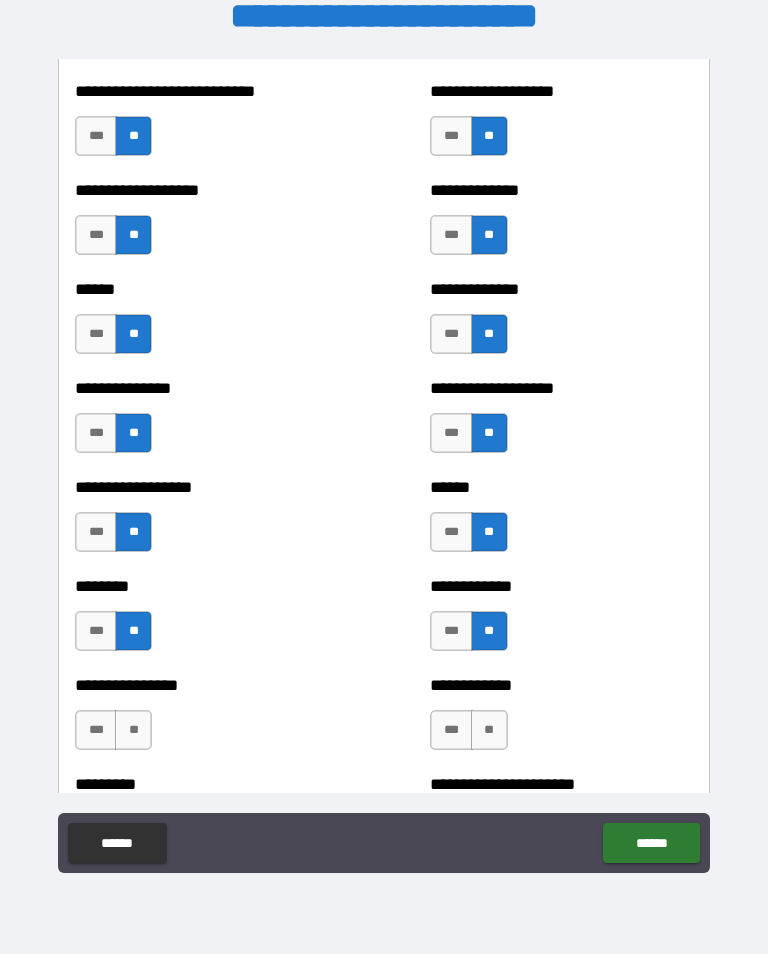 click on "**" at bounding box center (133, 730) 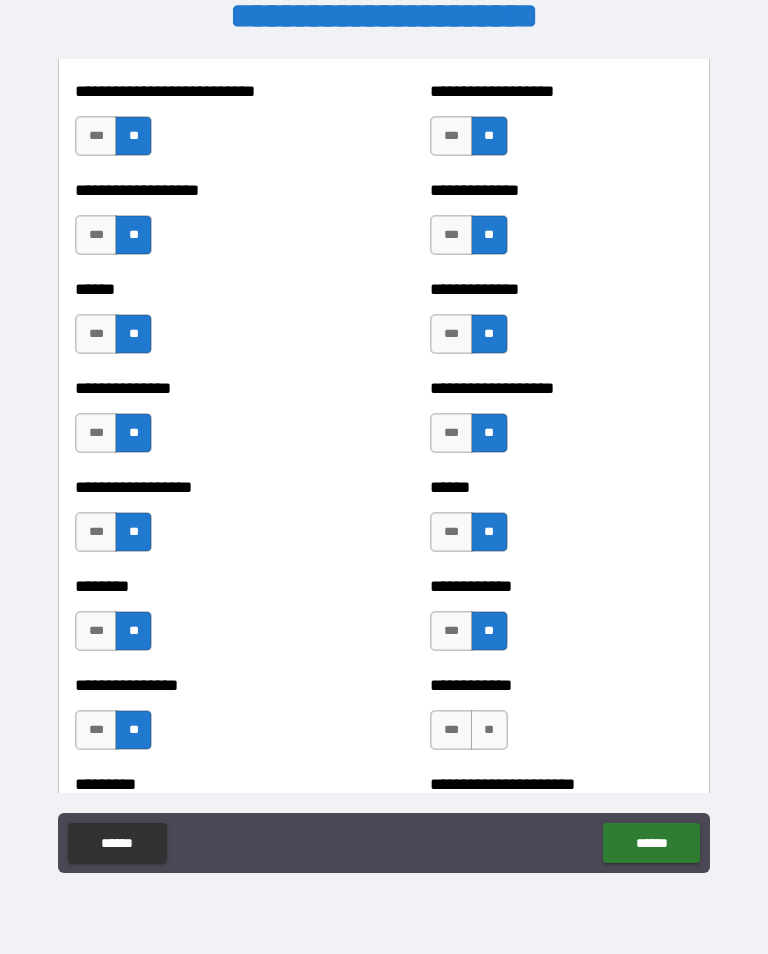 click on "**" at bounding box center [489, 730] 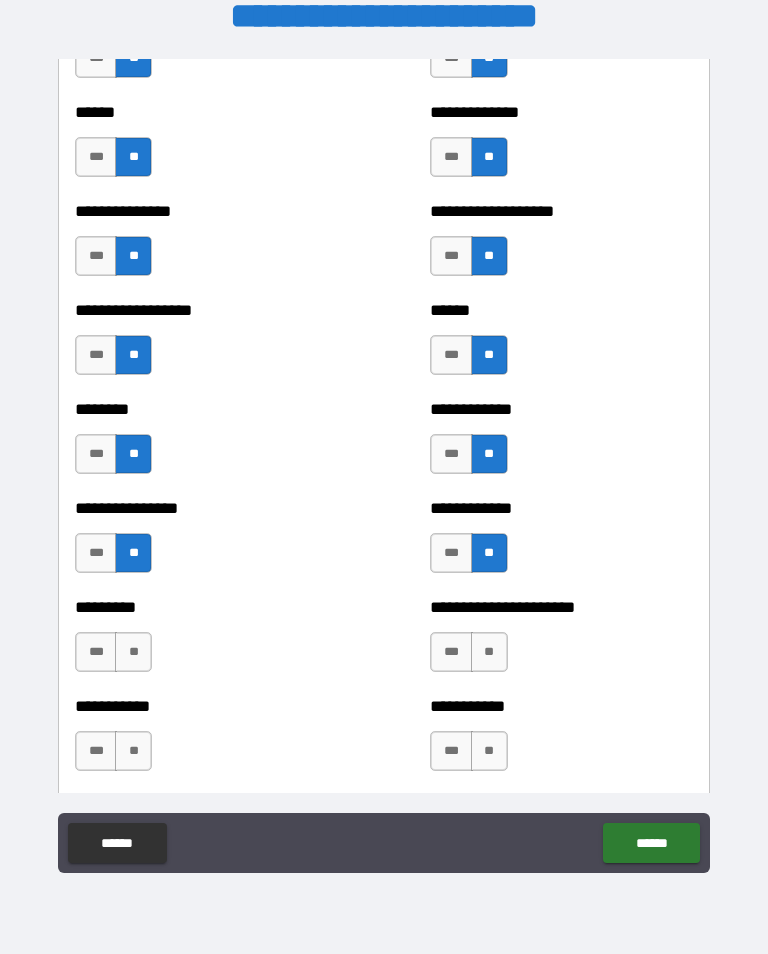 scroll, scrollTop: 4705, scrollLeft: 0, axis: vertical 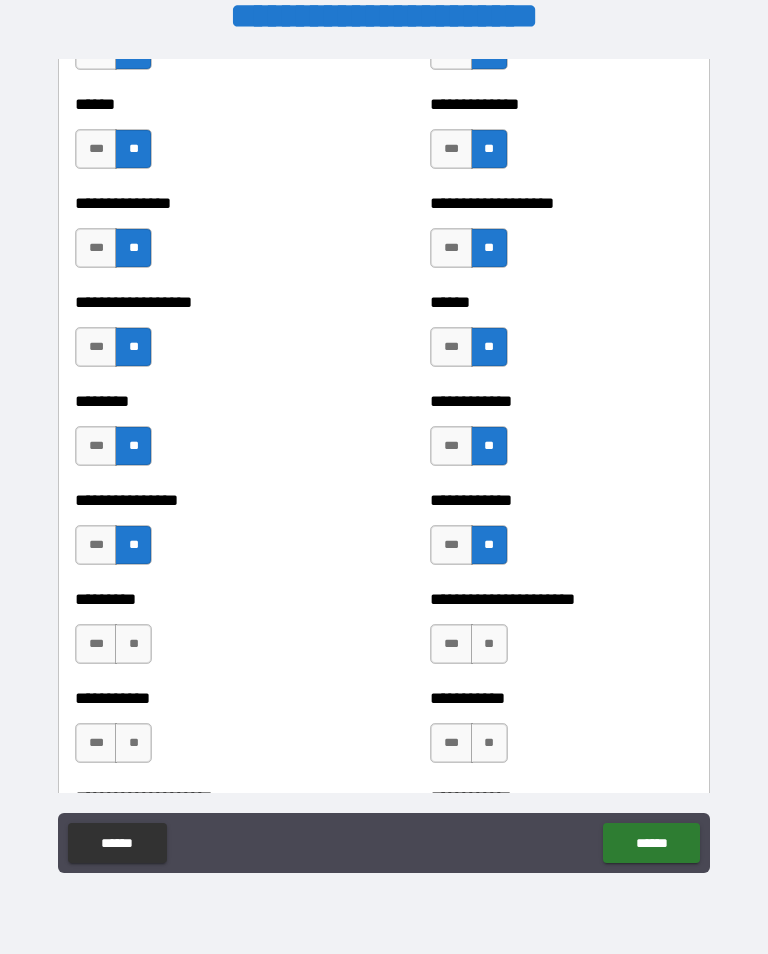 click on "**" at bounding box center (489, 644) 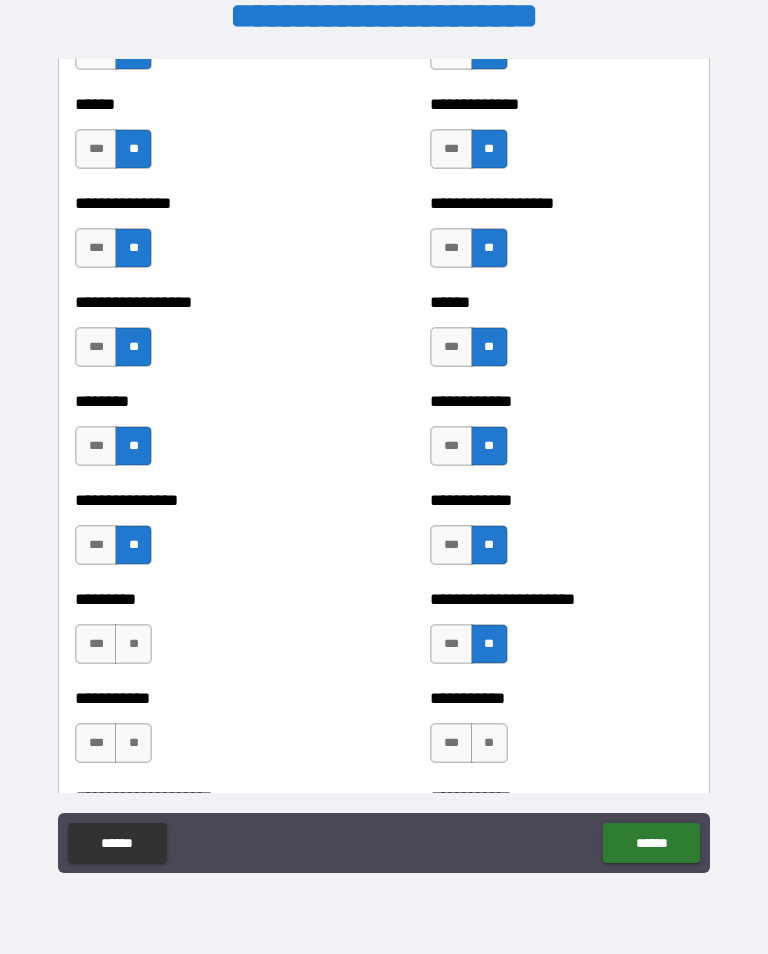 click on "**" at bounding box center (133, 644) 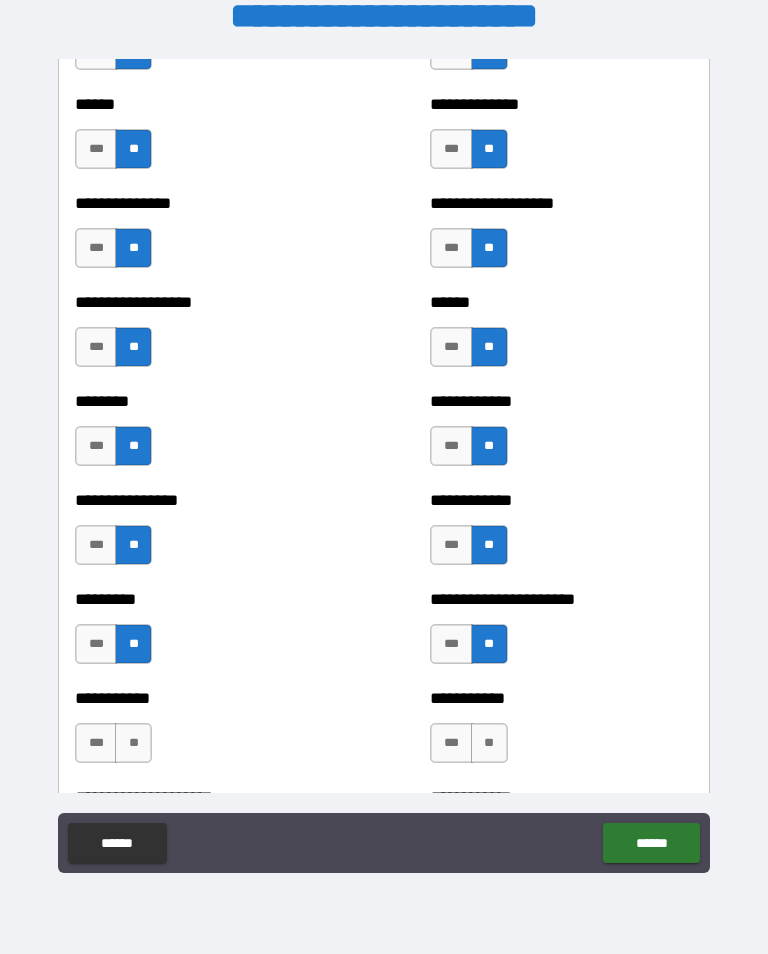 scroll, scrollTop: 4854, scrollLeft: 0, axis: vertical 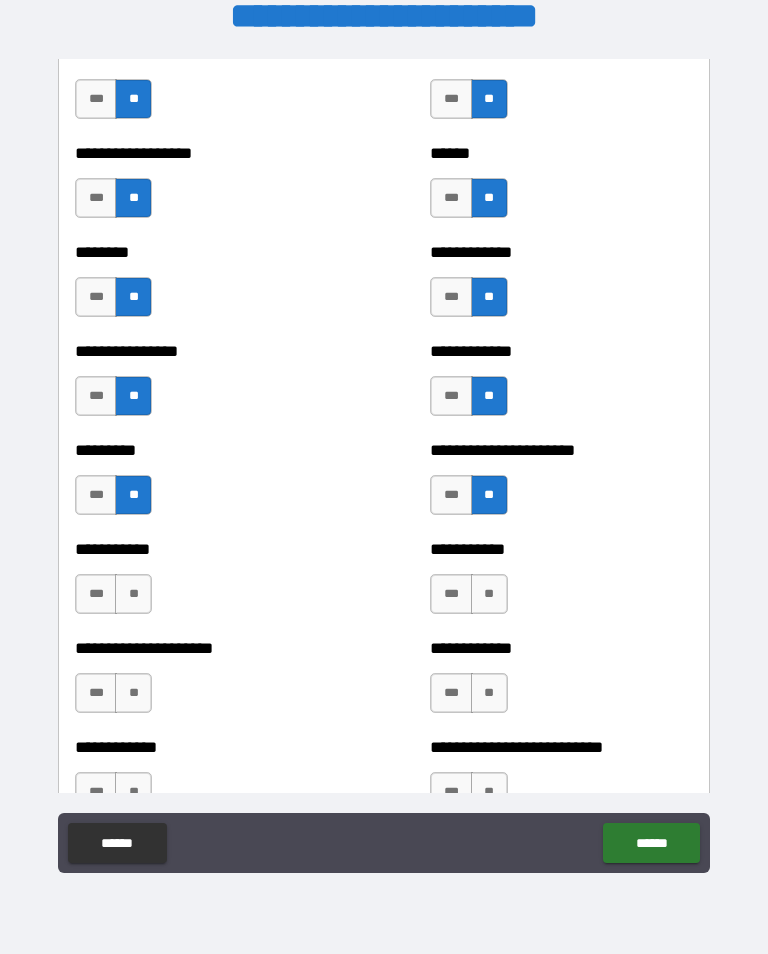 click on "**" at bounding box center (133, 594) 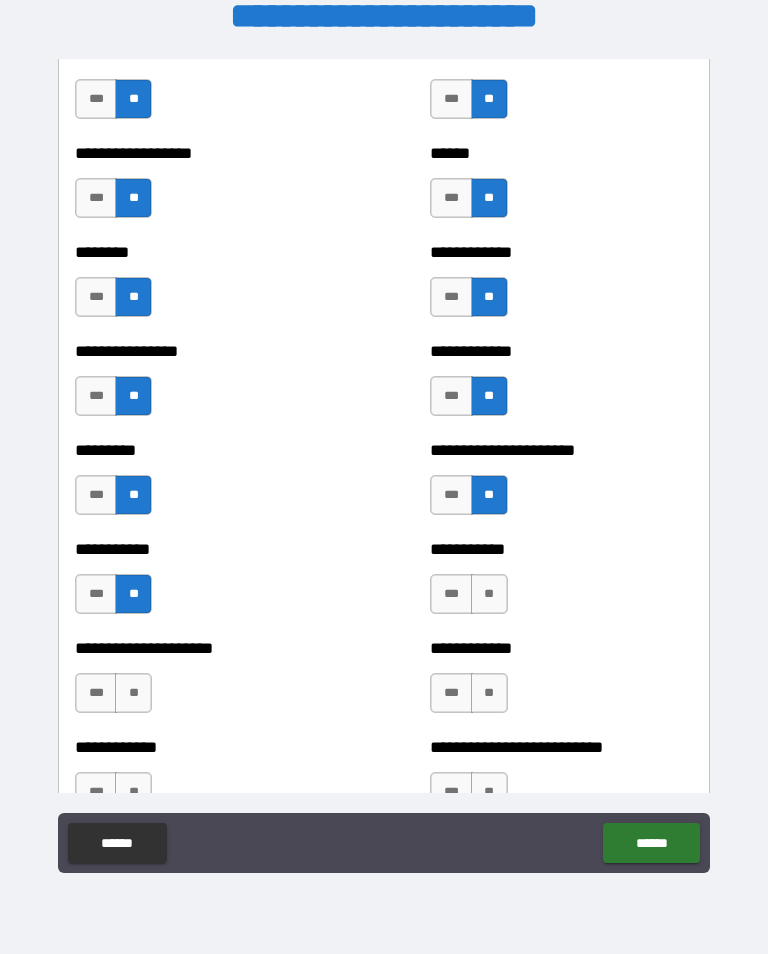 click on "**" at bounding box center (489, 594) 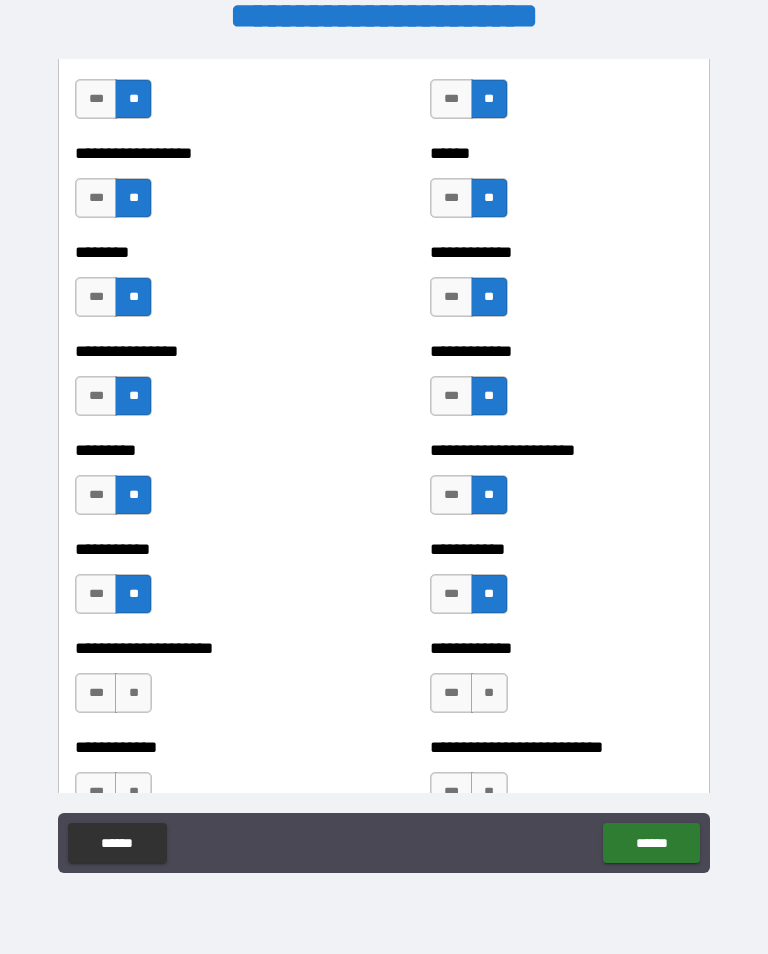 click on "**" at bounding box center (489, 693) 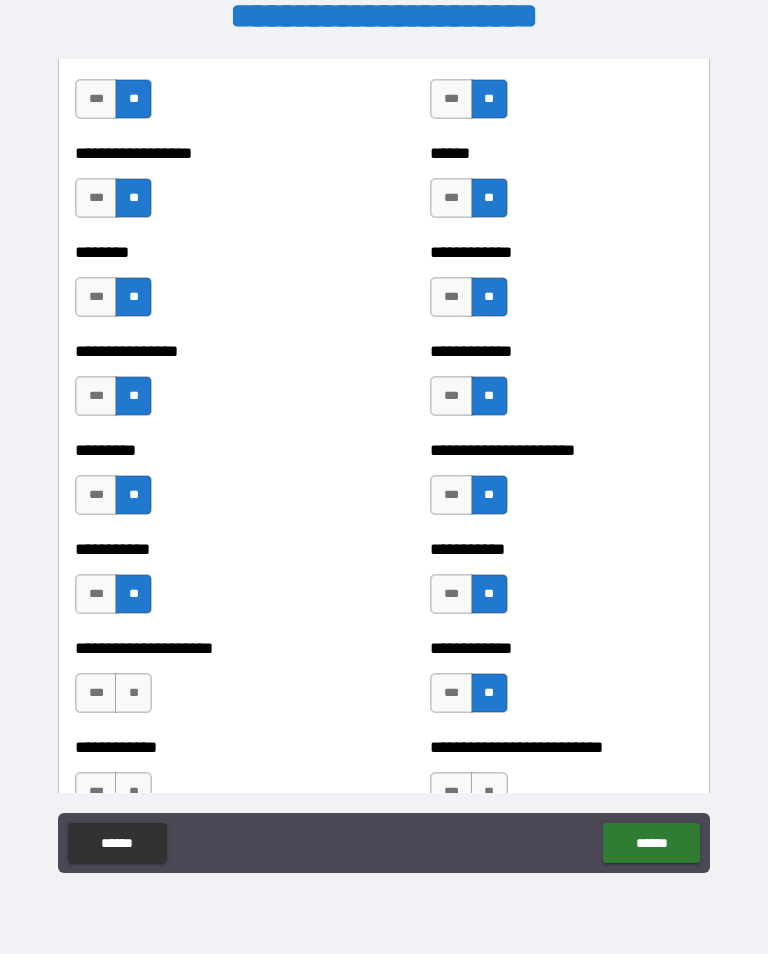 click on "**" at bounding box center (133, 693) 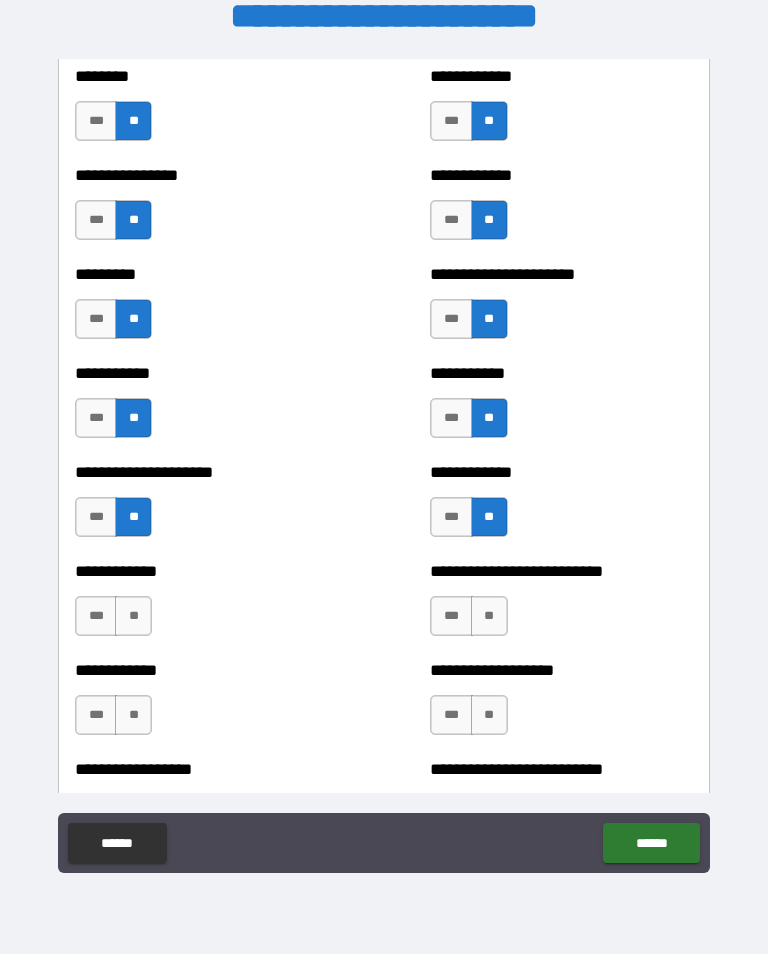 scroll, scrollTop: 5042, scrollLeft: 0, axis: vertical 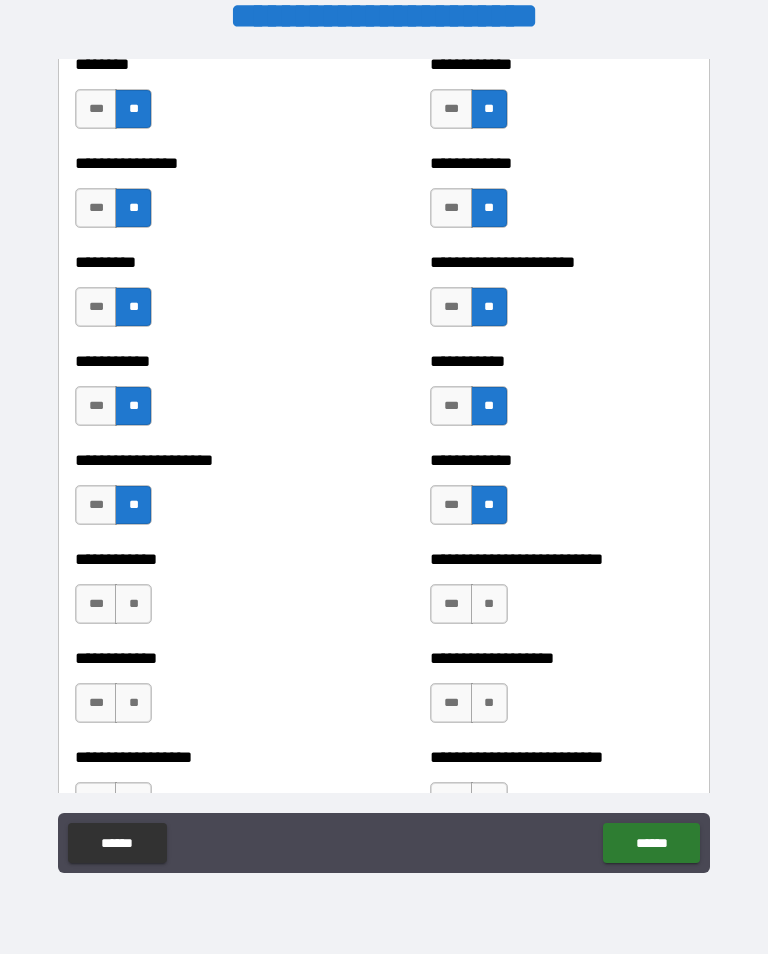 click on "**" at bounding box center (489, 604) 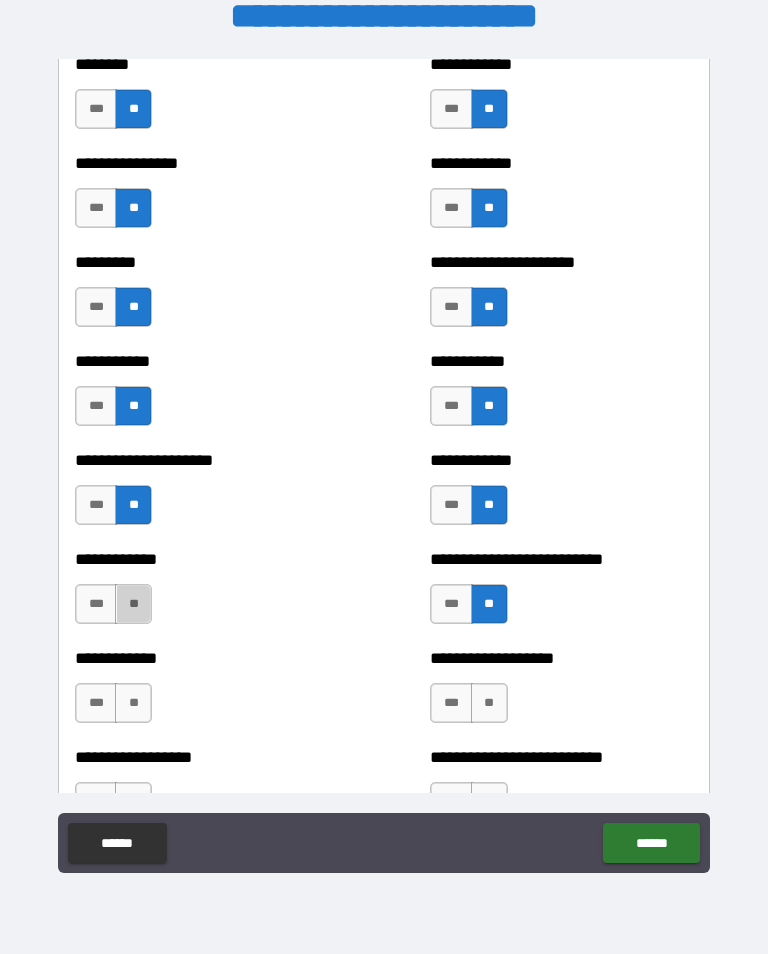 click on "**" at bounding box center (133, 604) 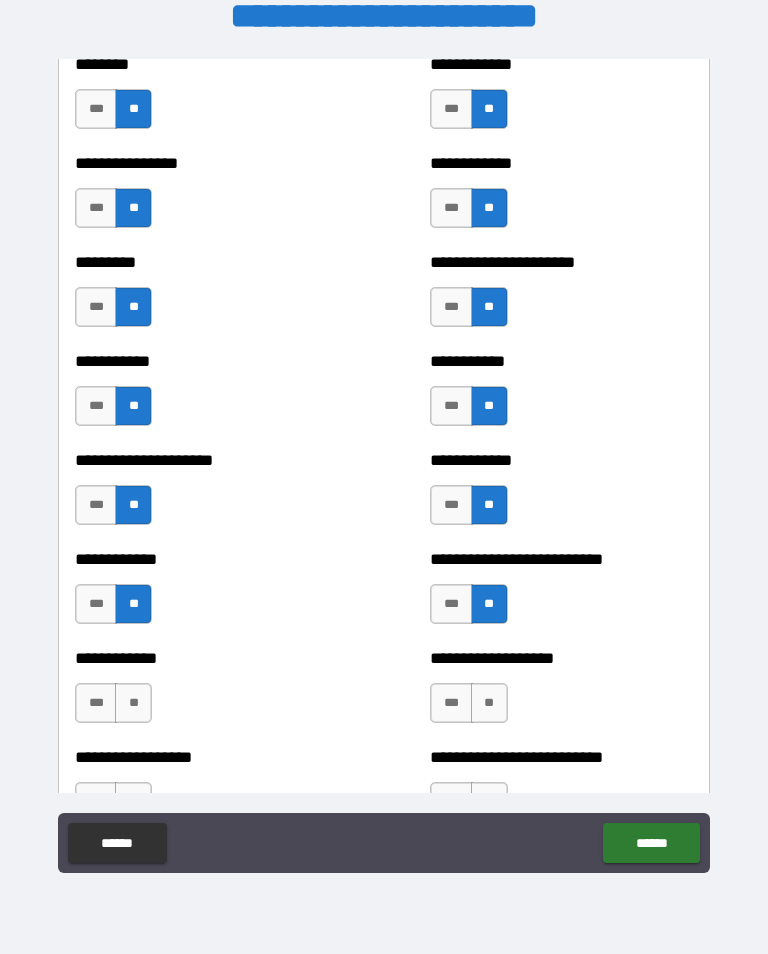 click on "**" at bounding box center (133, 703) 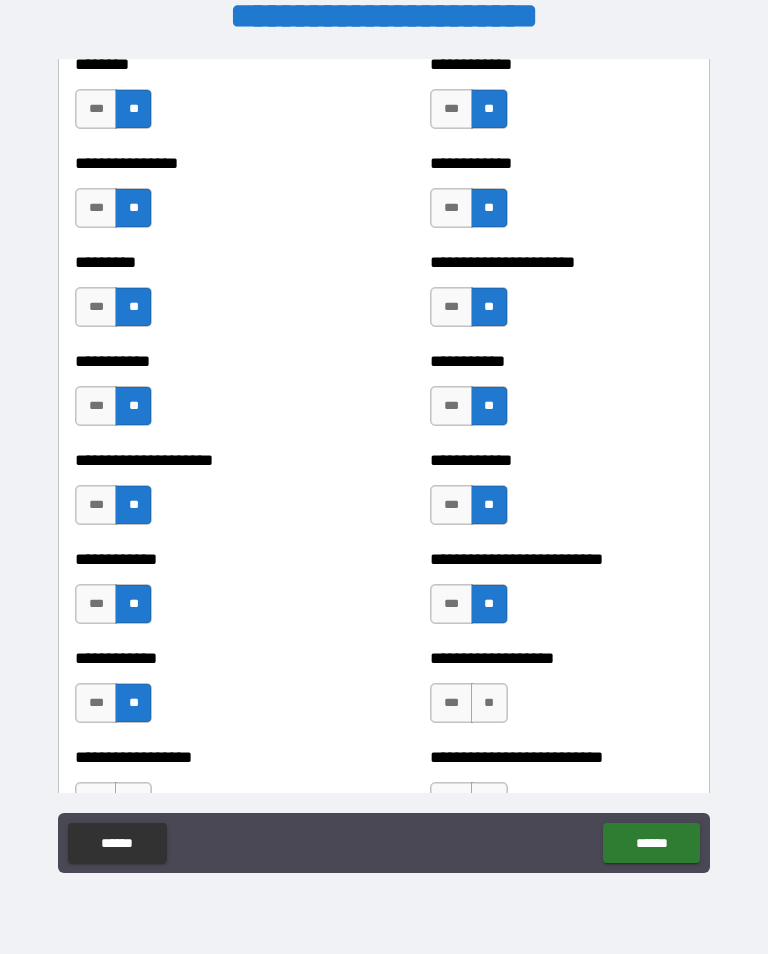 click on "**" at bounding box center [489, 703] 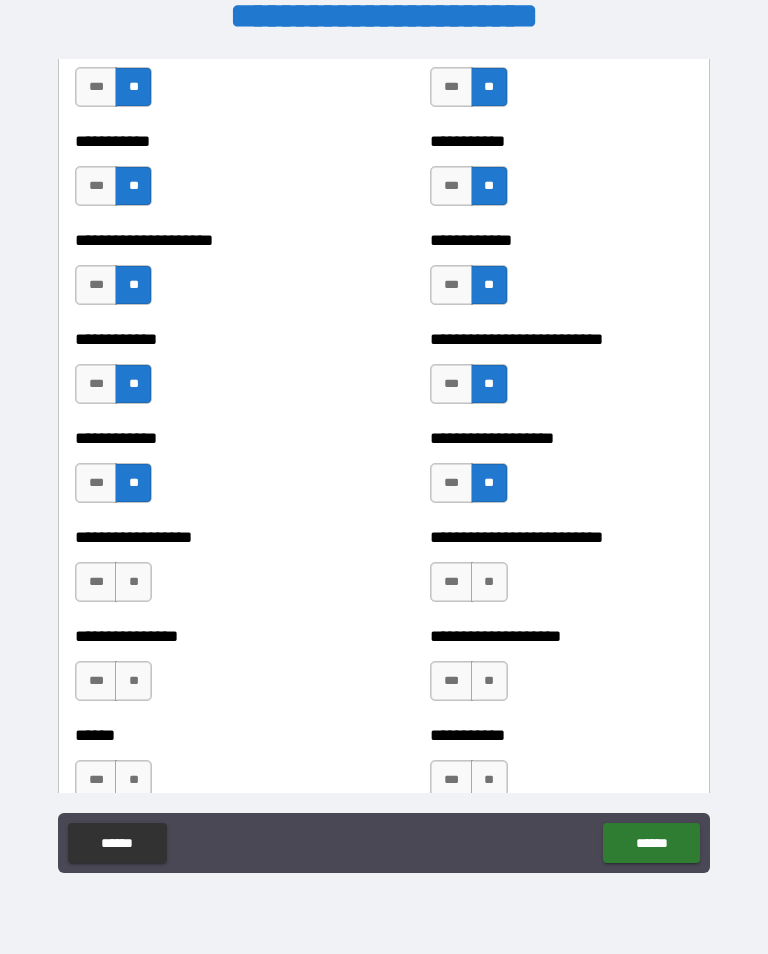 scroll, scrollTop: 5269, scrollLeft: 0, axis: vertical 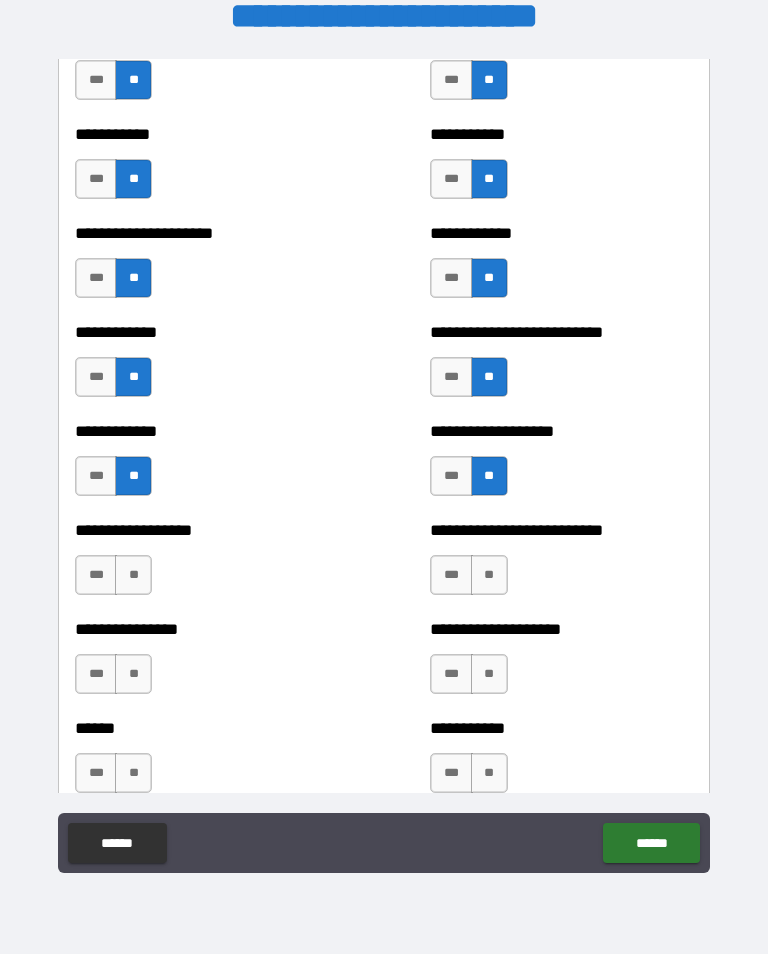 click on "**" at bounding box center (489, 575) 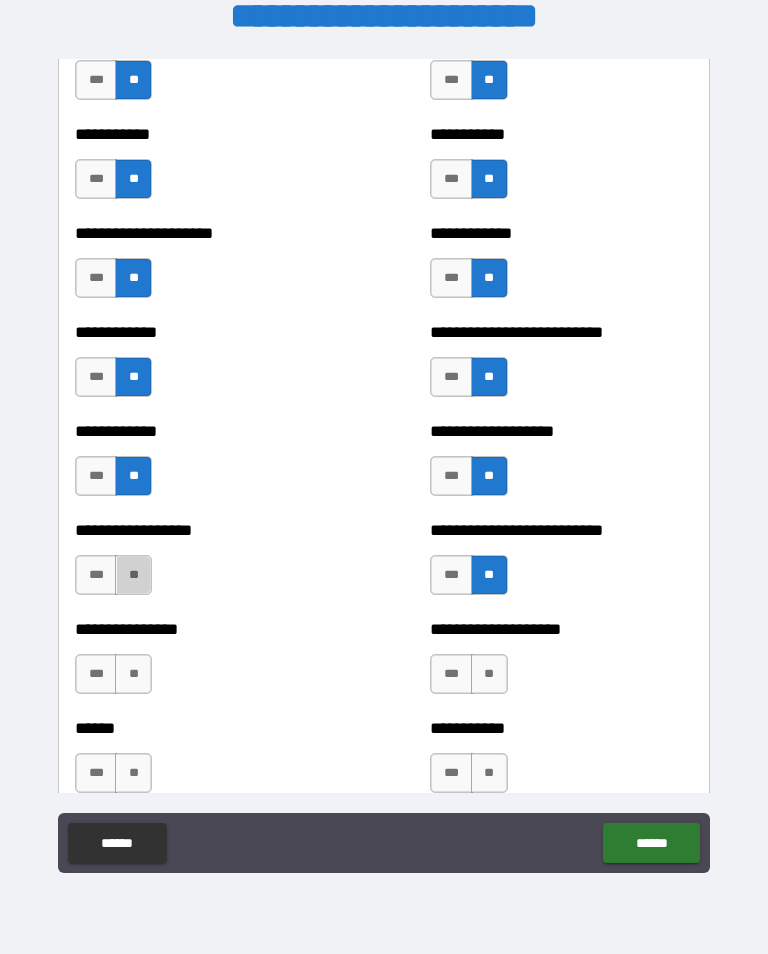 click on "**" at bounding box center [133, 575] 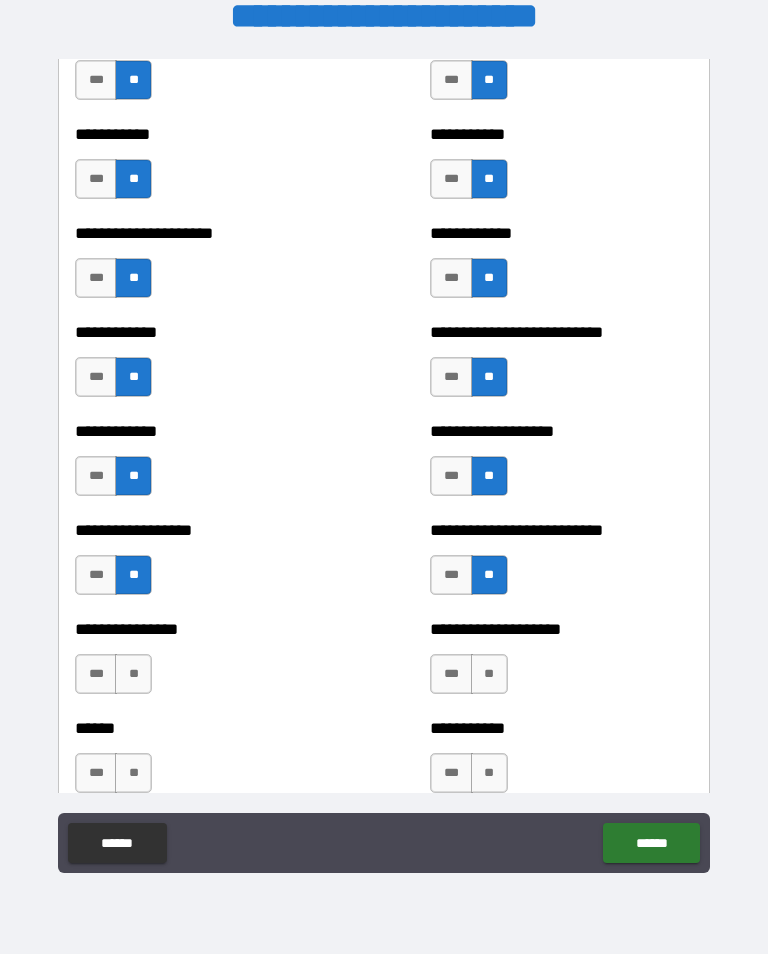 click on "**" at bounding box center [133, 674] 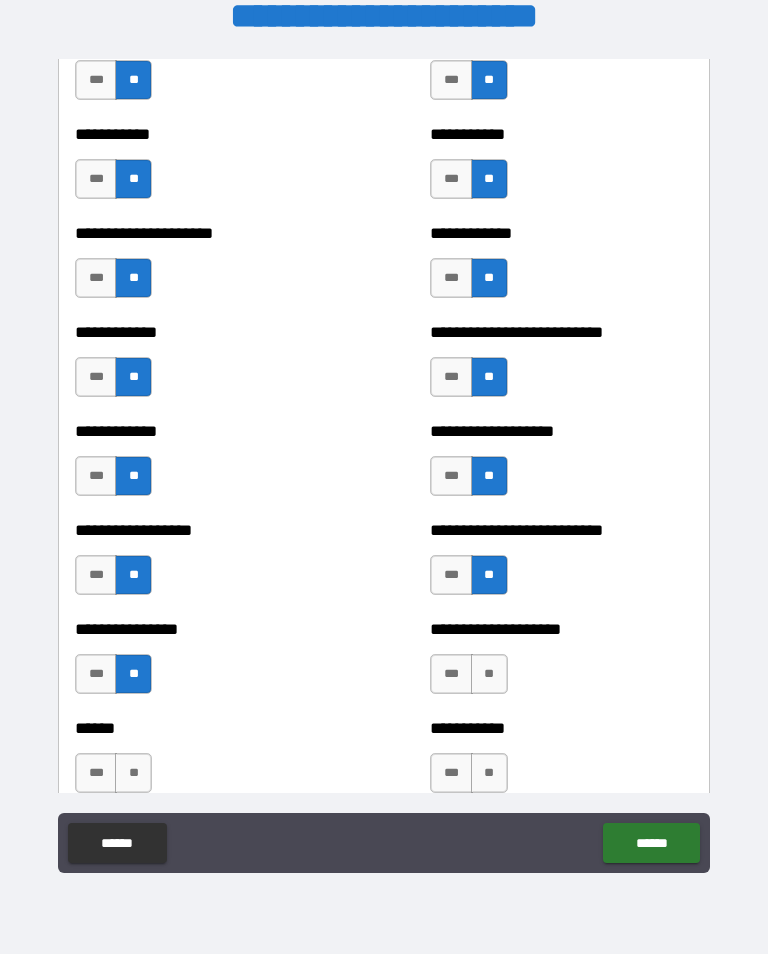 click on "**" at bounding box center [489, 674] 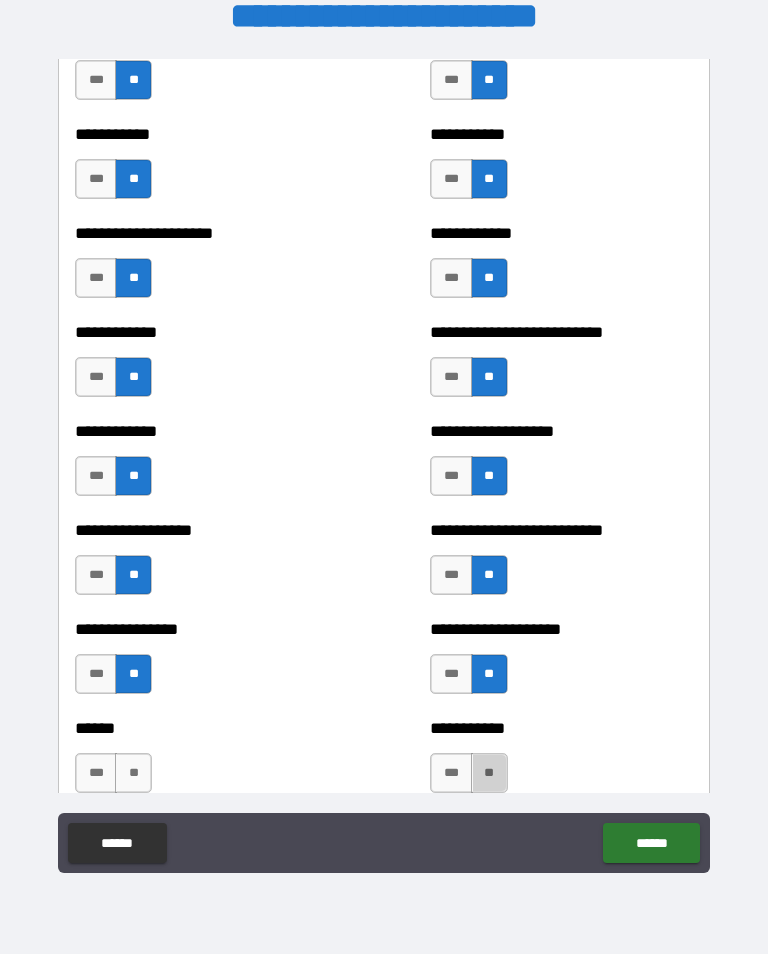 click on "**" at bounding box center [489, 773] 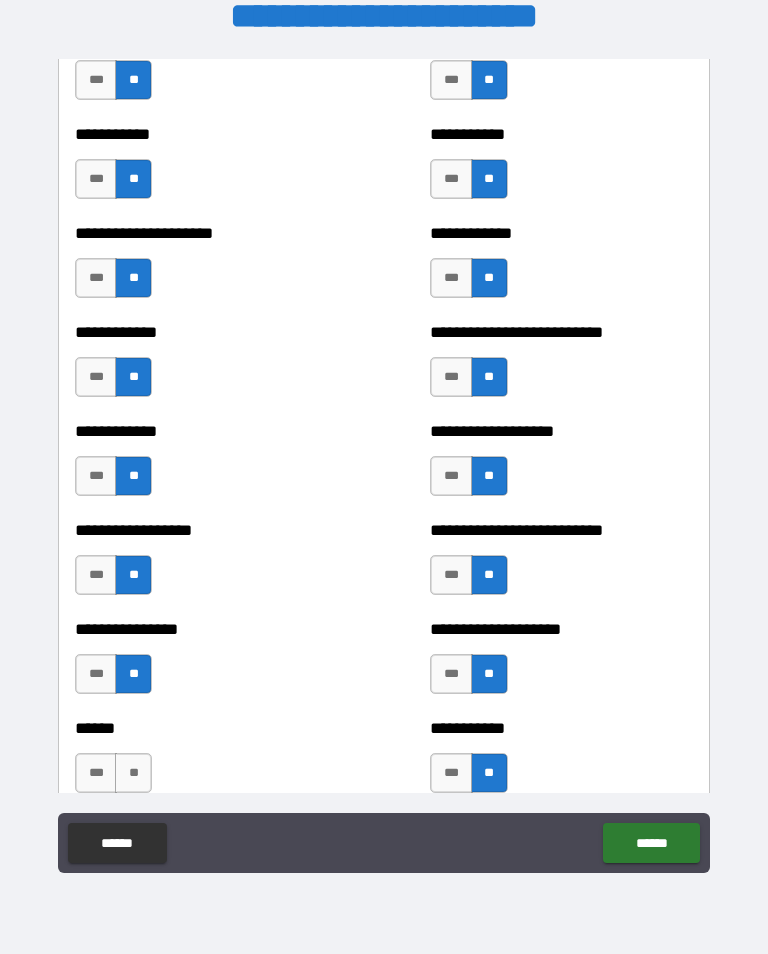 click on "**" at bounding box center (133, 773) 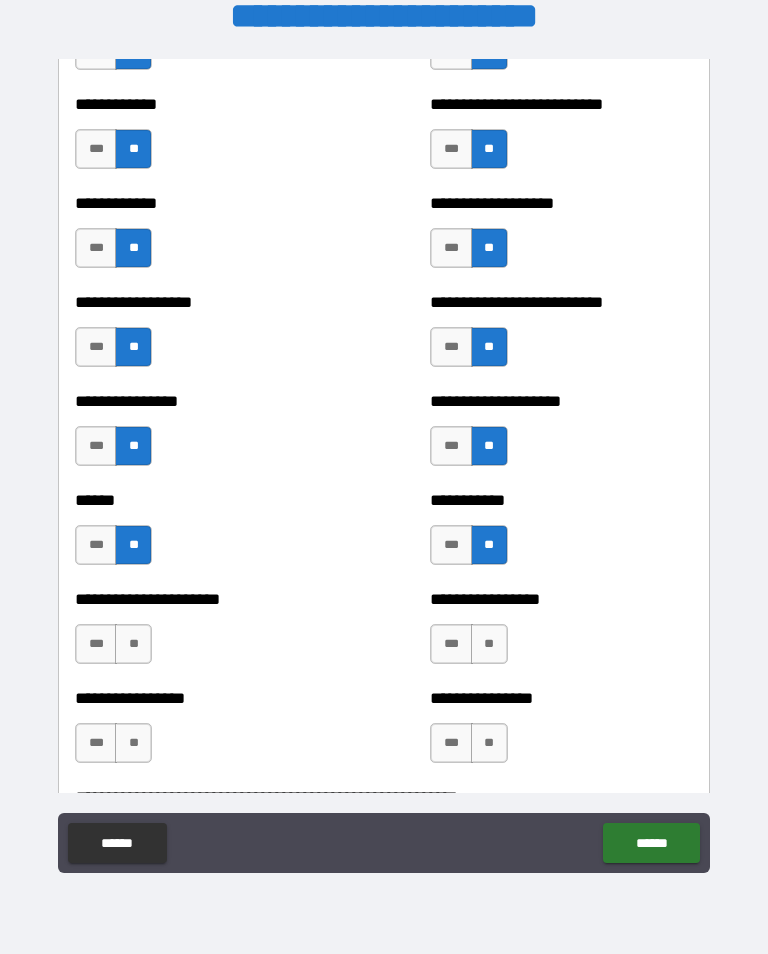 scroll, scrollTop: 5549, scrollLeft: 0, axis: vertical 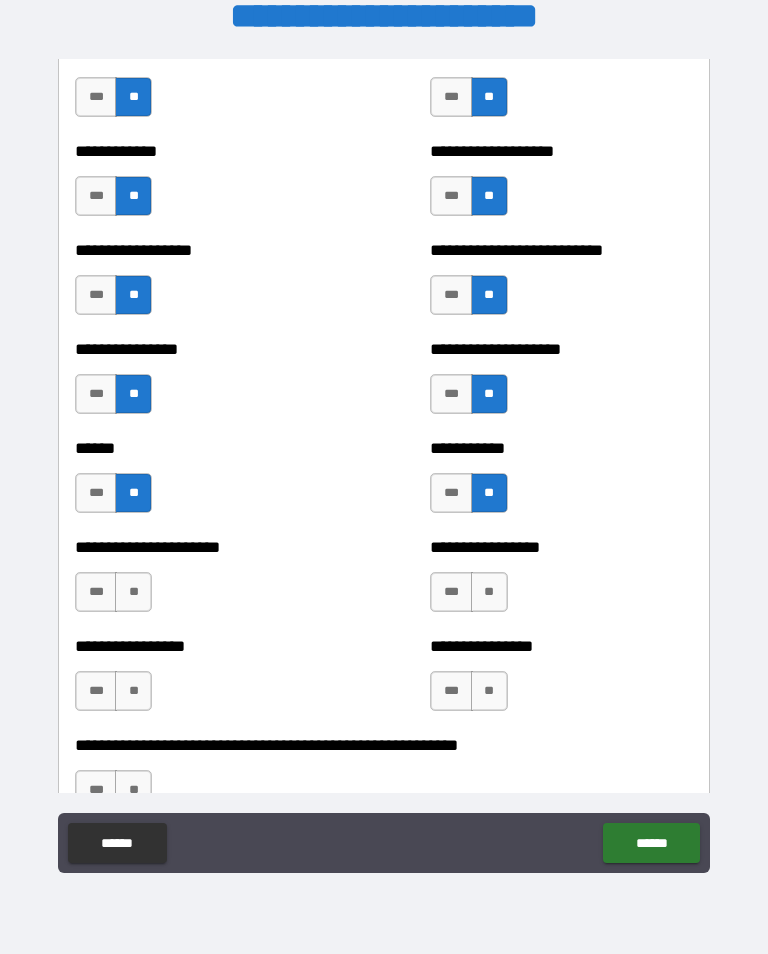 click on "**" at bounding box center (133, 592) 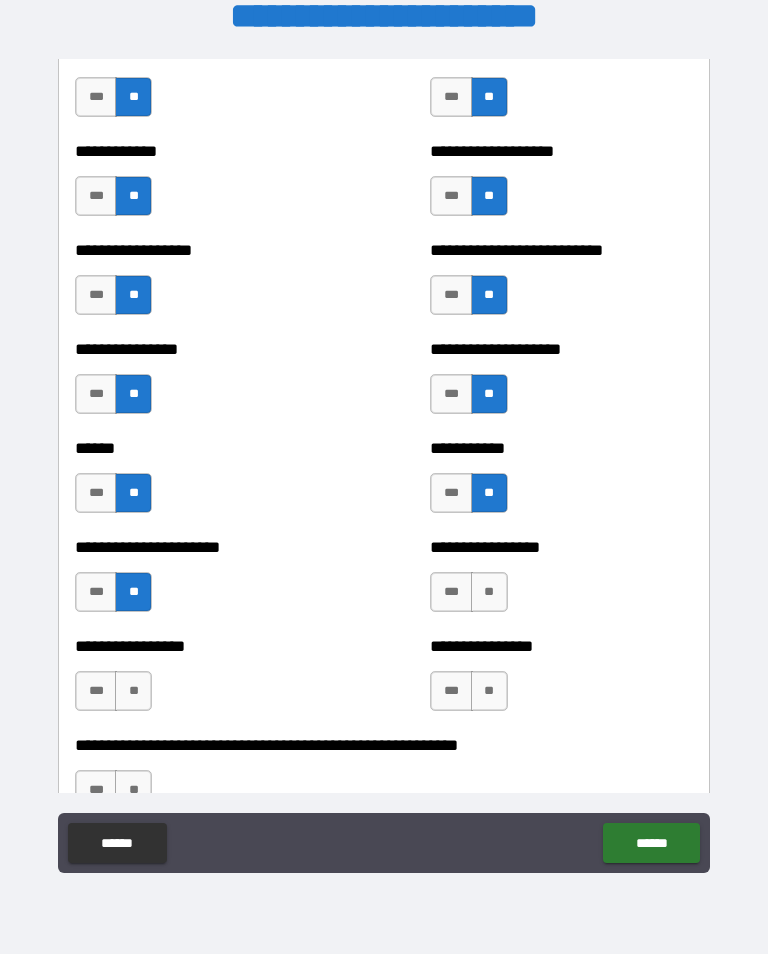 click on "**" at bounding box center (489, 592) 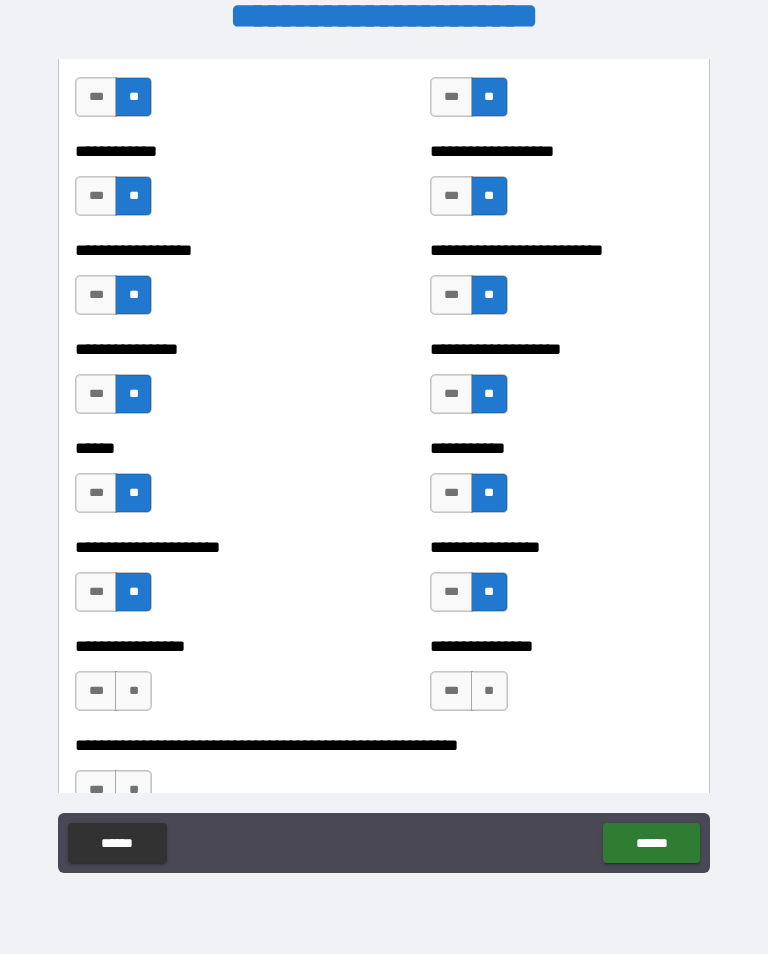 click on "**" at bounding box center [133, 691] 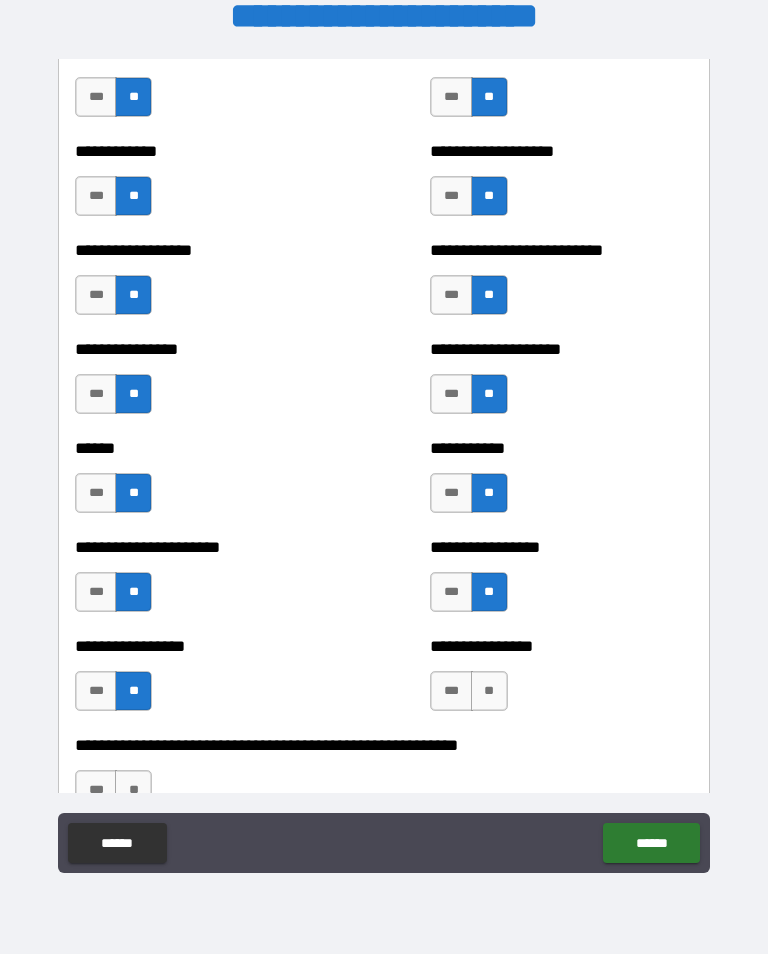 click on "**" at bounding box center [489, 691] 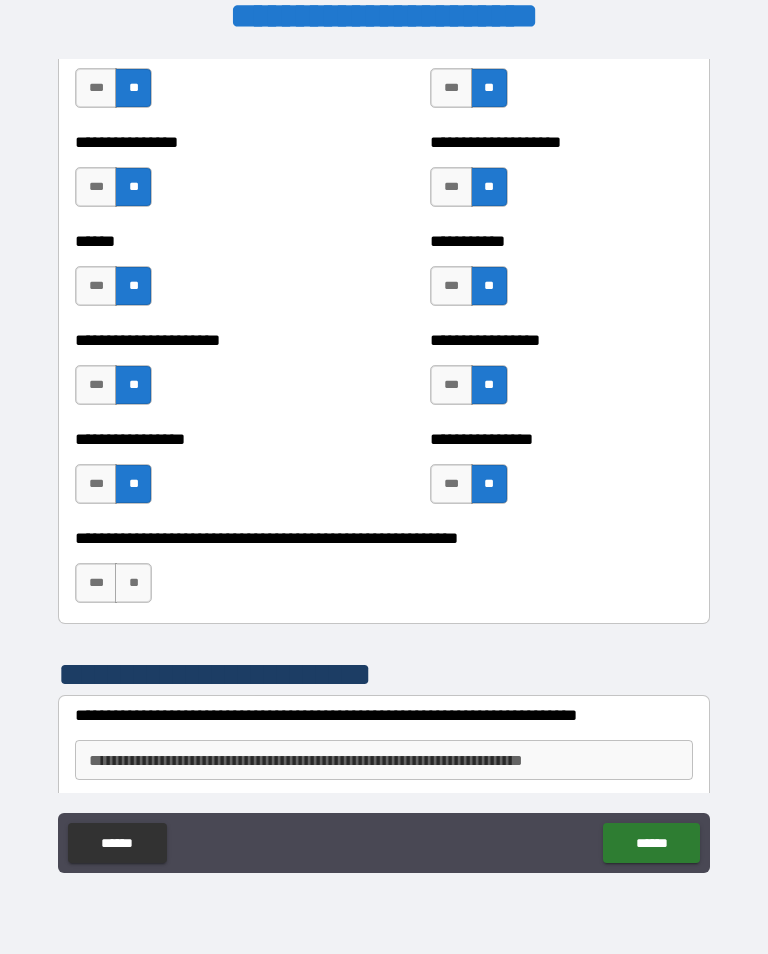 scroll, scrollTop: 5774, scrollLeft: 0, axis: vertical 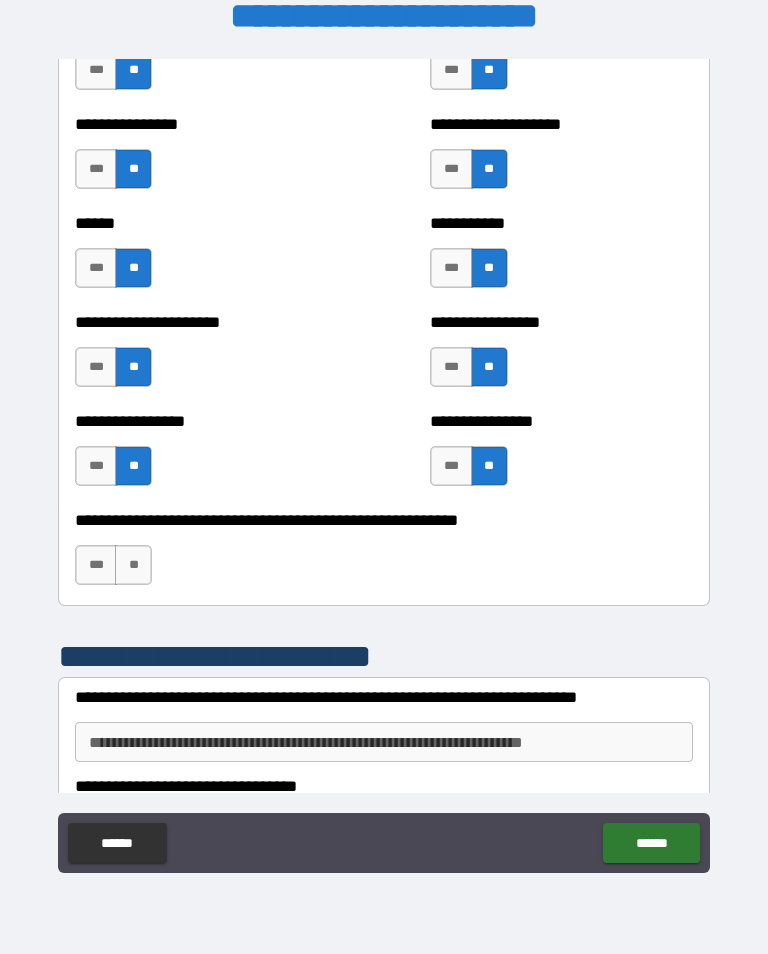 click on "**" at bounding box center [133, 565] 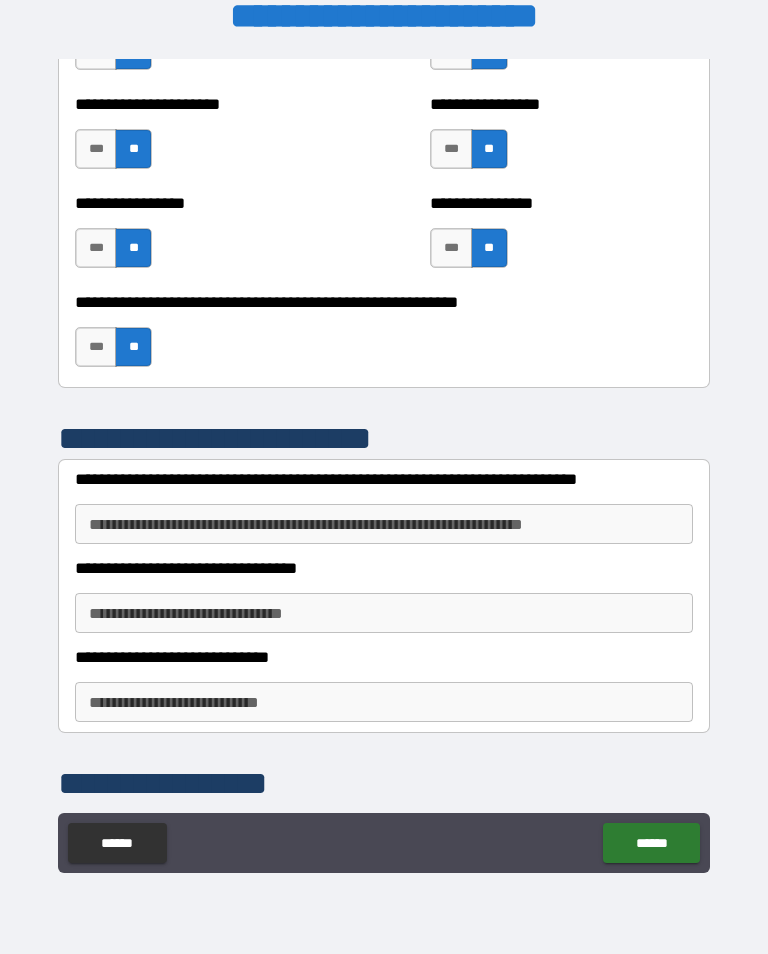 scroll, scrollTop: 5993, scrollLeft: 0, axis: vertical 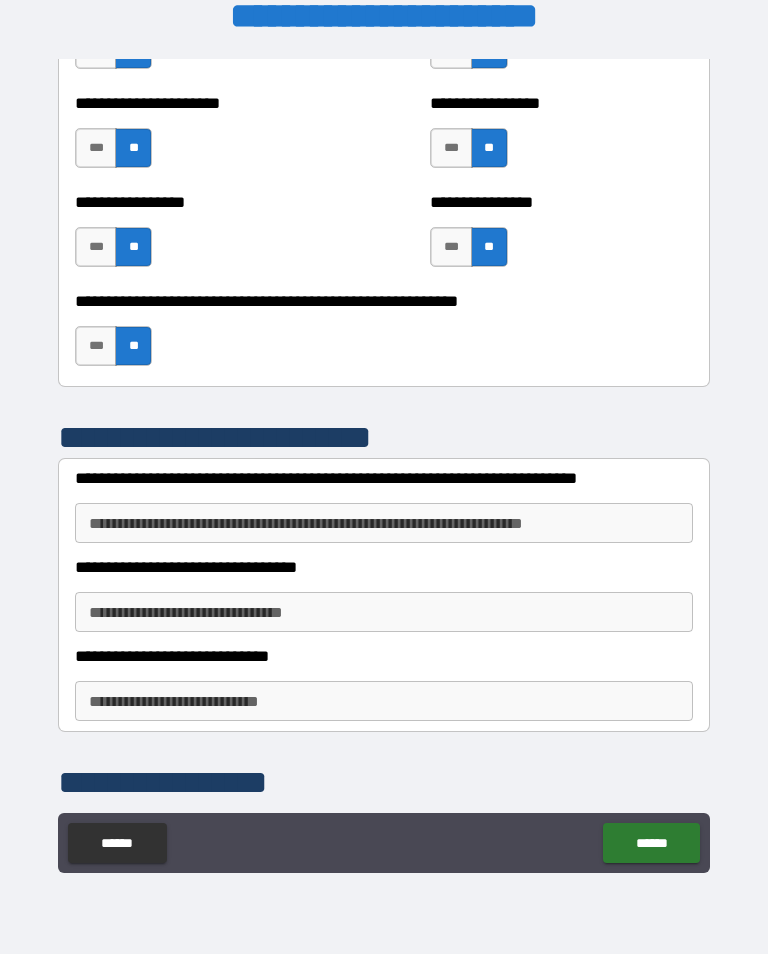 click on "**********" at bounding box center [384, 523] 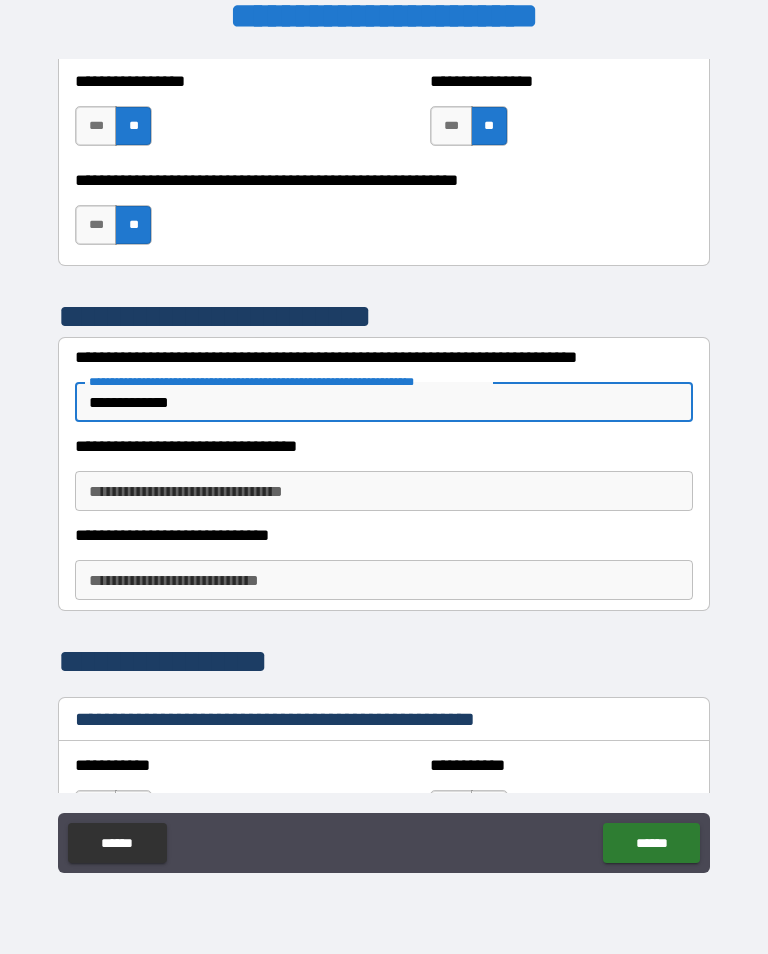 scroll, scrollTop: 6115, scrollLeft: 0, axis: vertical 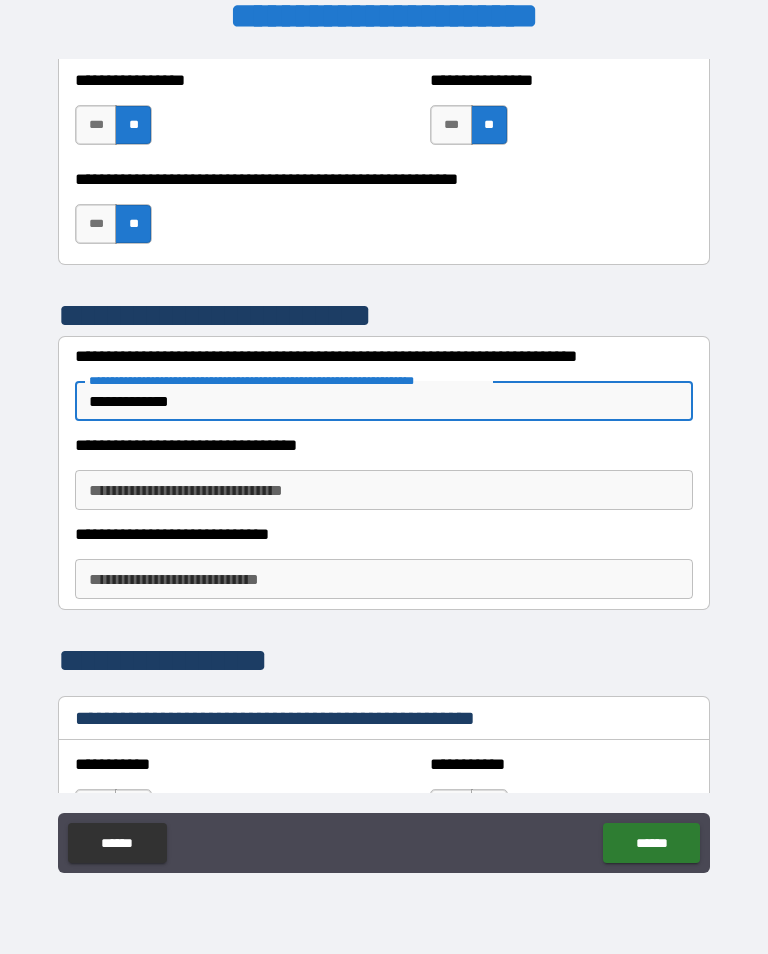 type on "**********" 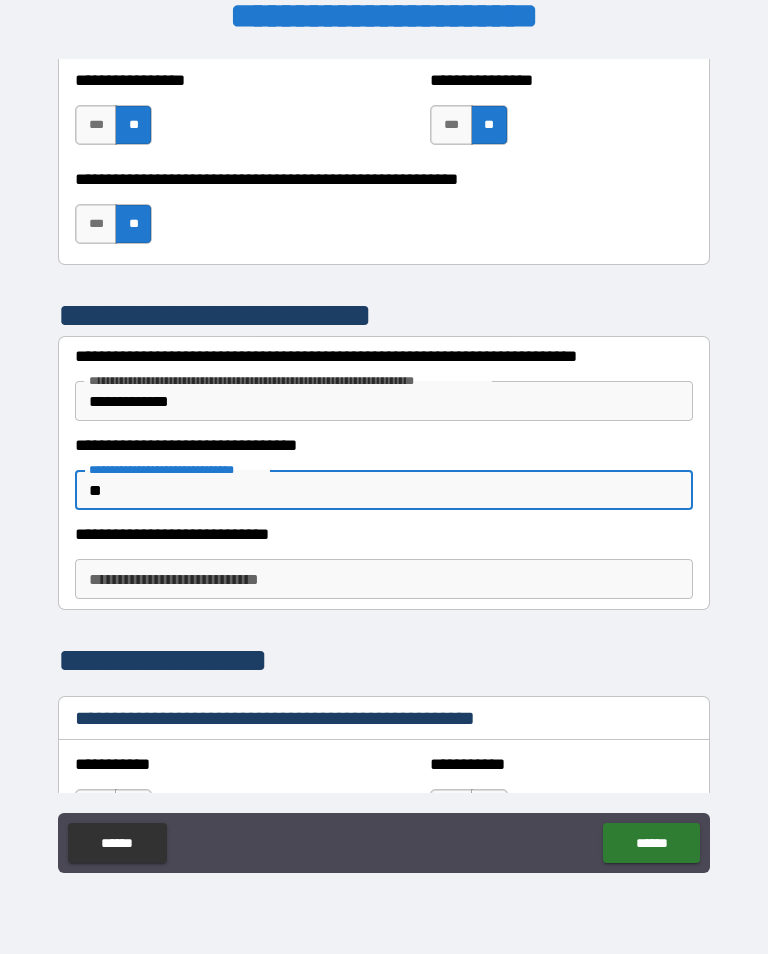 type on "*" 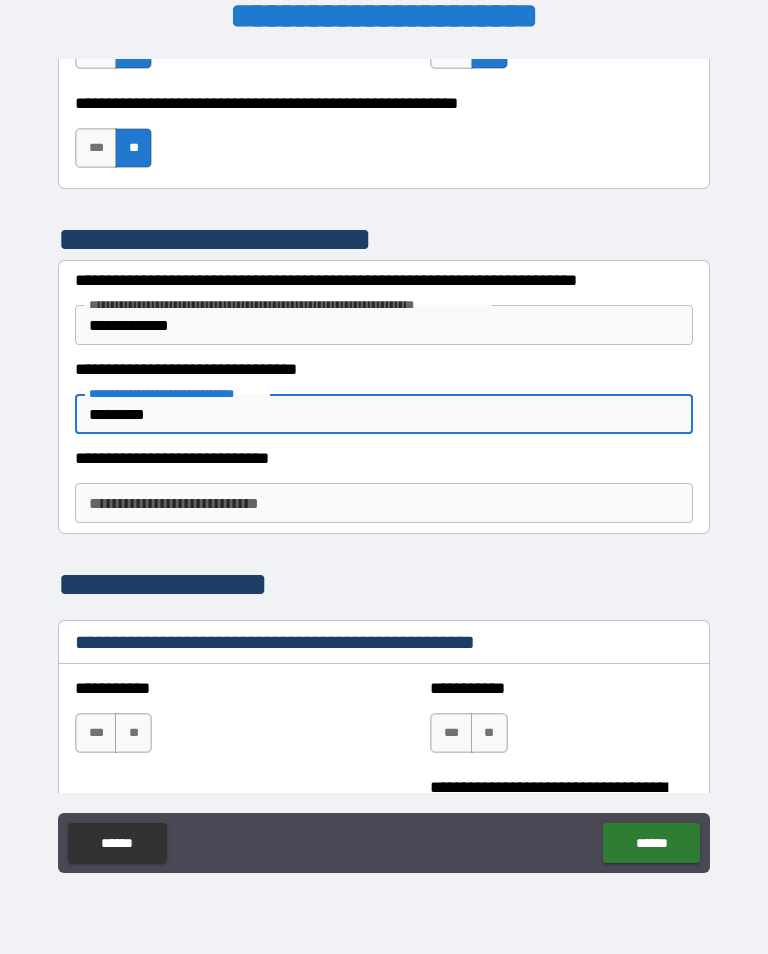 scroll, scrollTop: 6190, scrollLeft: 0, axis: vertical 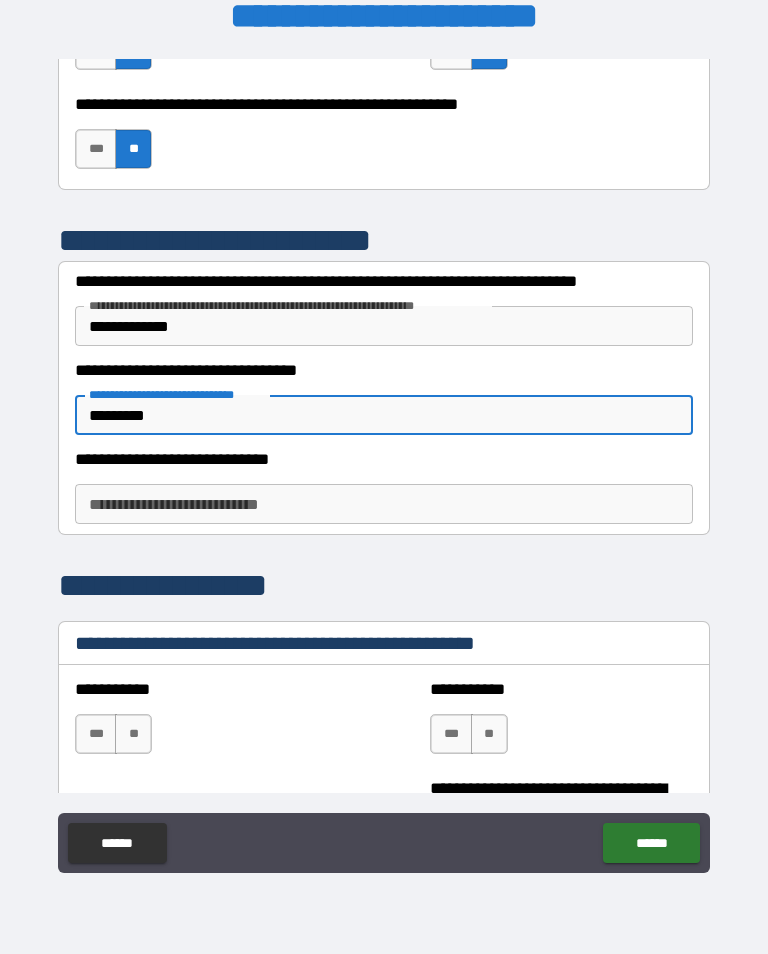 type on "*********" 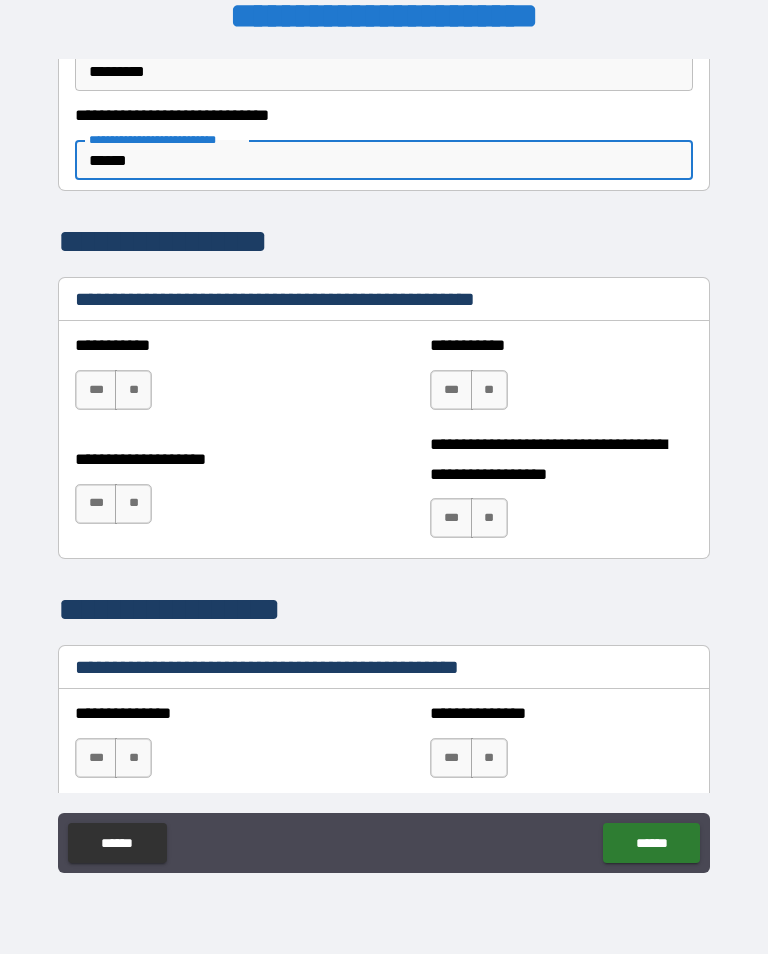 scroll, scrollTop: 6542, scrollLeft: 0, axis: vertical 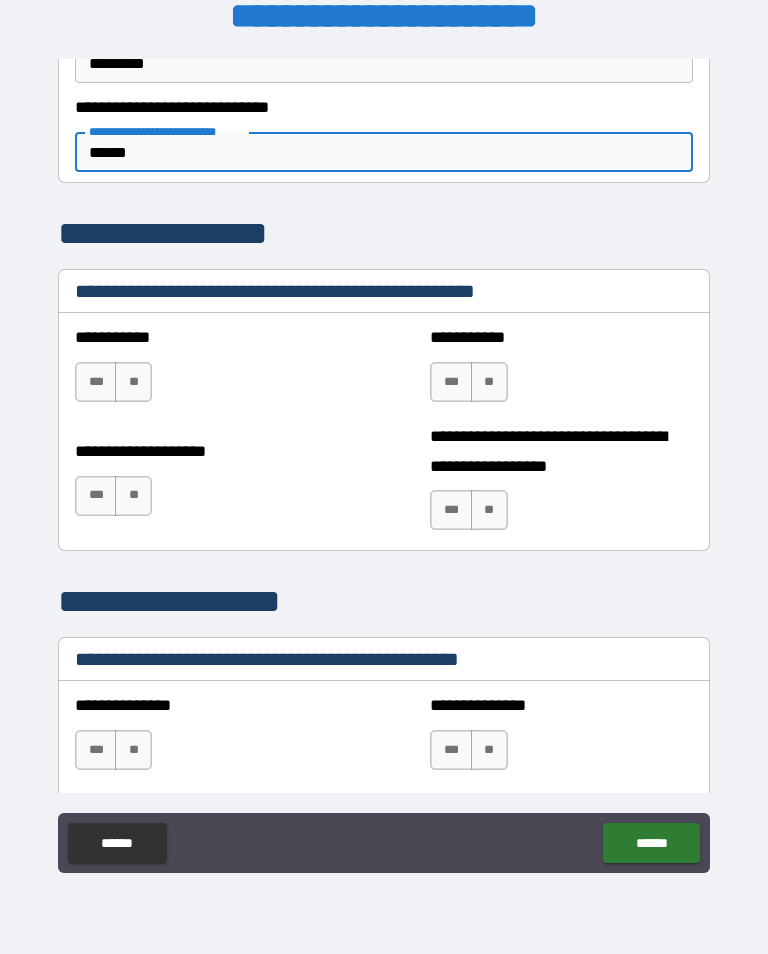 type on "******" 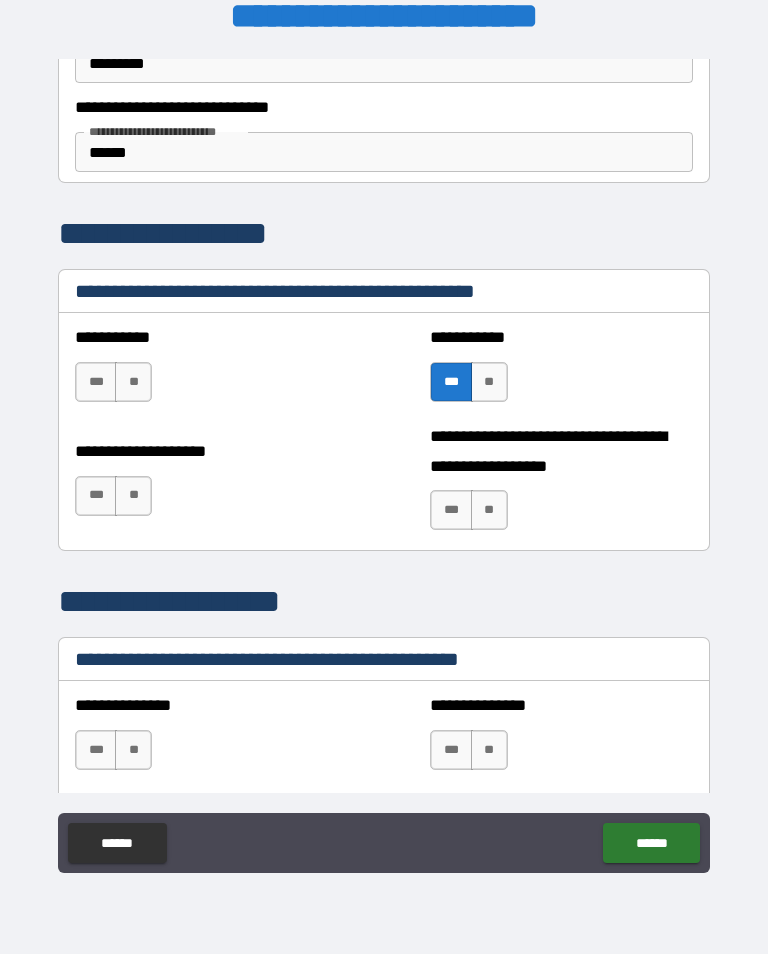 click on "***" at bounding box center (451, 510) 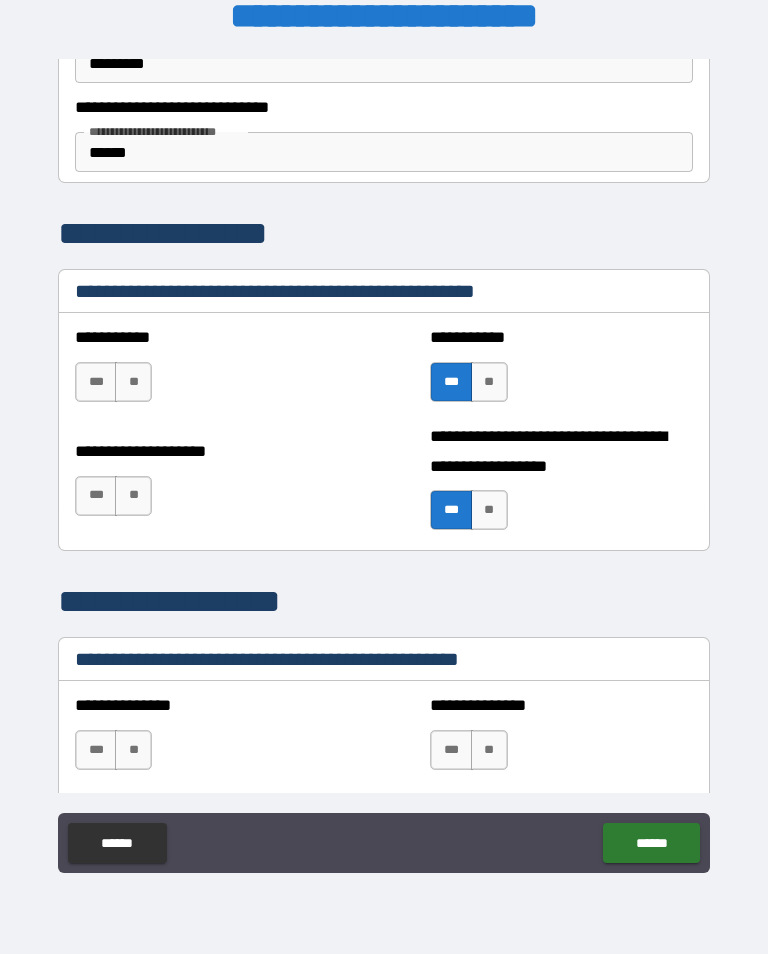 click on "**" at bounding box center [489, 510] 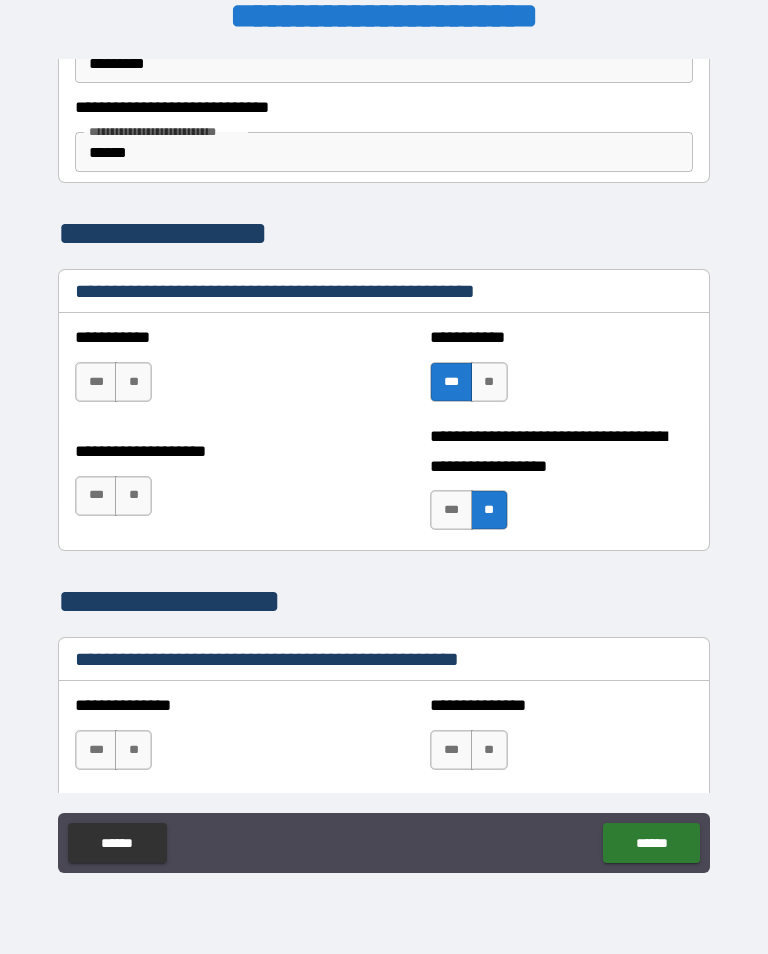 click on "***" at bounding box center [96, 382] 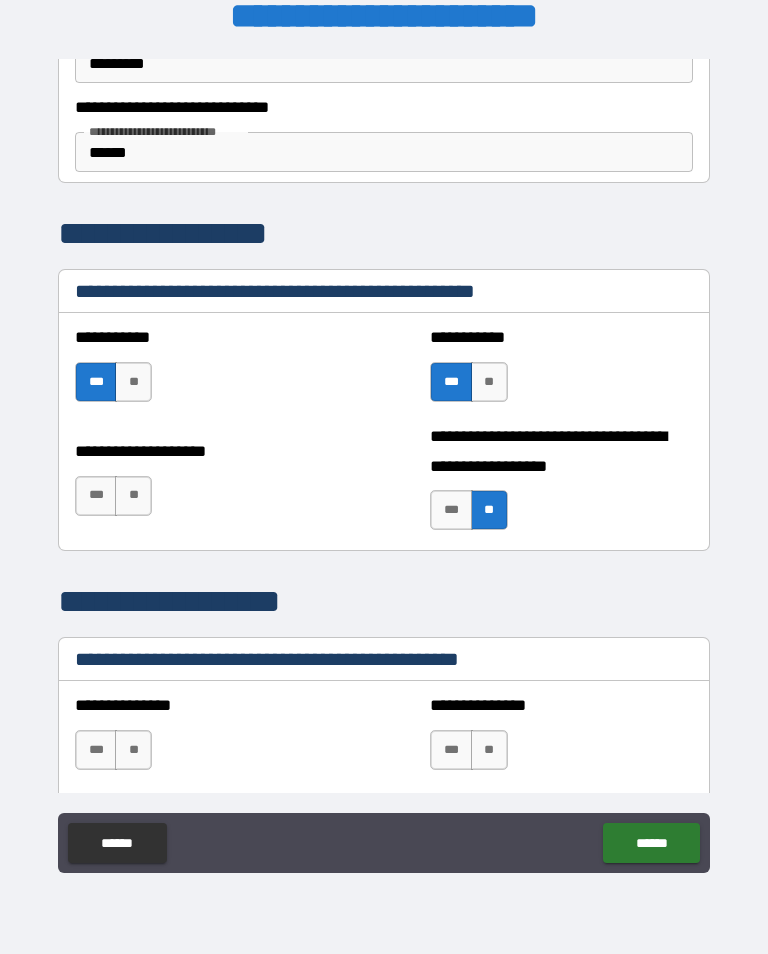 click on "***" at bounding box center [96, 496] 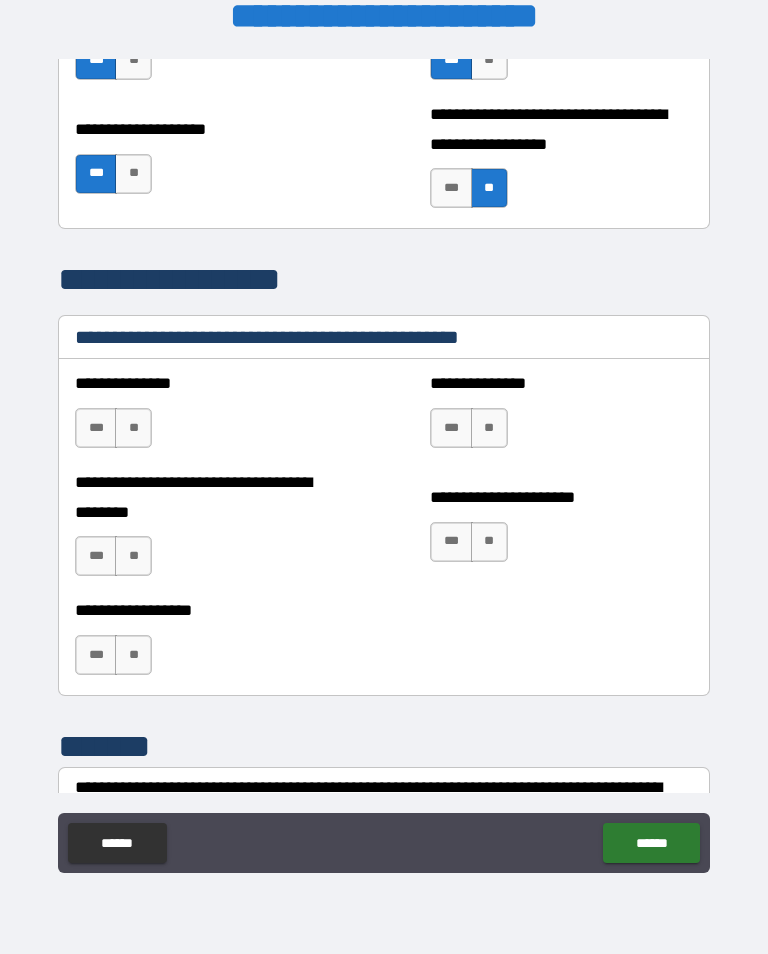 scroll, scrollTop: 6893, scrollLeft: 0, axis: vertical 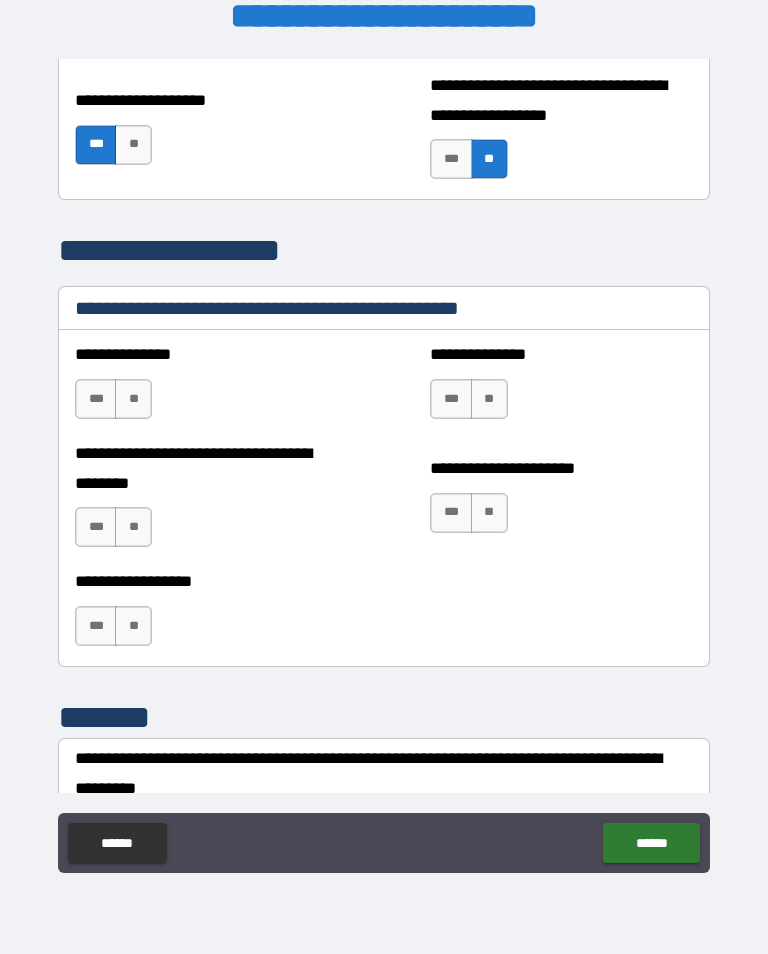 click on "***" at bounding box center (96, 399) 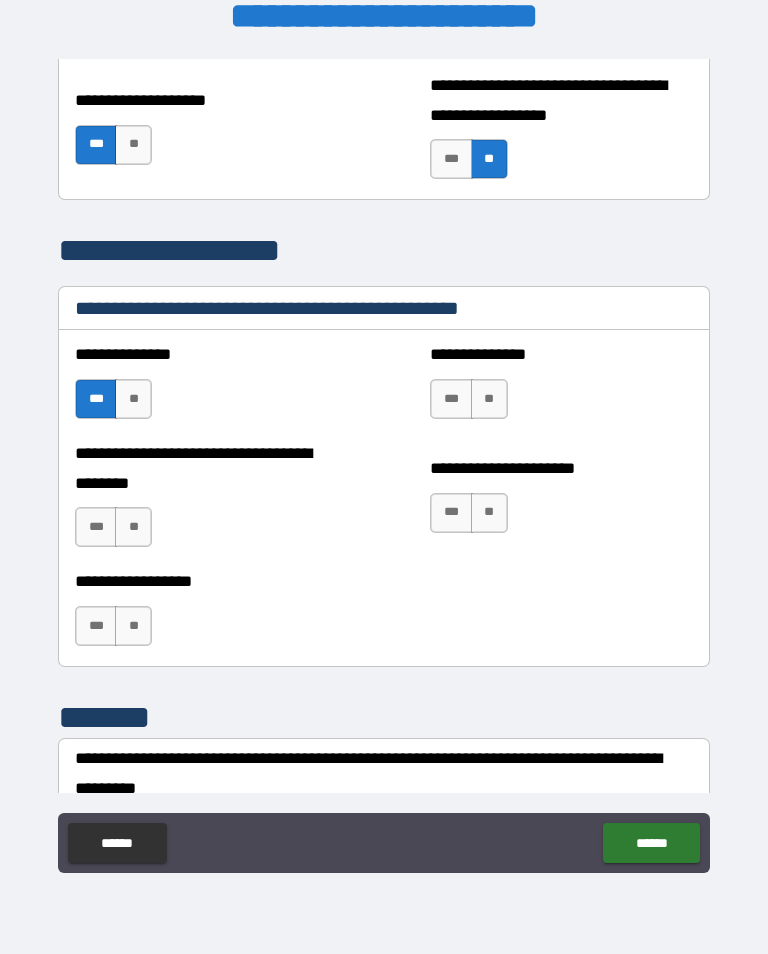 click on "***" at bounding box center (96, 527) 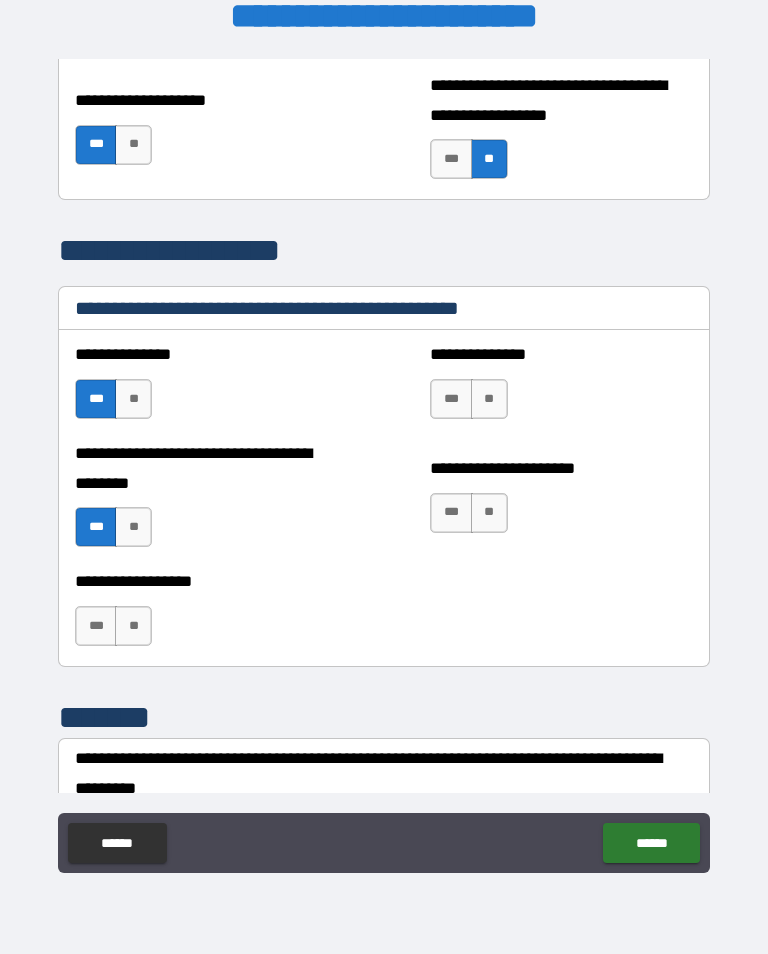 click on "**" at bounding box center (489, 513) 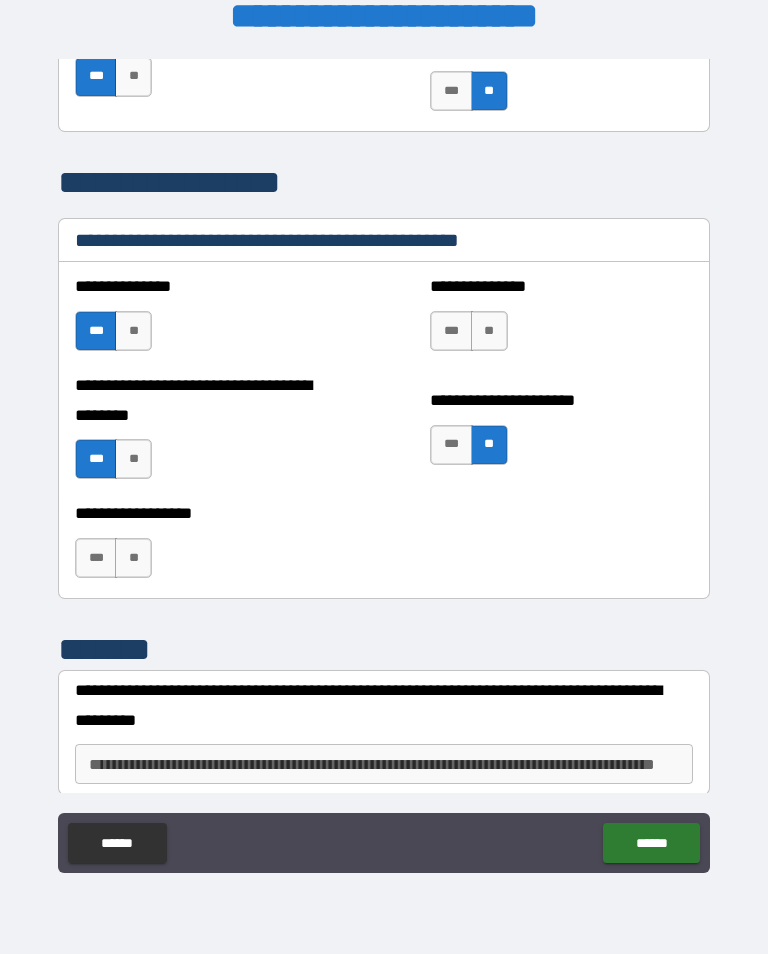 click on "**" at bounding box center (133, 558) 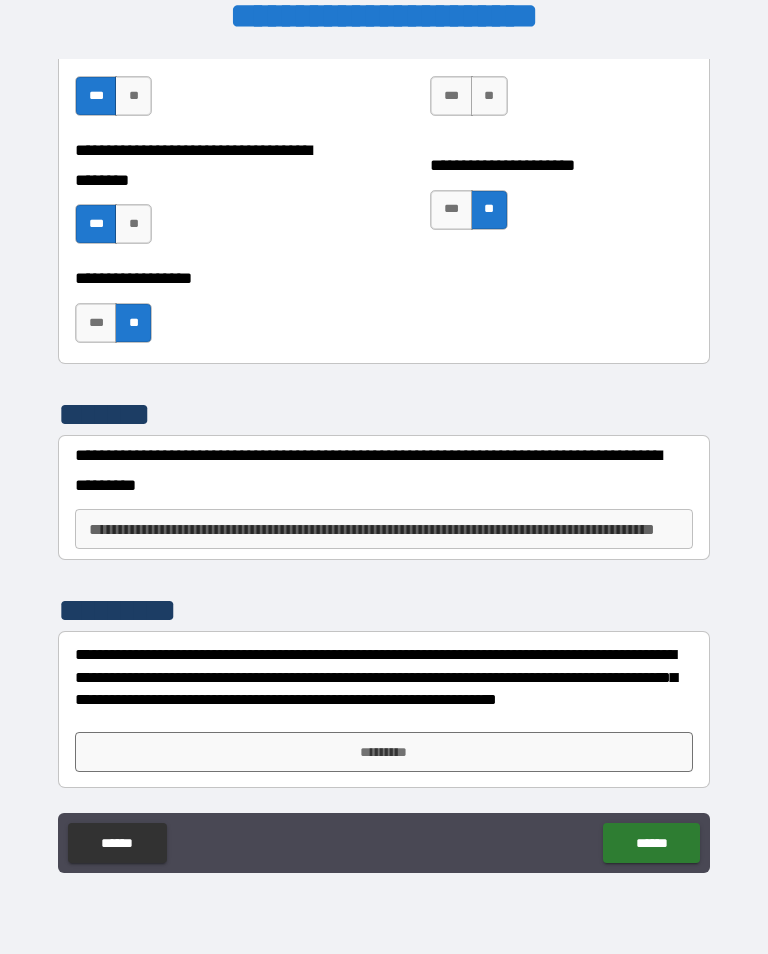 scroll, scrollTop: 7196, scrollLeft: 0, axis: vertical 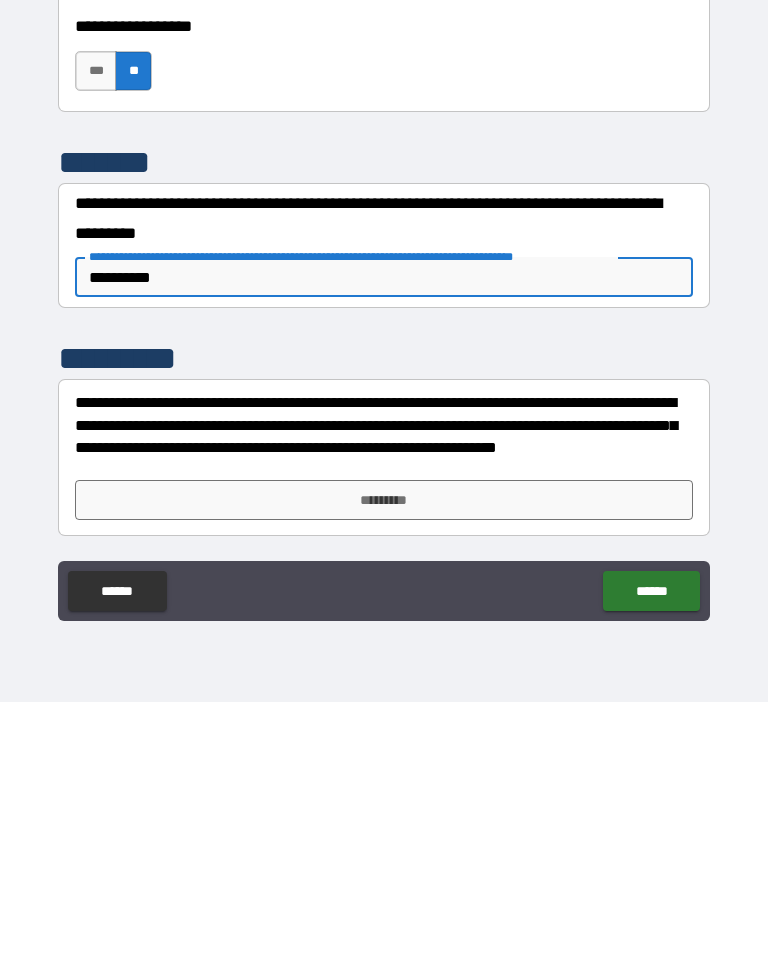 type on "**********" 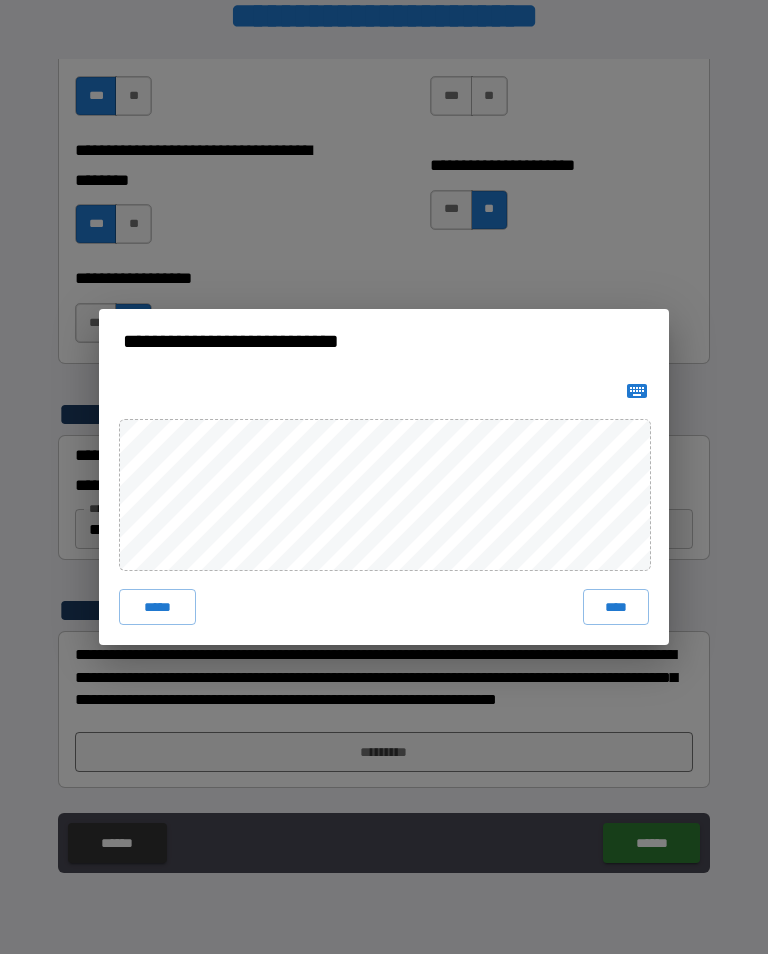 click on "****" at bounding box center (616, 607) 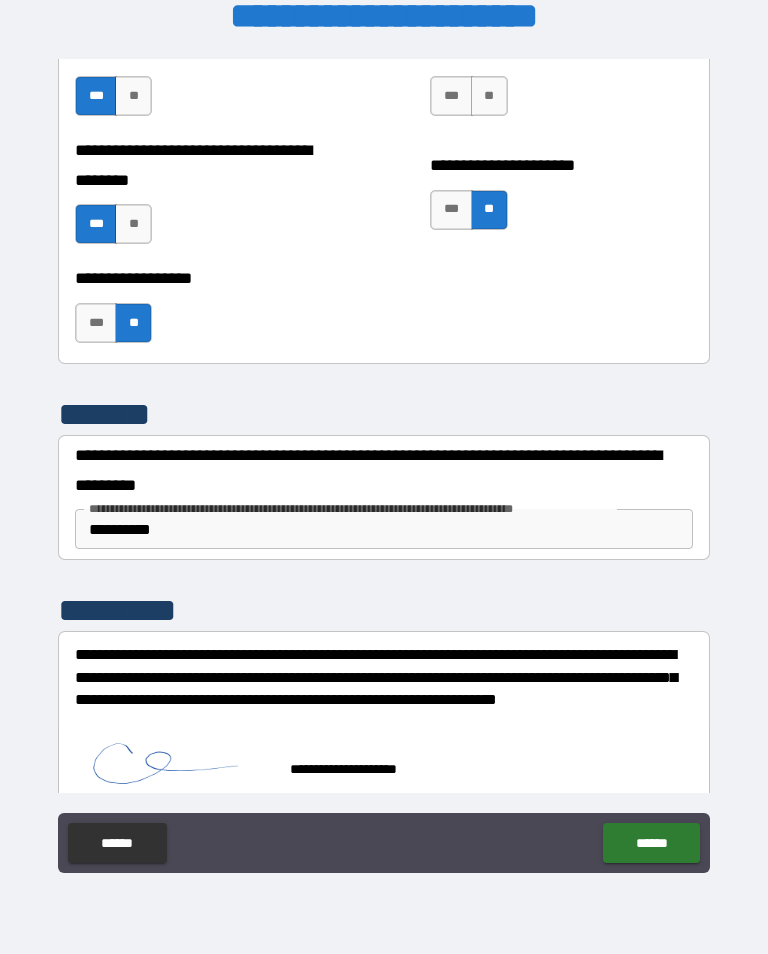 click on "******" at bounding box center (651, 843) 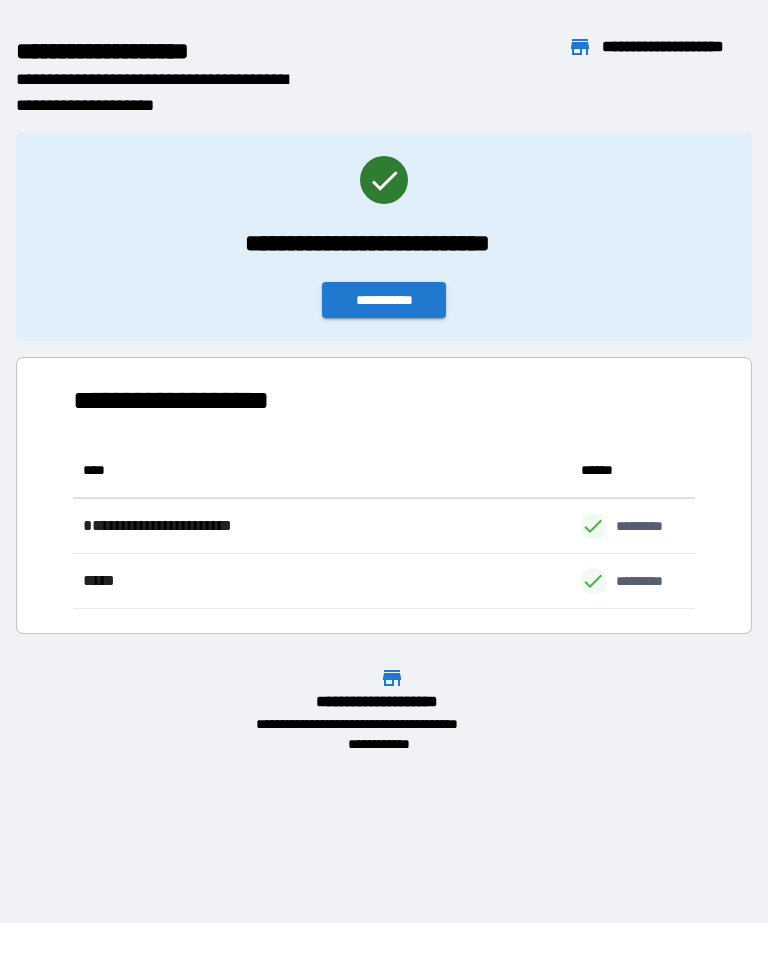 scroll, scrollTop: 166, scrollLeft: 622, axis: both 